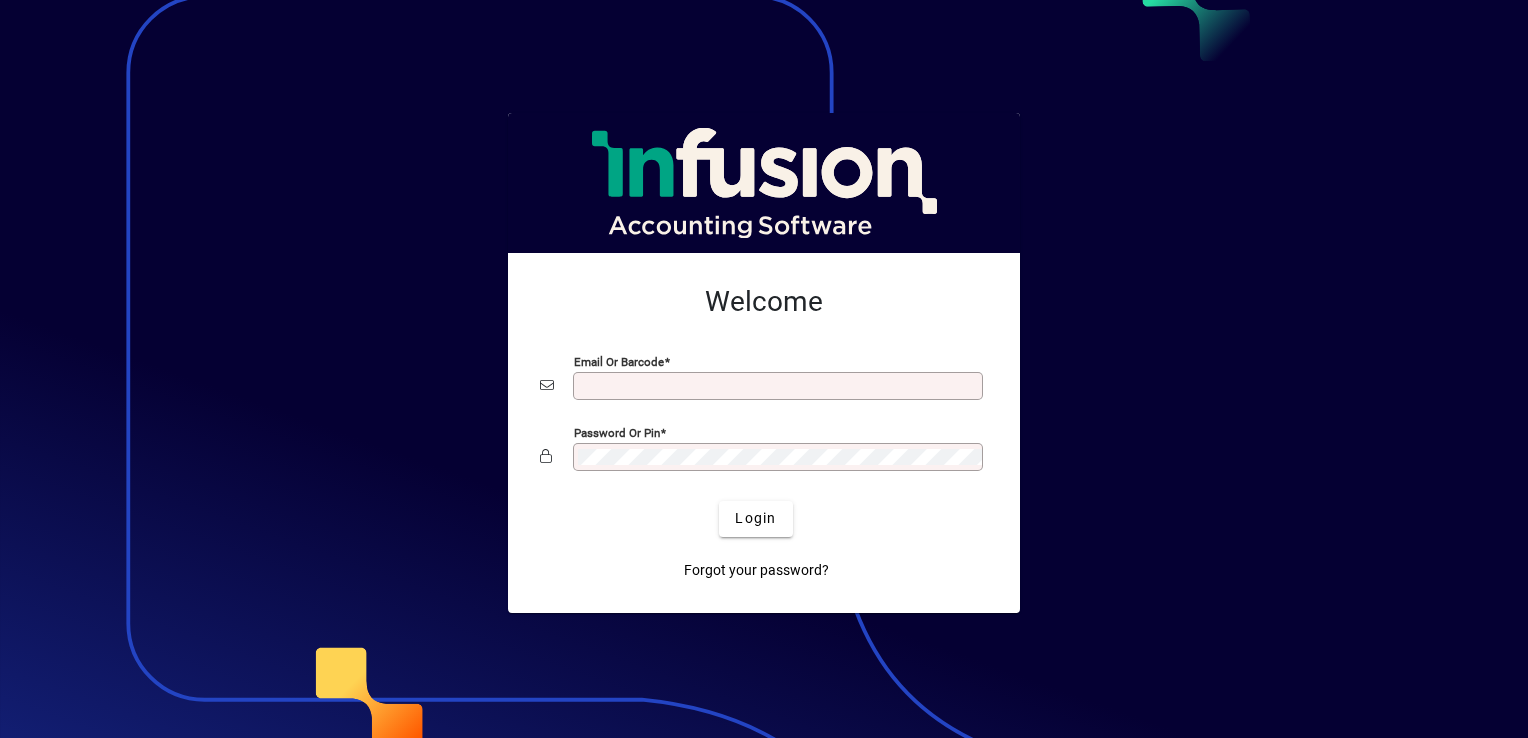 scroll, scrollTop: 0, scrollLeft: 0, axis: both 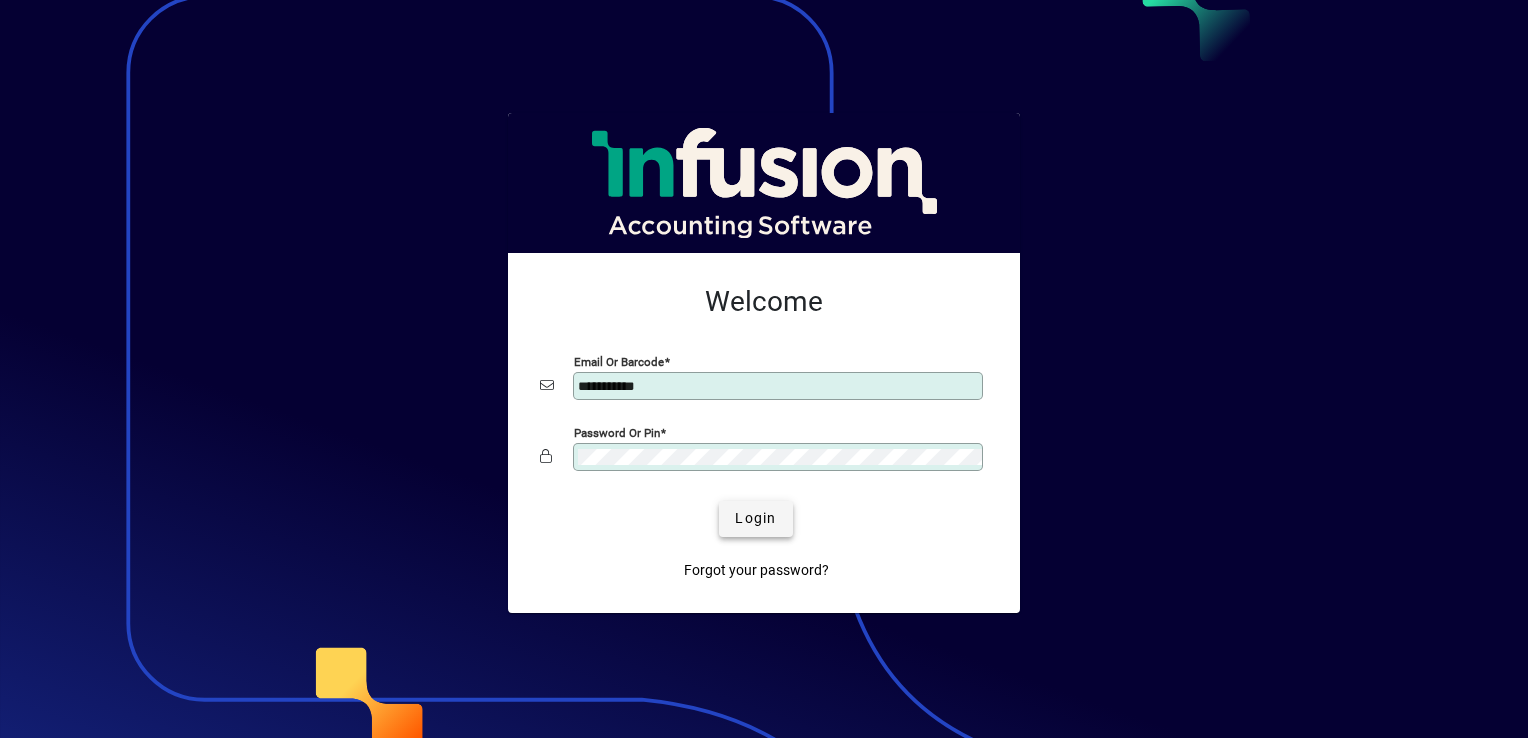 click on "Login" 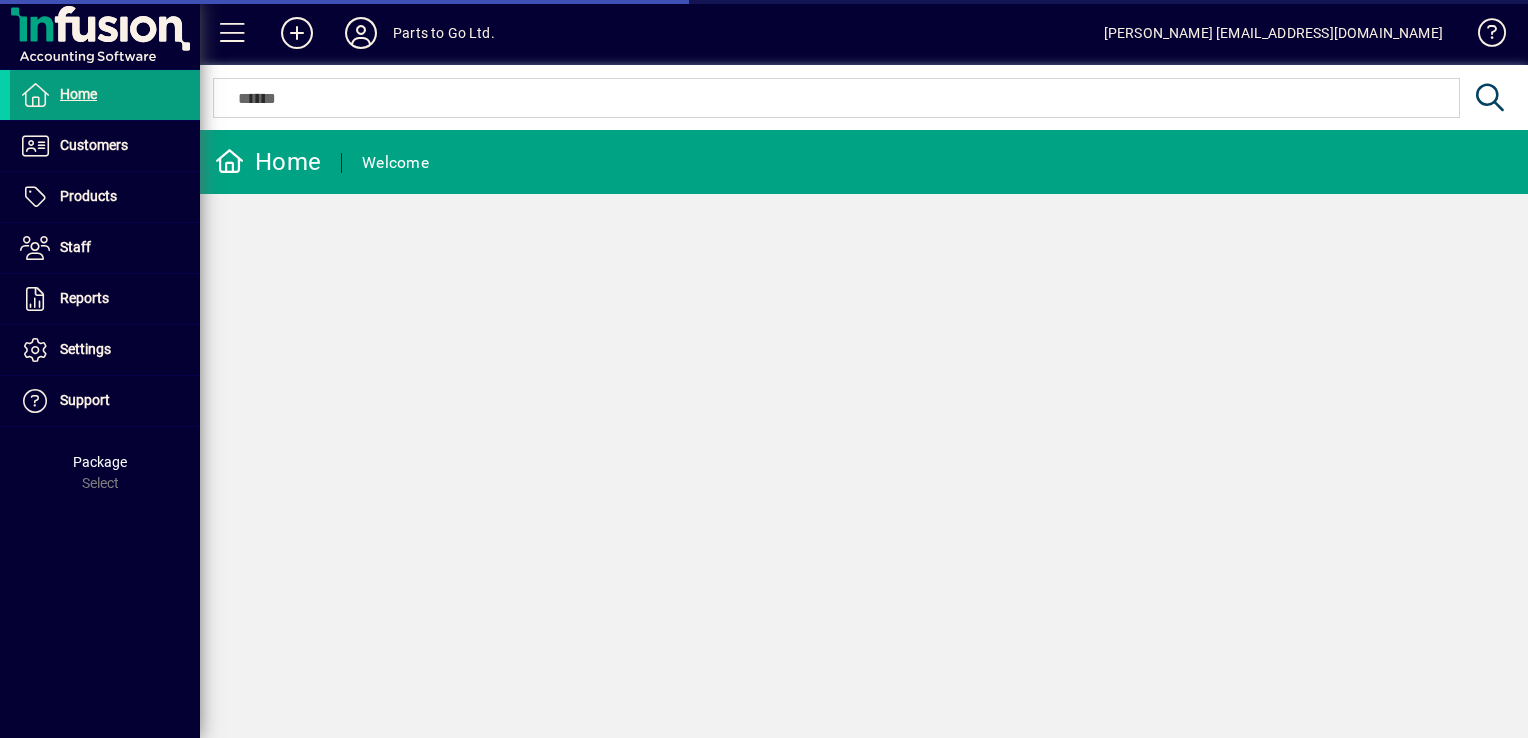 scroll, scrollTop: 0, scrollLeft: 0, axis: both 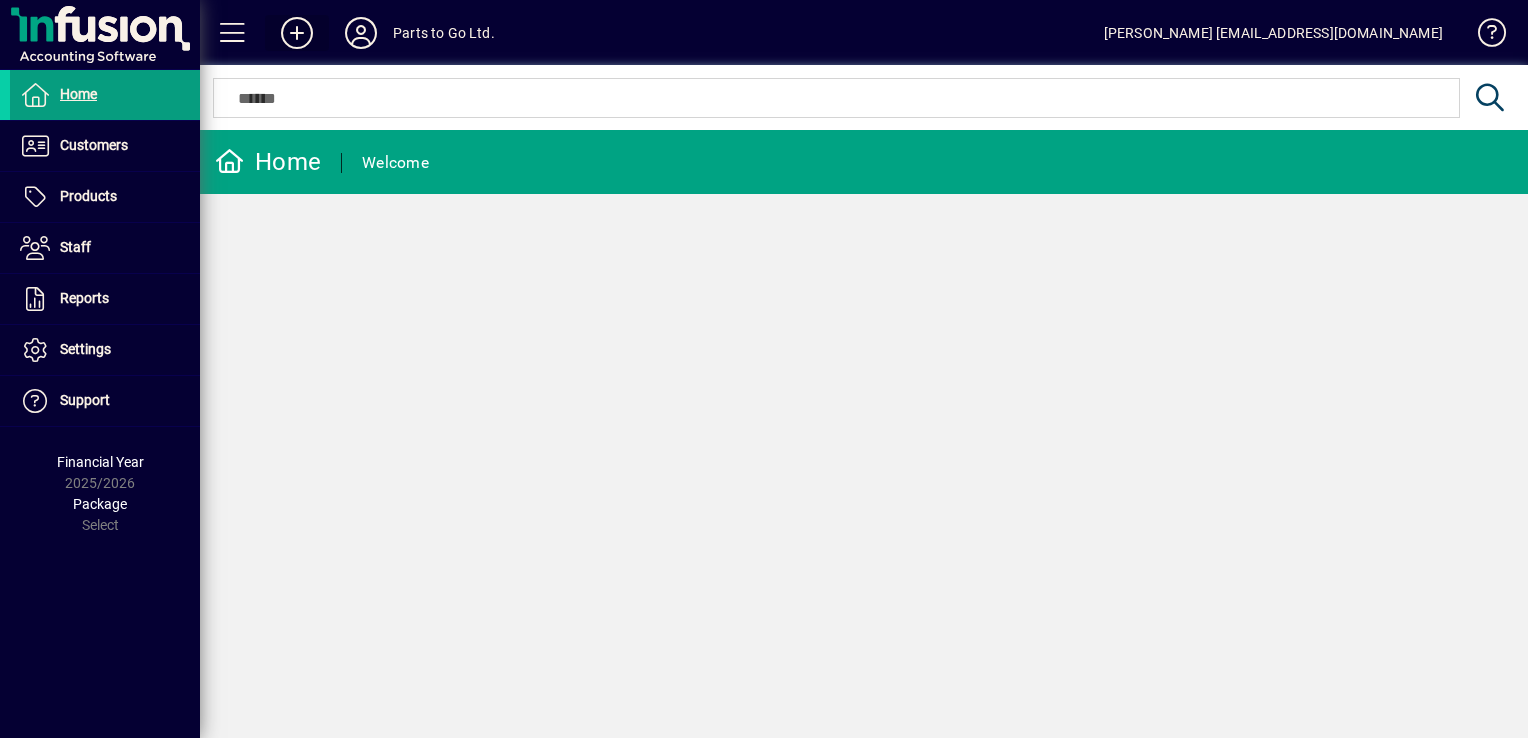 click 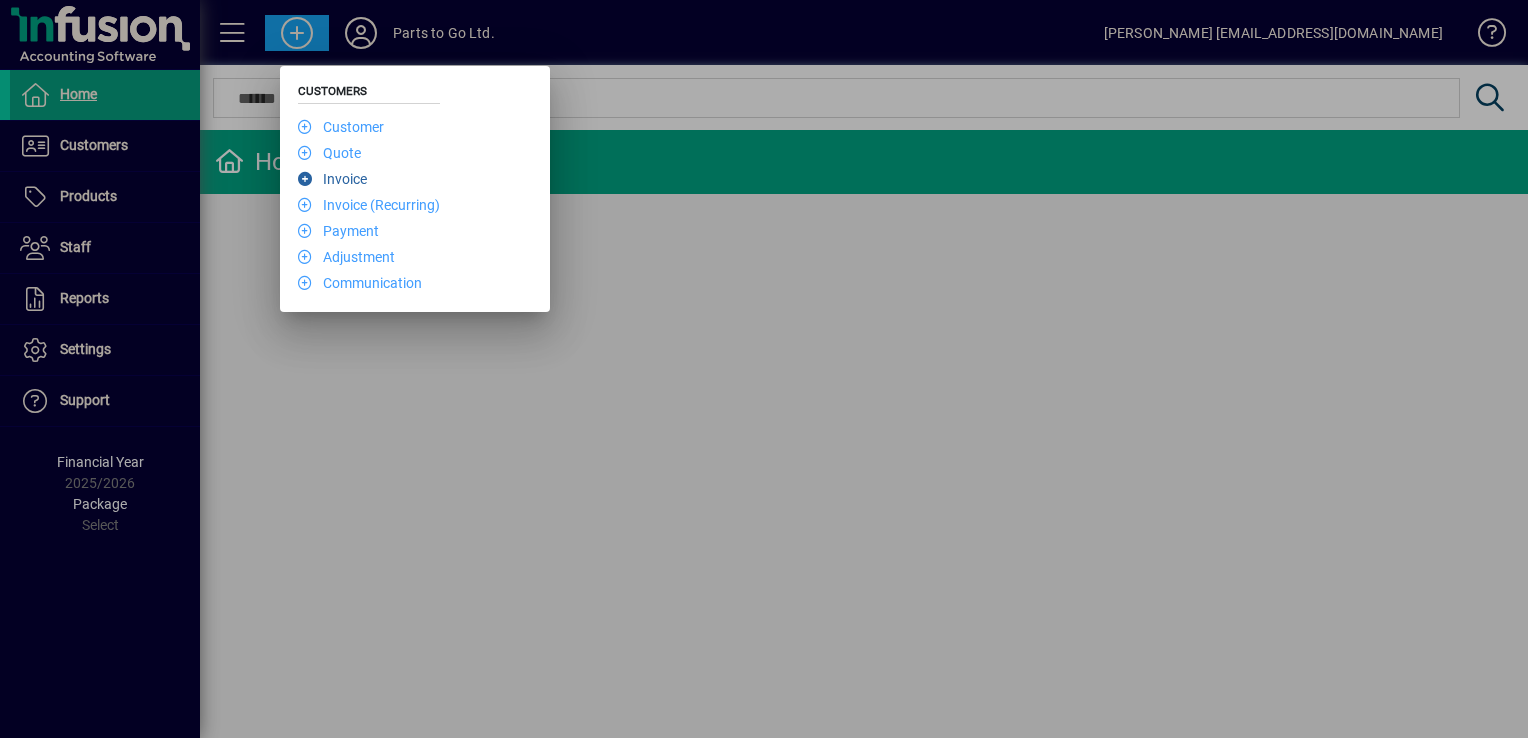 click on "Invoice" at bounding box center [332, 179] 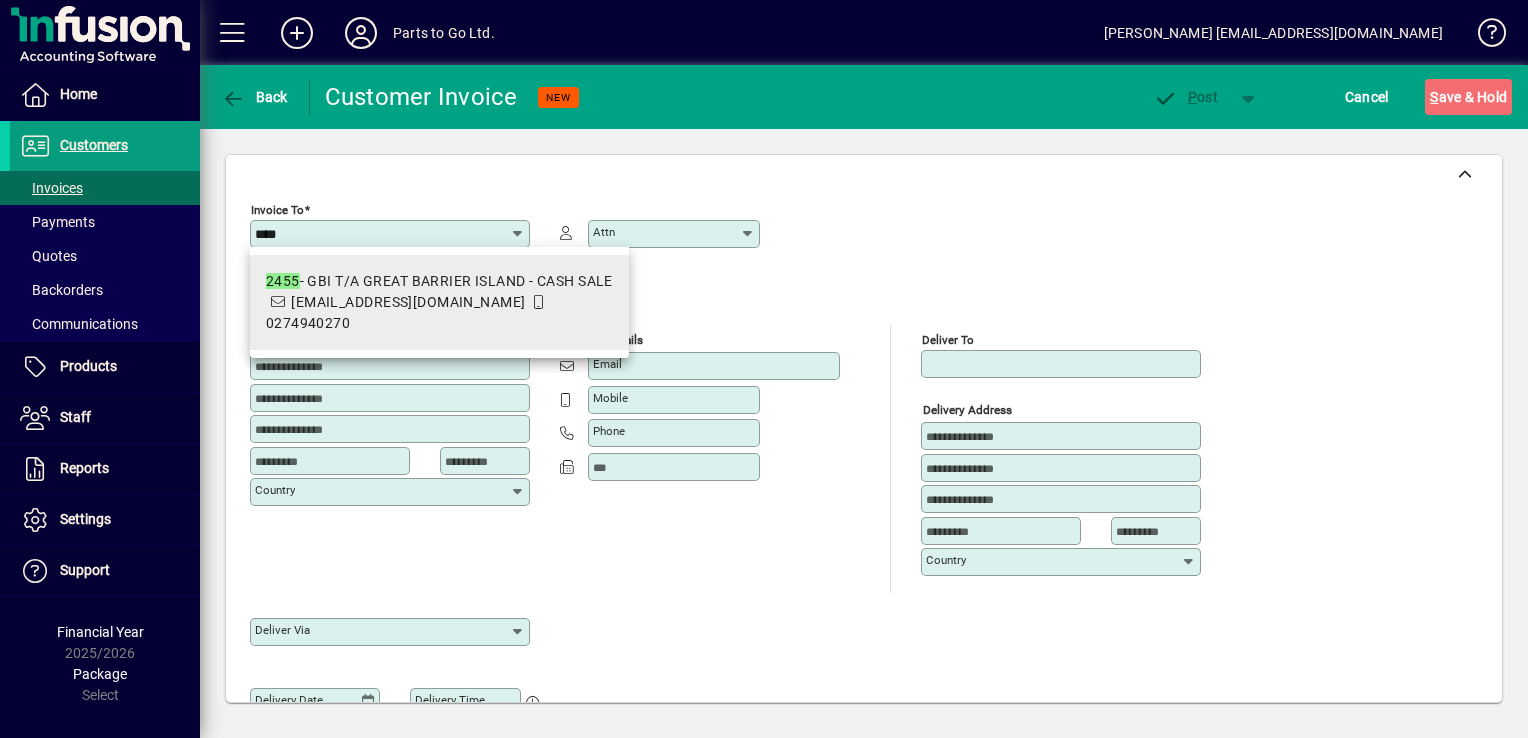 click on "[EMAIL_ADDRESS][DOMAIN_NAME]" at bounding box center [408, 302] 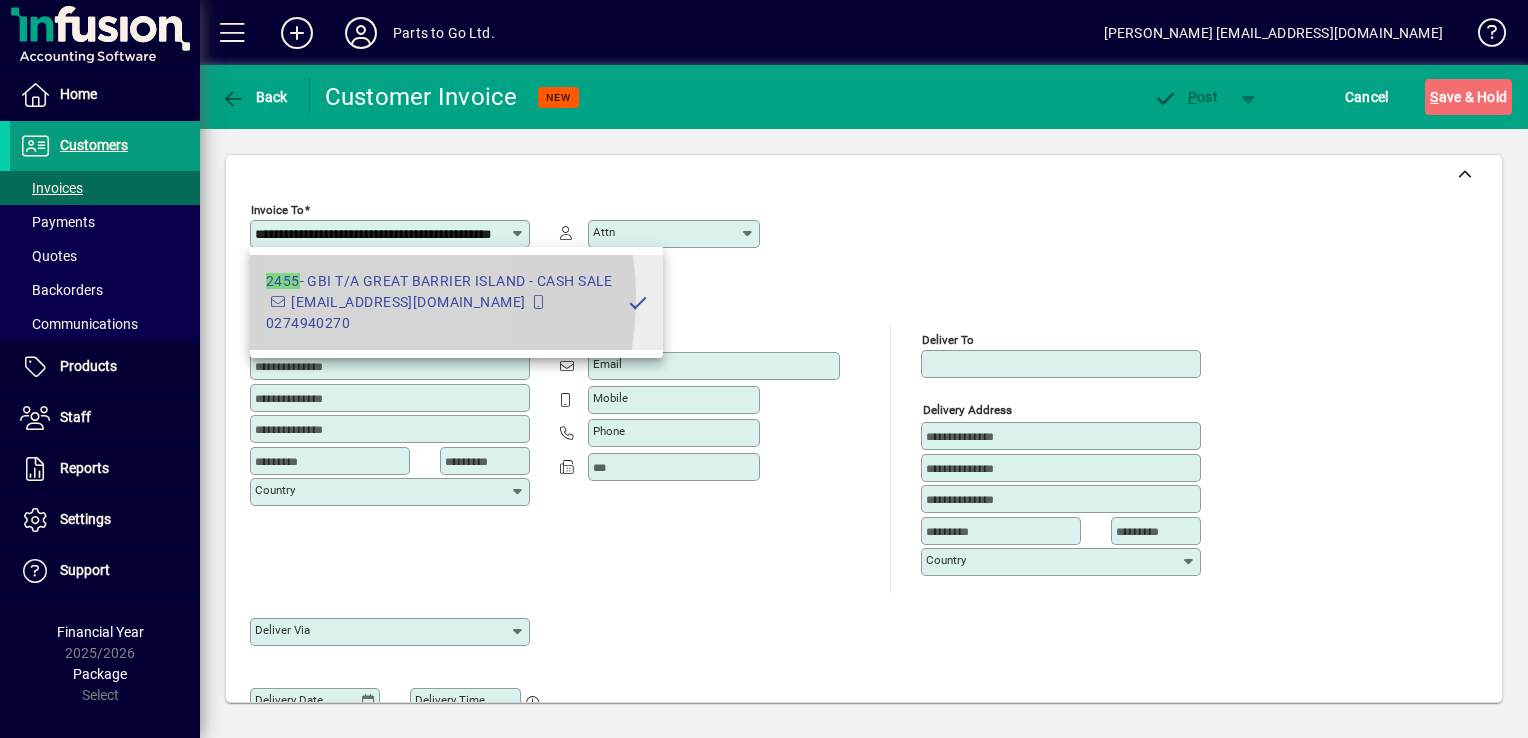 scroll, scrollTop: 0, scrollLeft: 0, axis: both 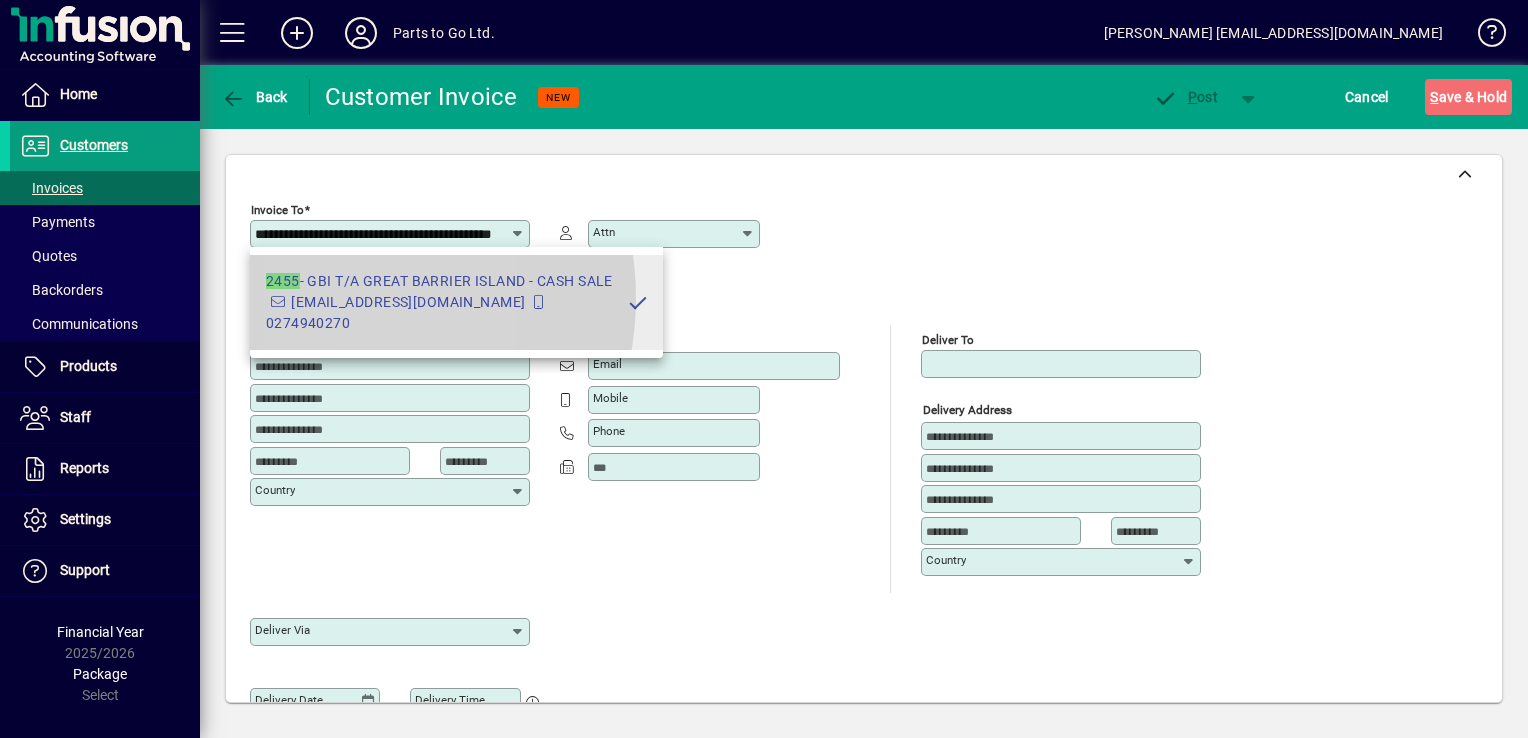 type on "******" 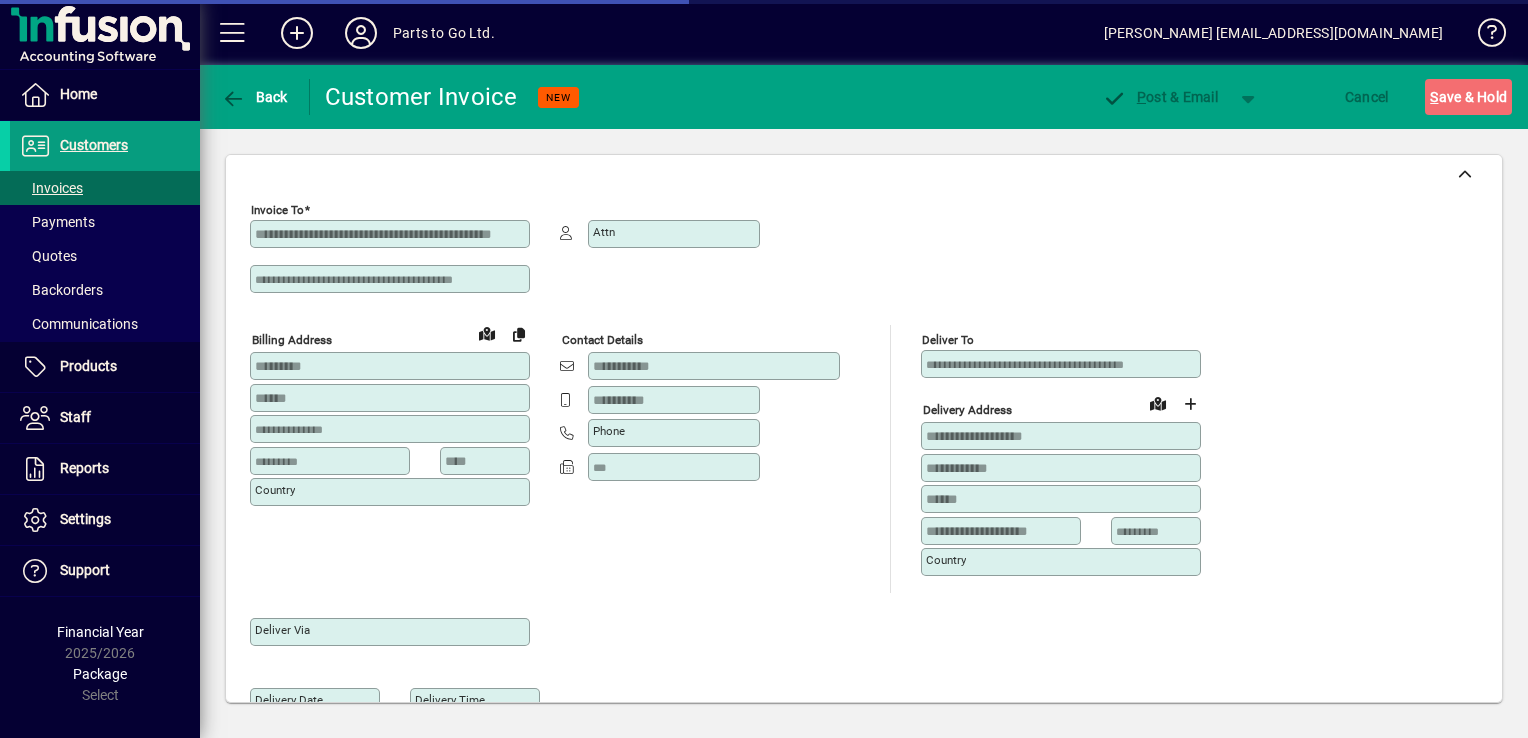 type on "**********" 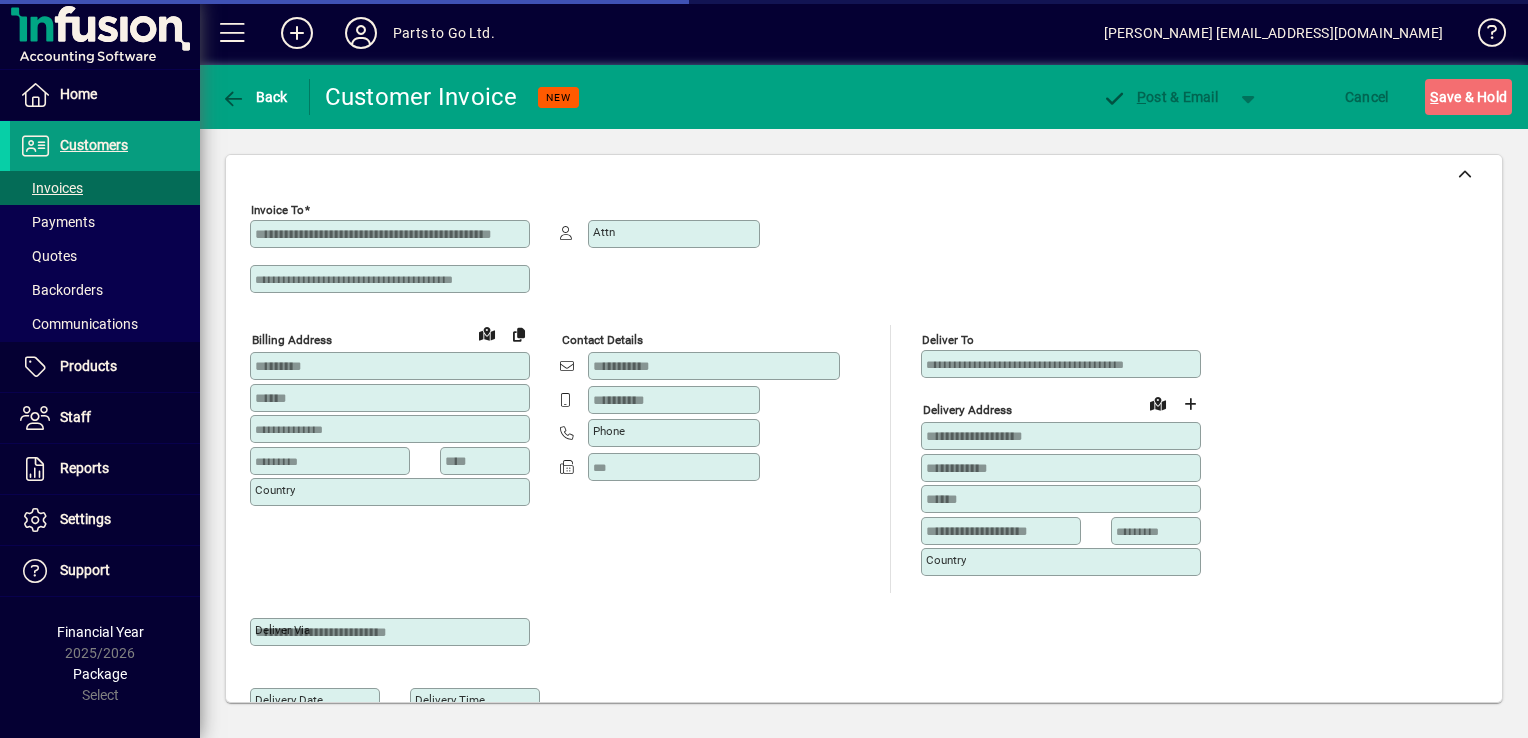 type on "**********" 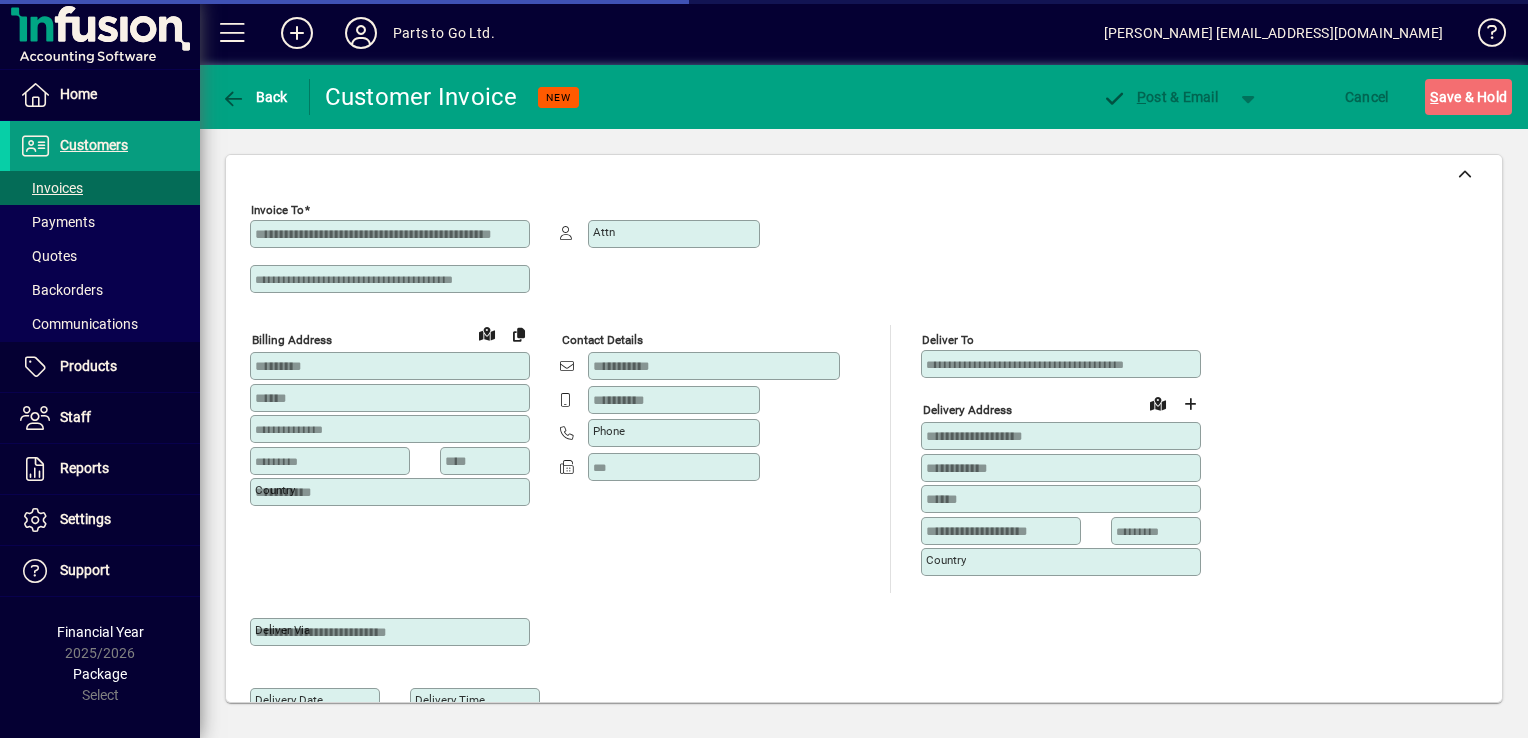 type on "**********" 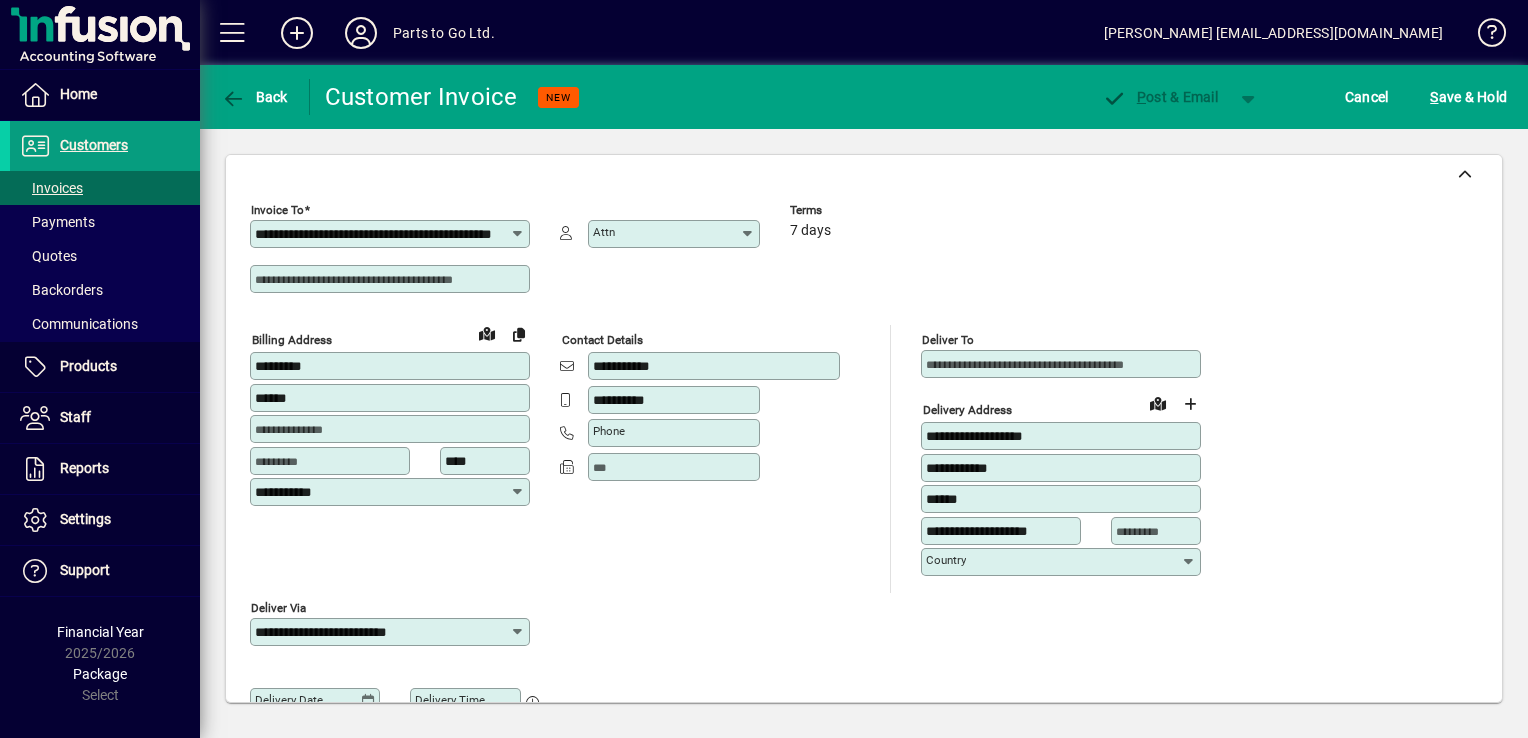 click at bounding box center (392, 279) 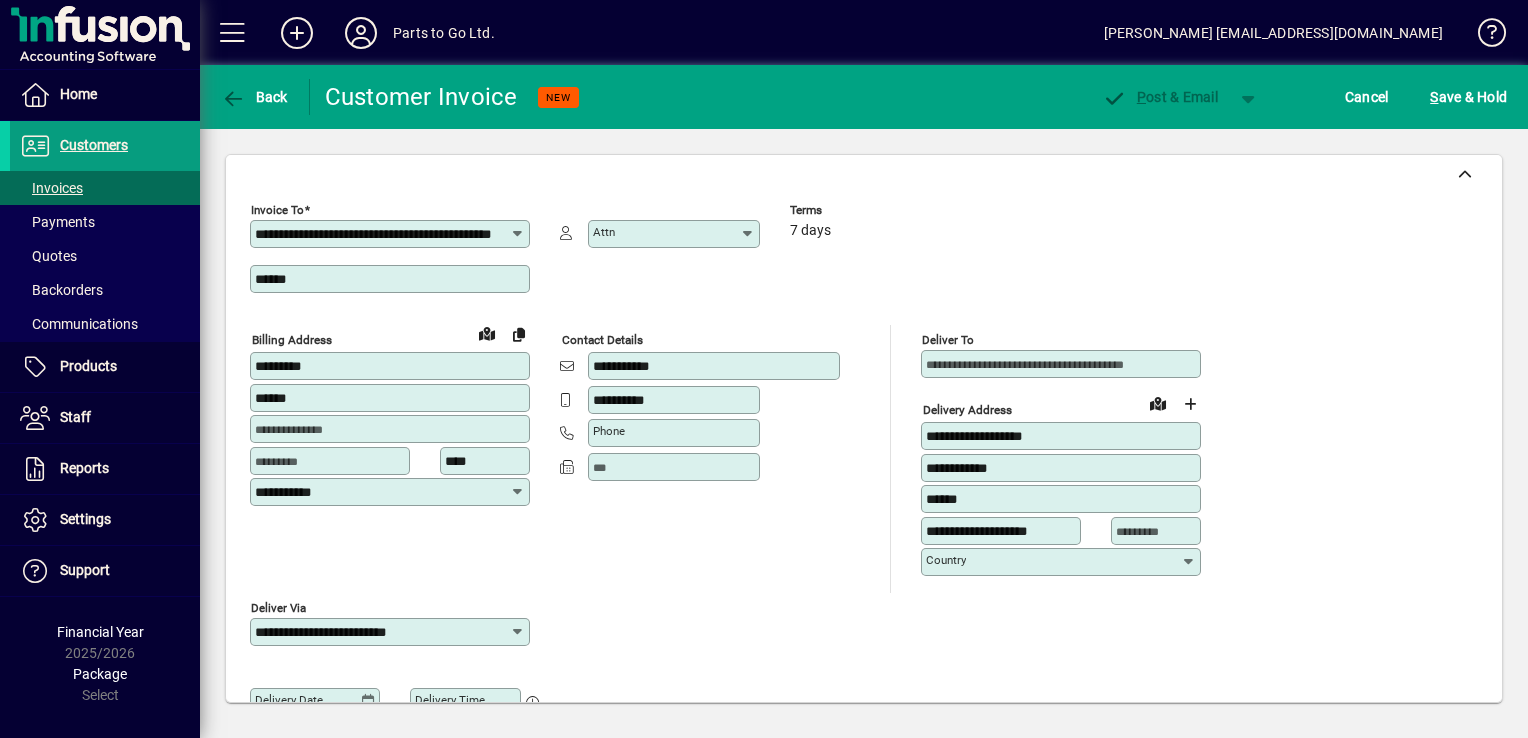 click on "*****" at bounding box center [392, 279] 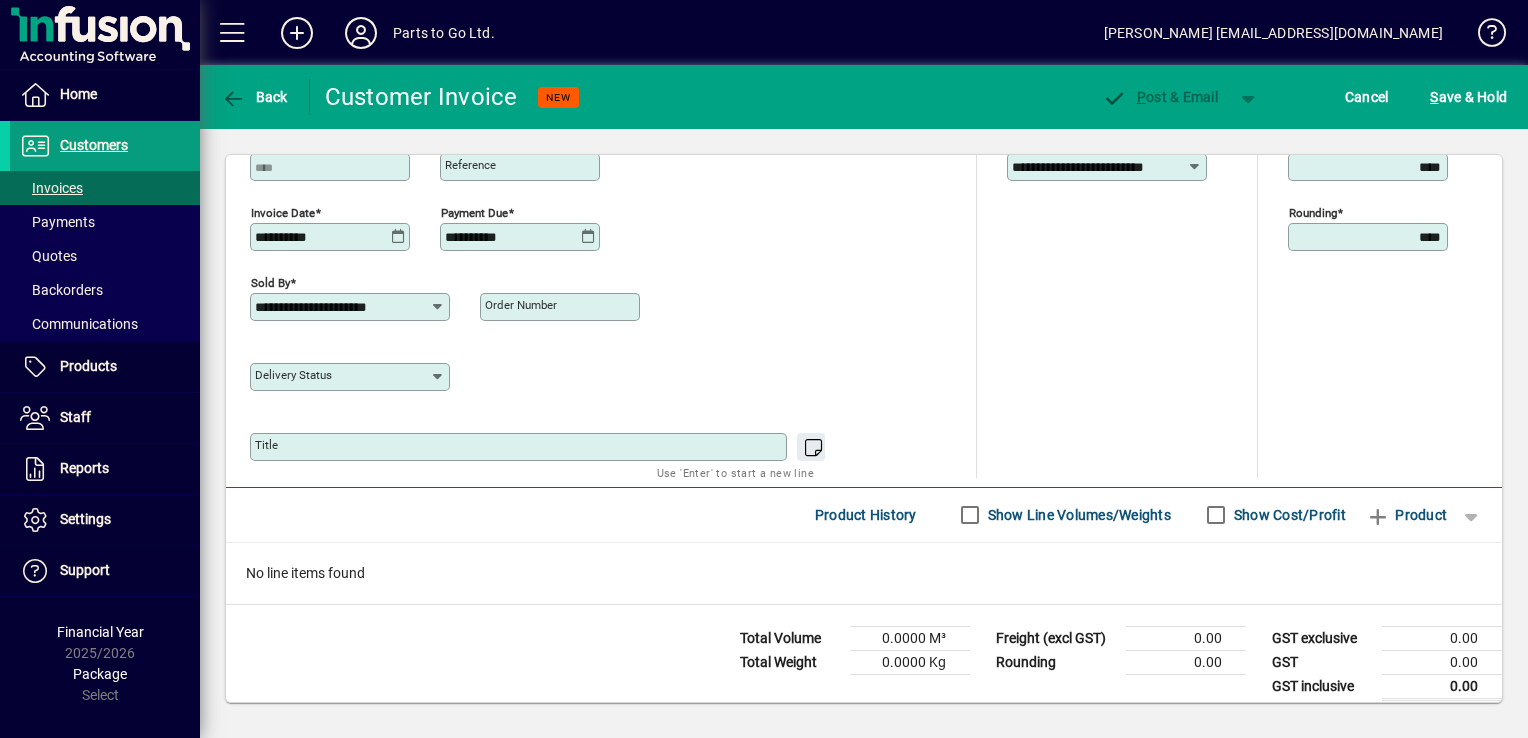 scroll, scrollTop: 796, scrollLeft: 0, axis: vertical 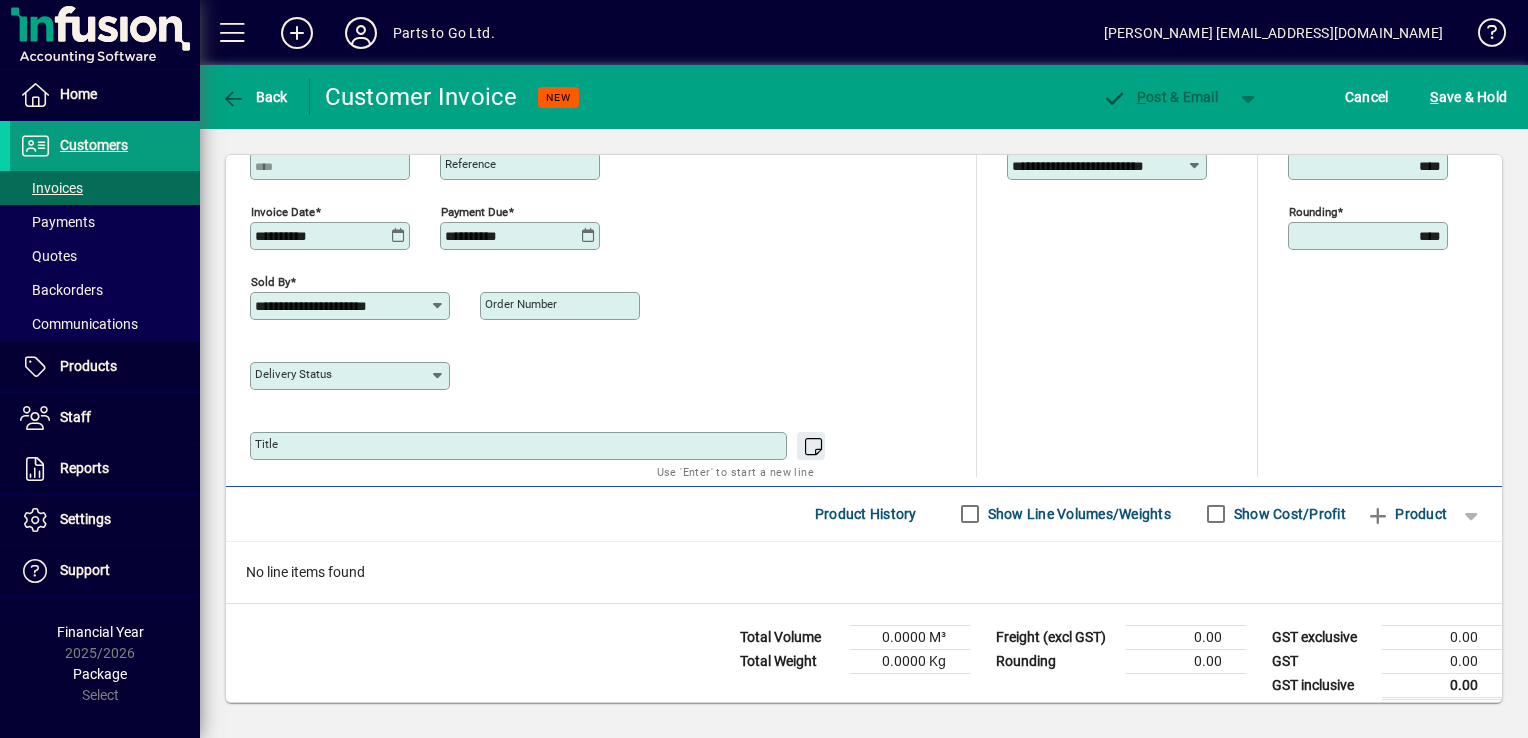 type on "*******" 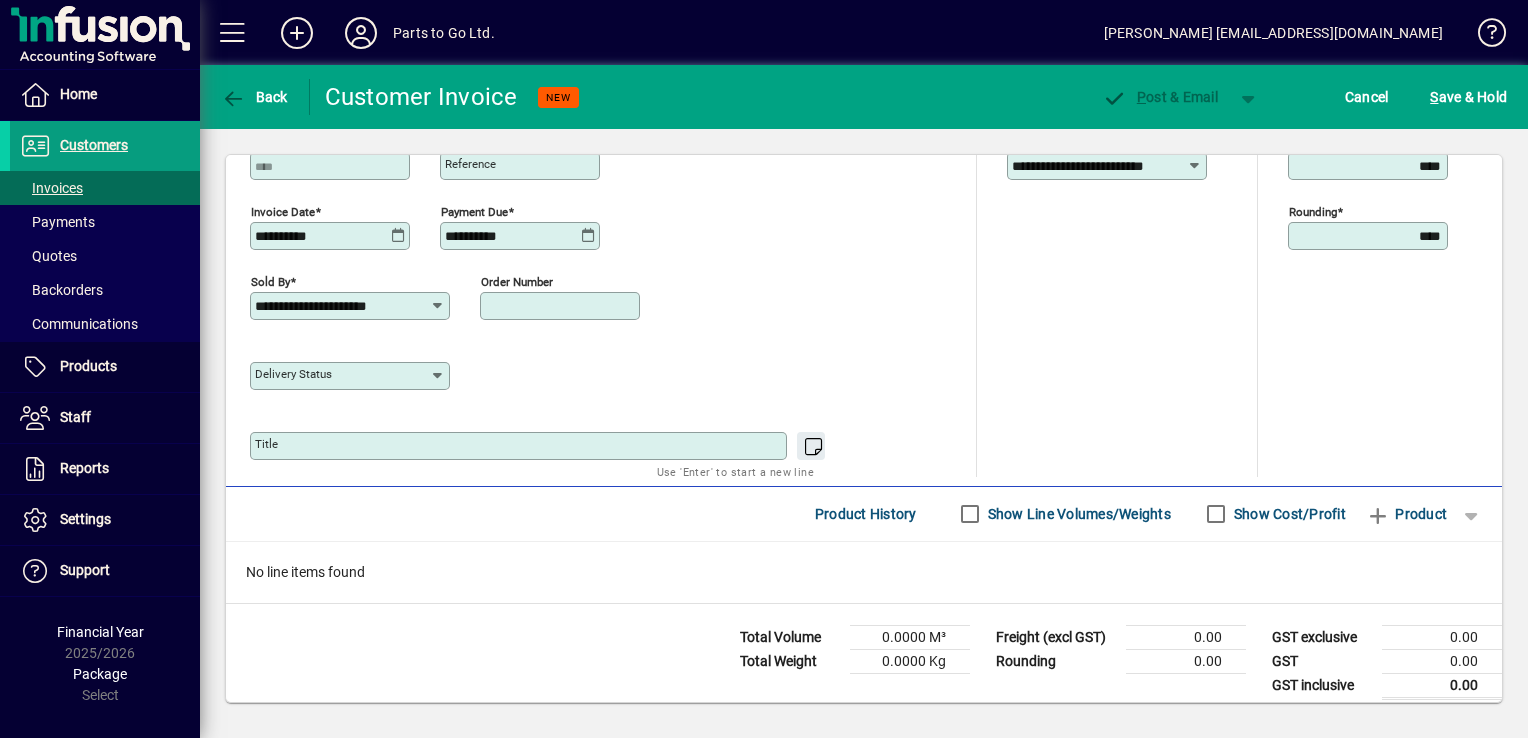 click on "Order number" at bounding box center (562, 306) 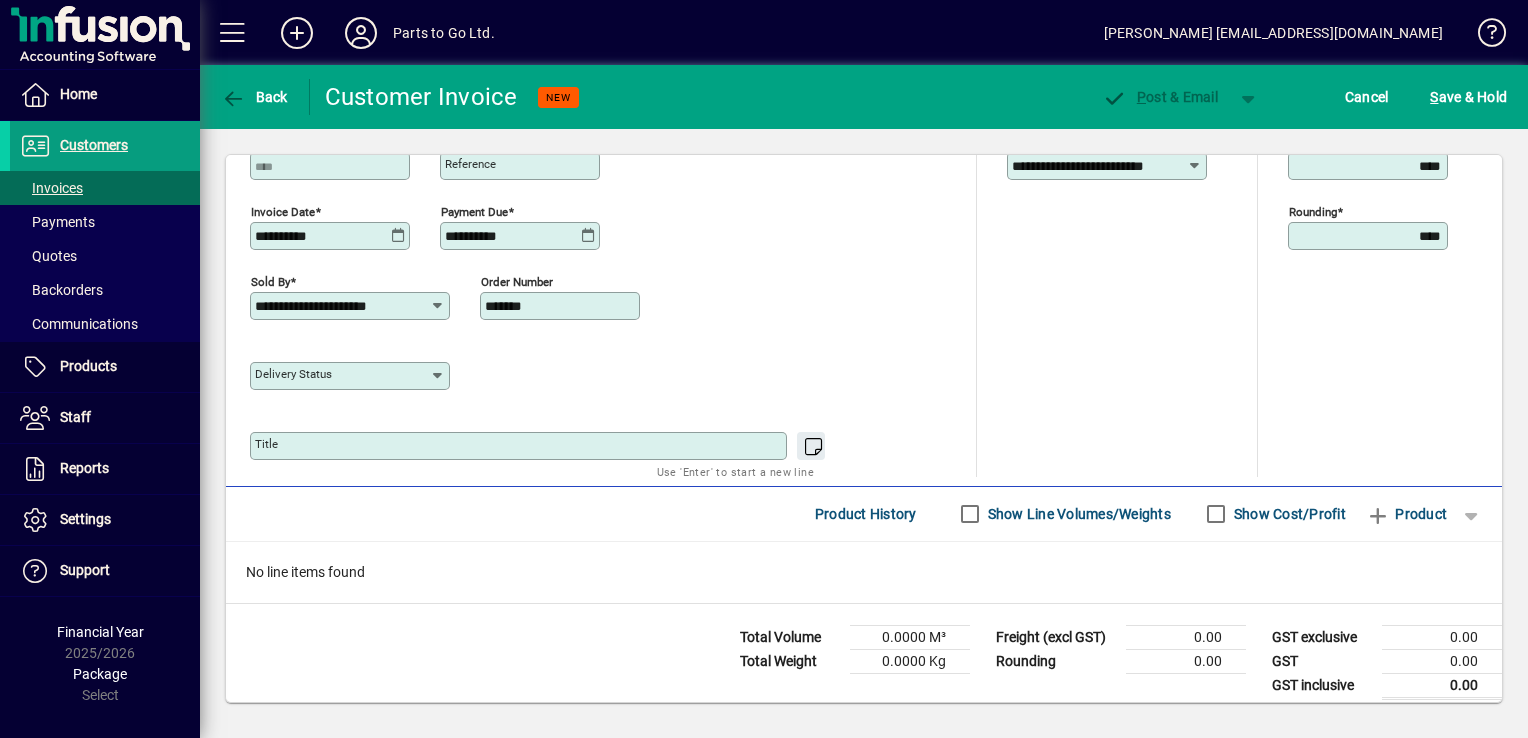 type on "*******" 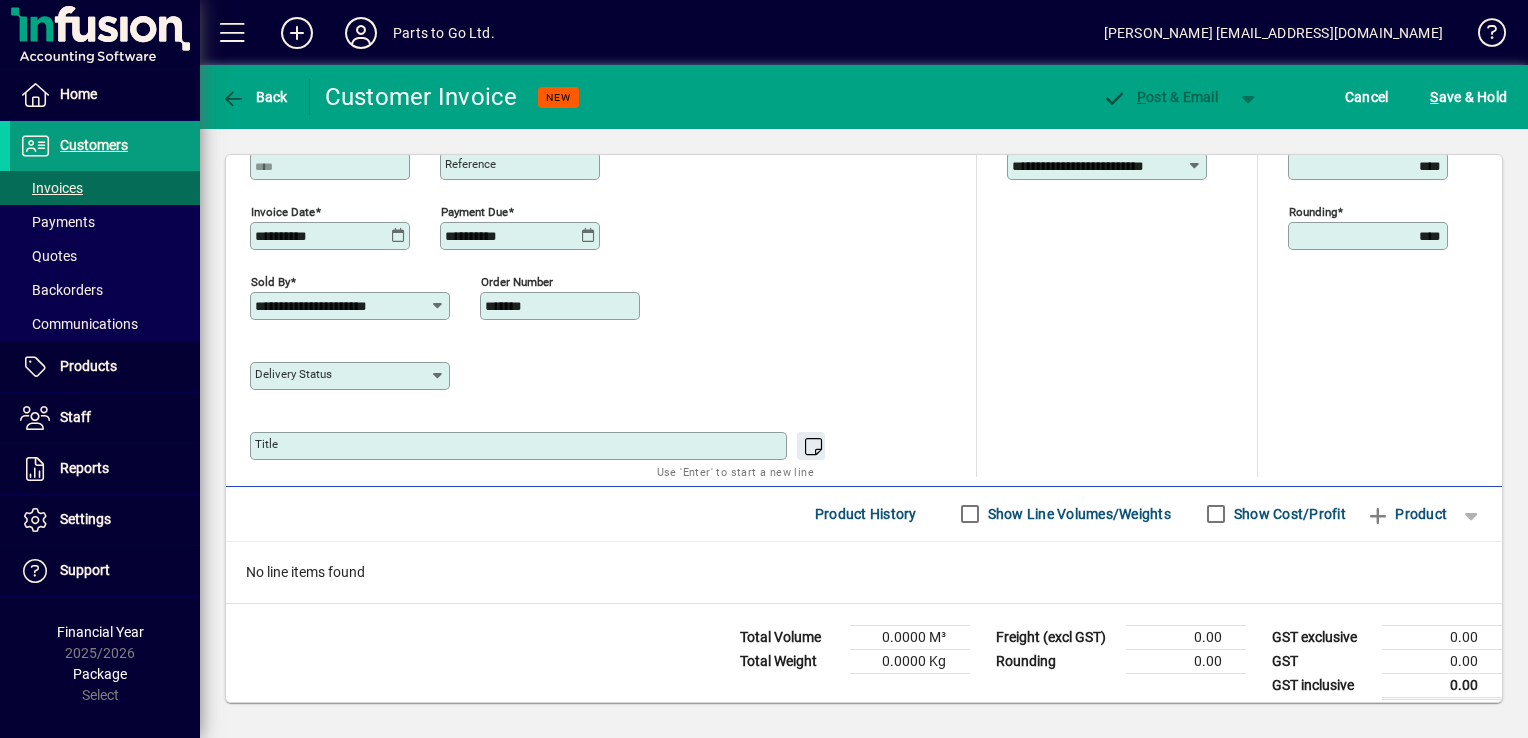 click on "S ave & Hold" 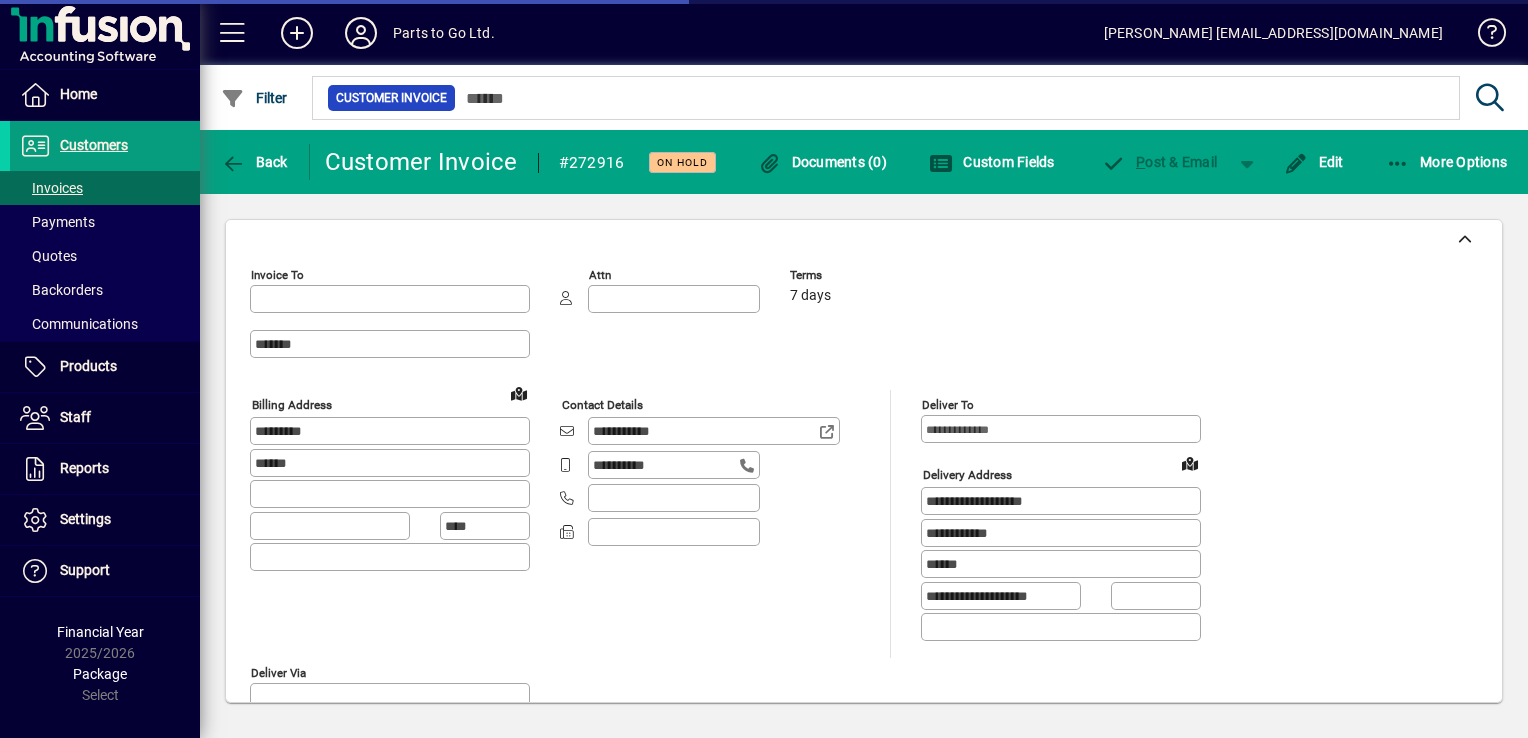 type on "**********" 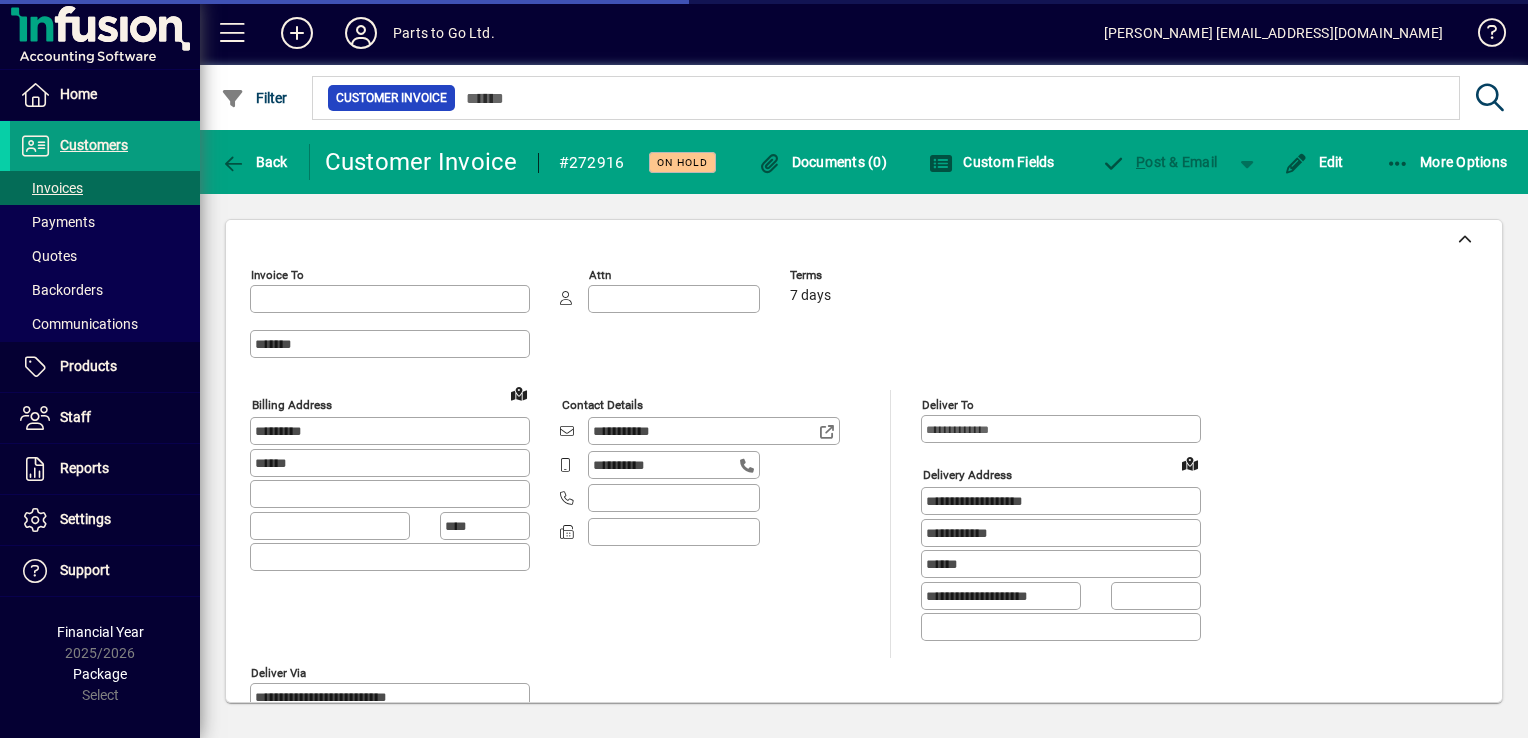 type on "**********" 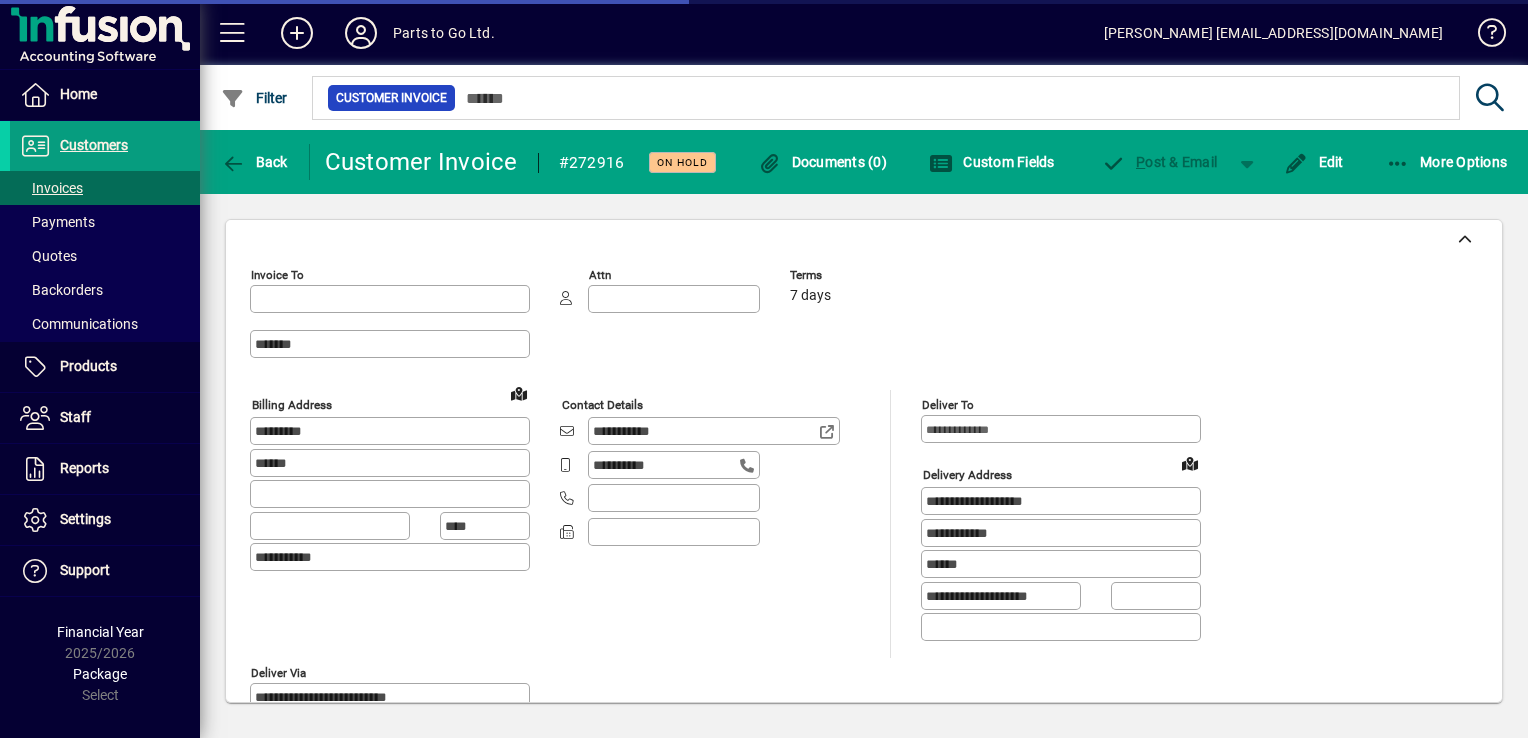 type on "**********" 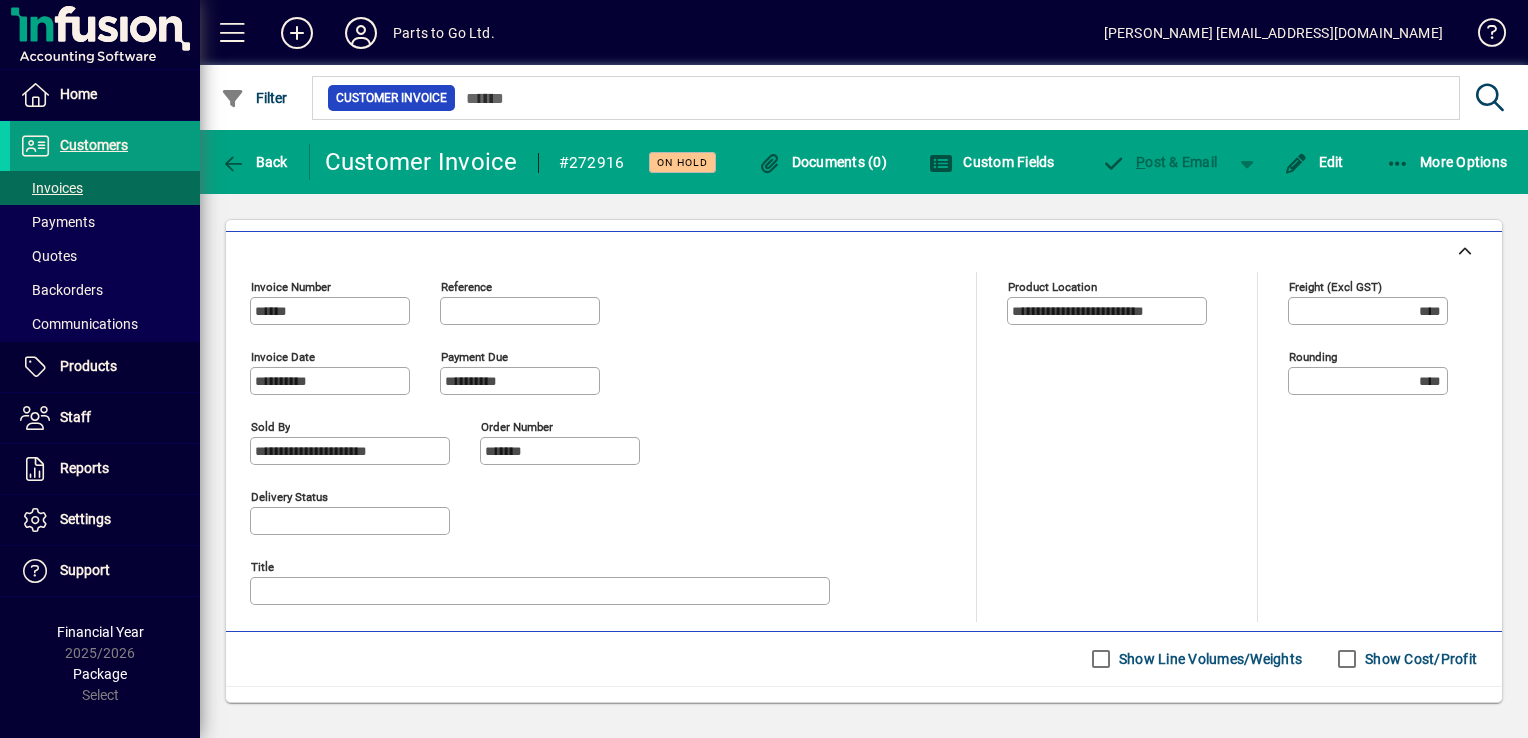 scroll, scrollTop: 720, scrollLeft: 0, axis: vertical 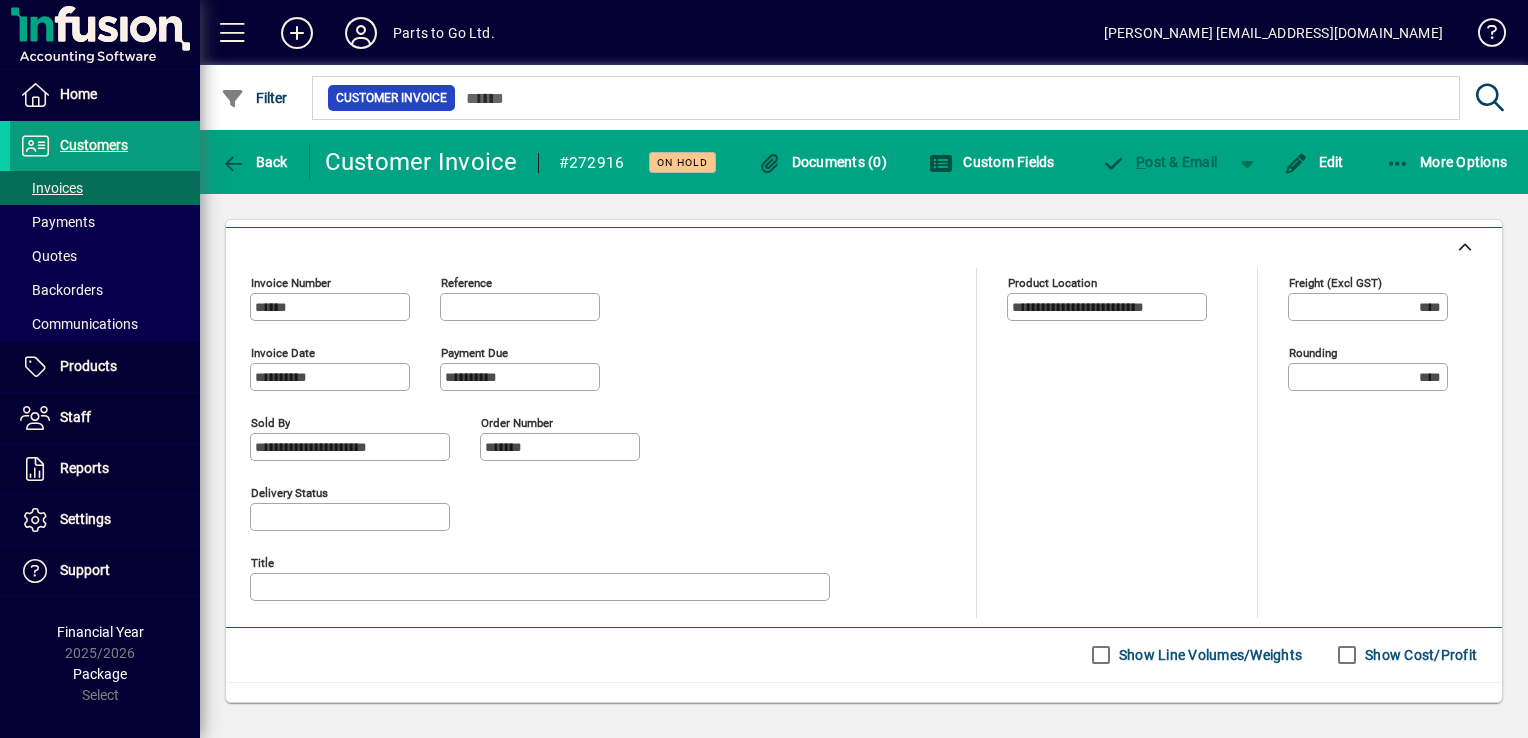 drag, startPoint x: 548, startPoint y: 294, endPoint x: 531, endPoint y: 440, distance: 146.98639 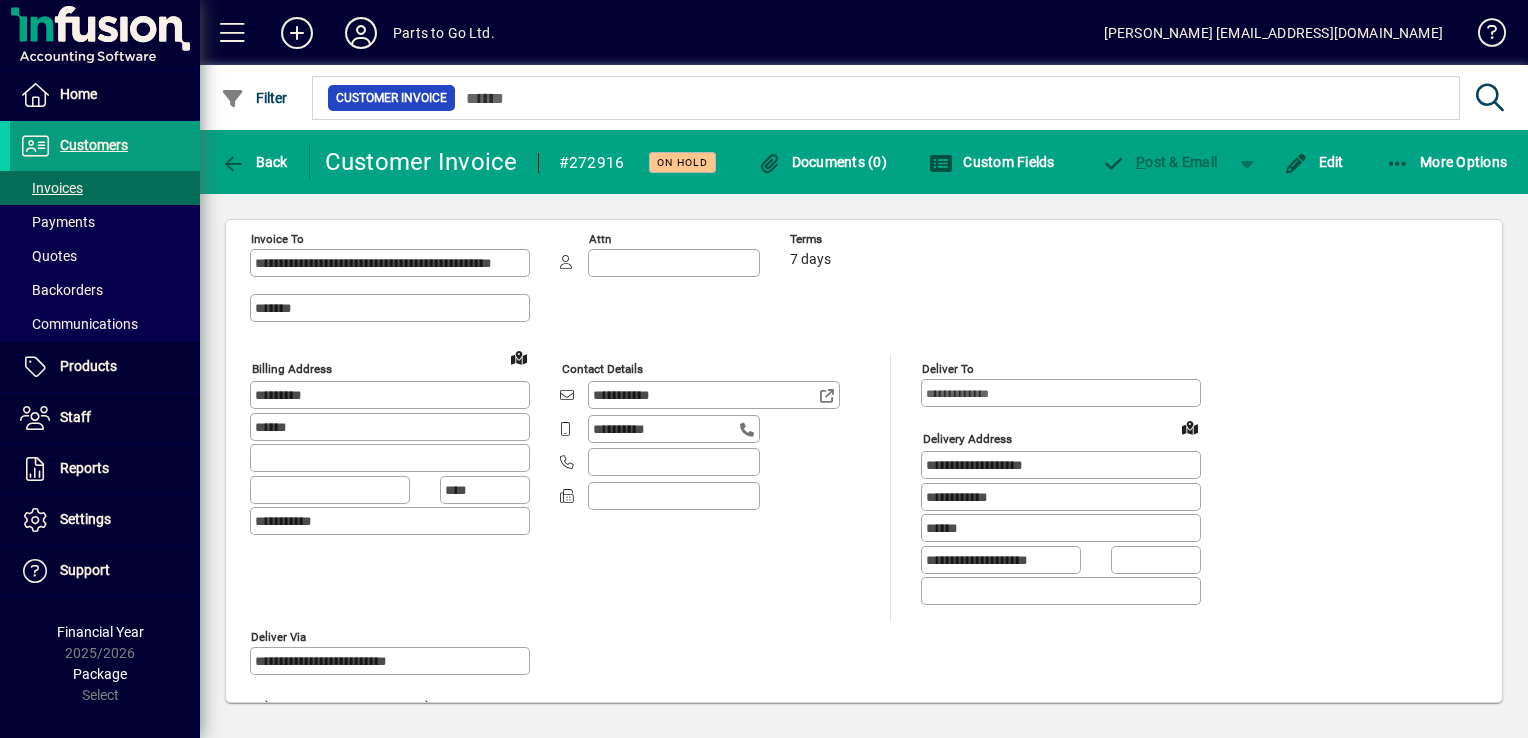 scroll, scrollTop: 0, scrollLeft: 0, axis: both 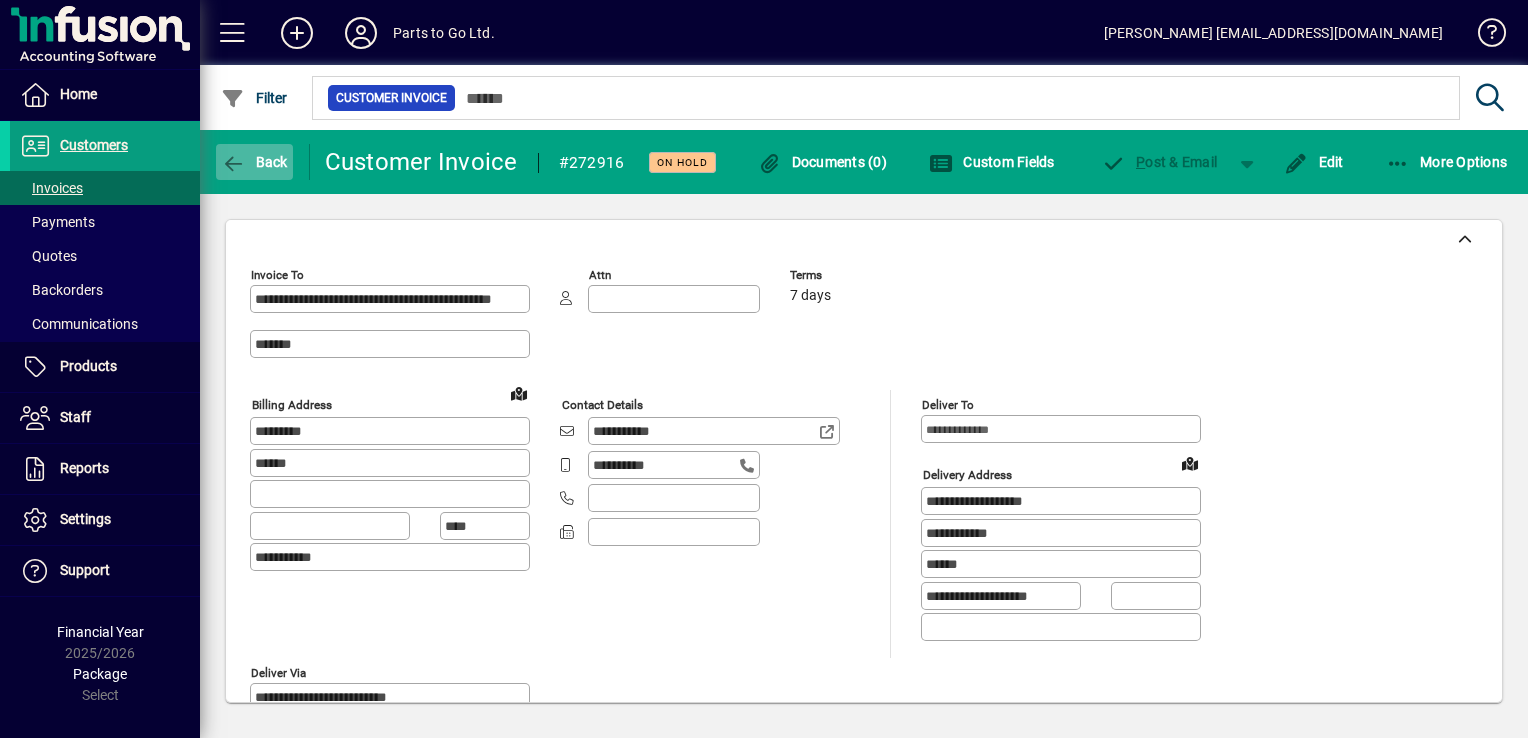 click 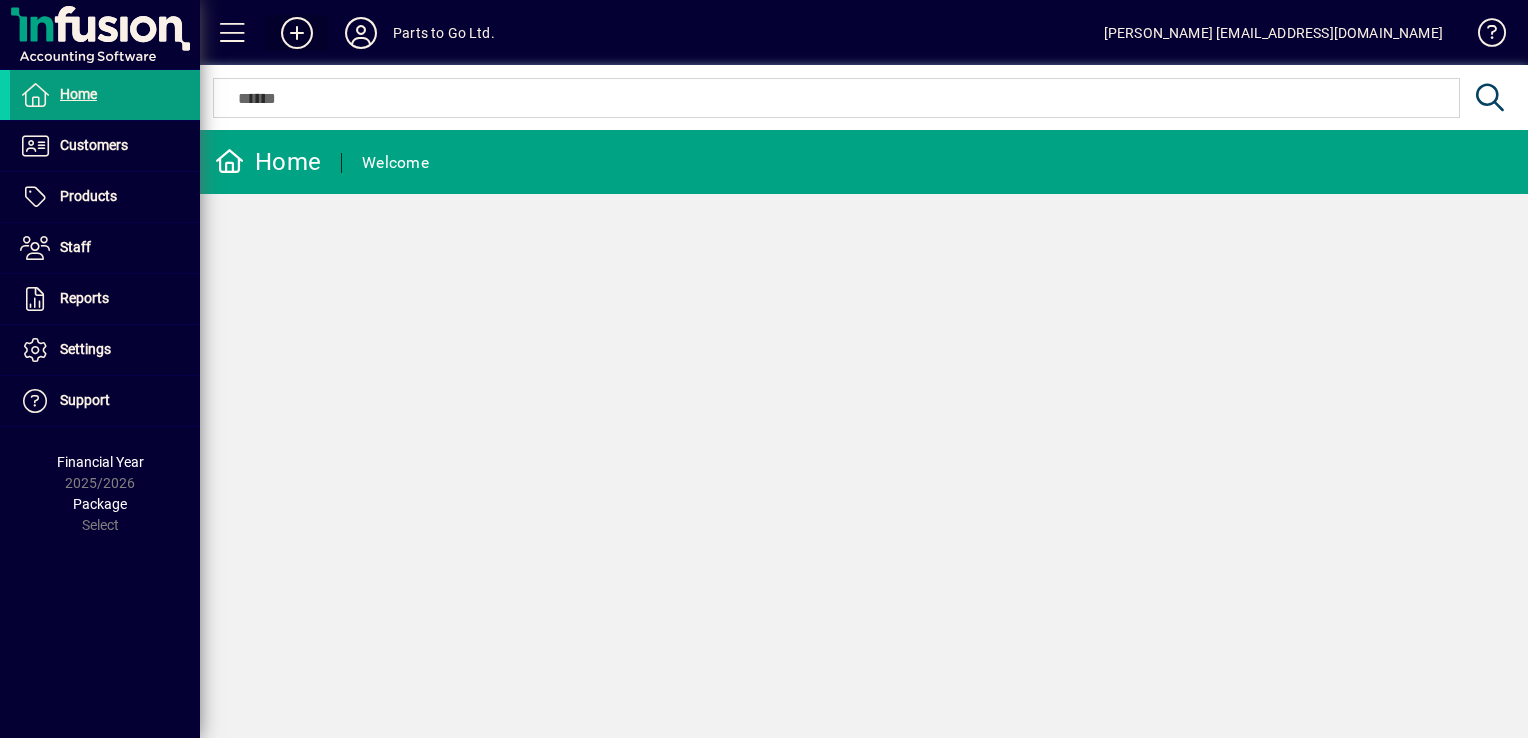 click 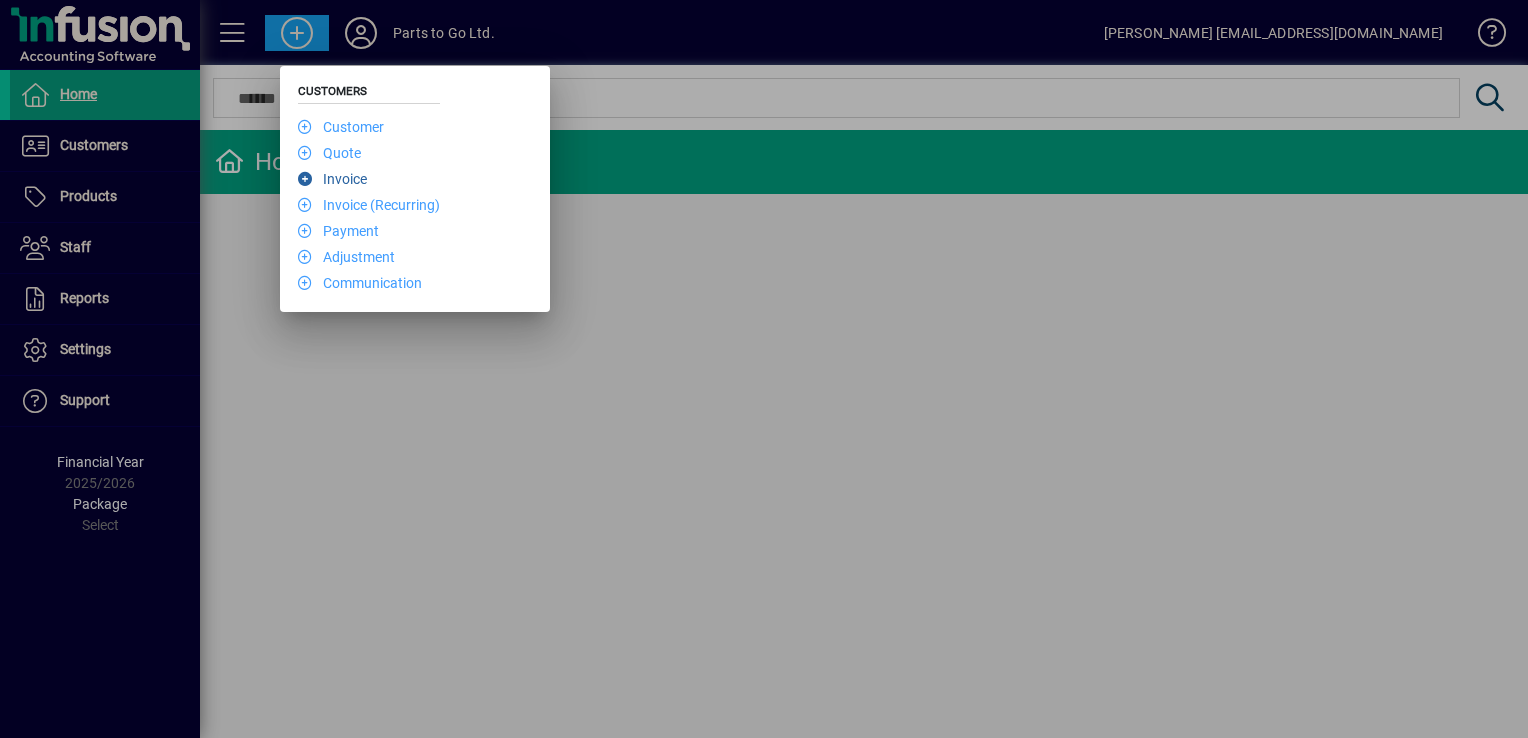 click on "Invoice" at bounding box center (332, 179) 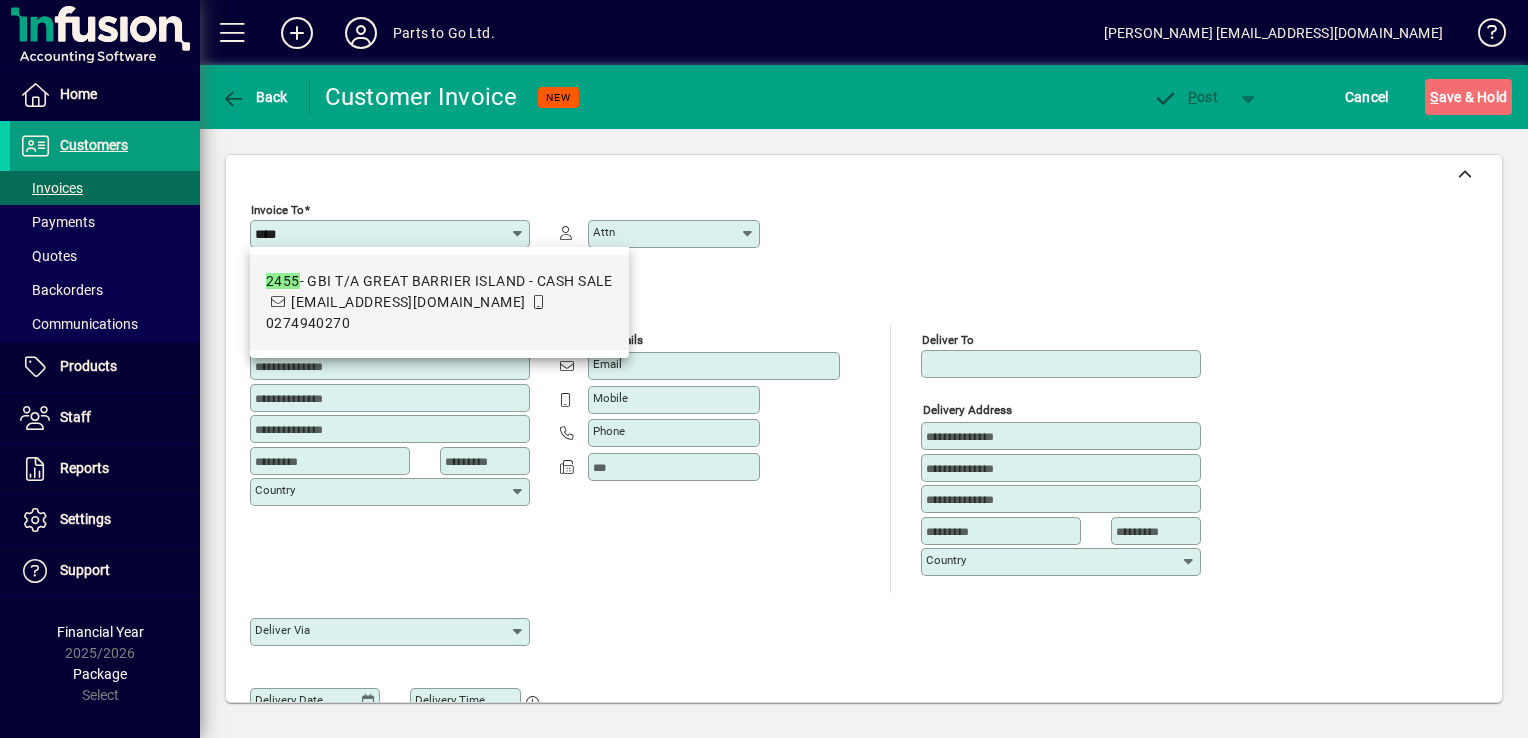 type on "**********" 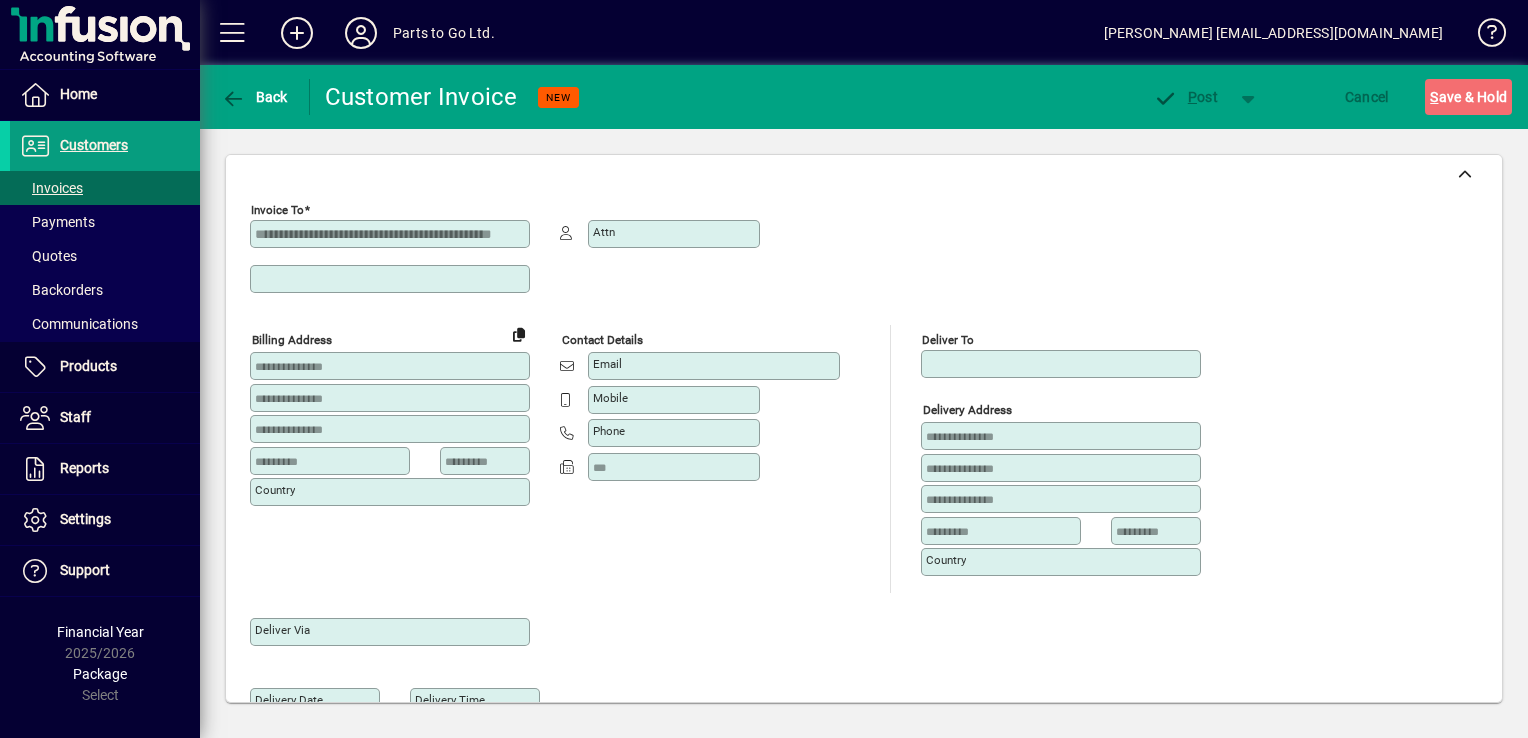type on "*********" 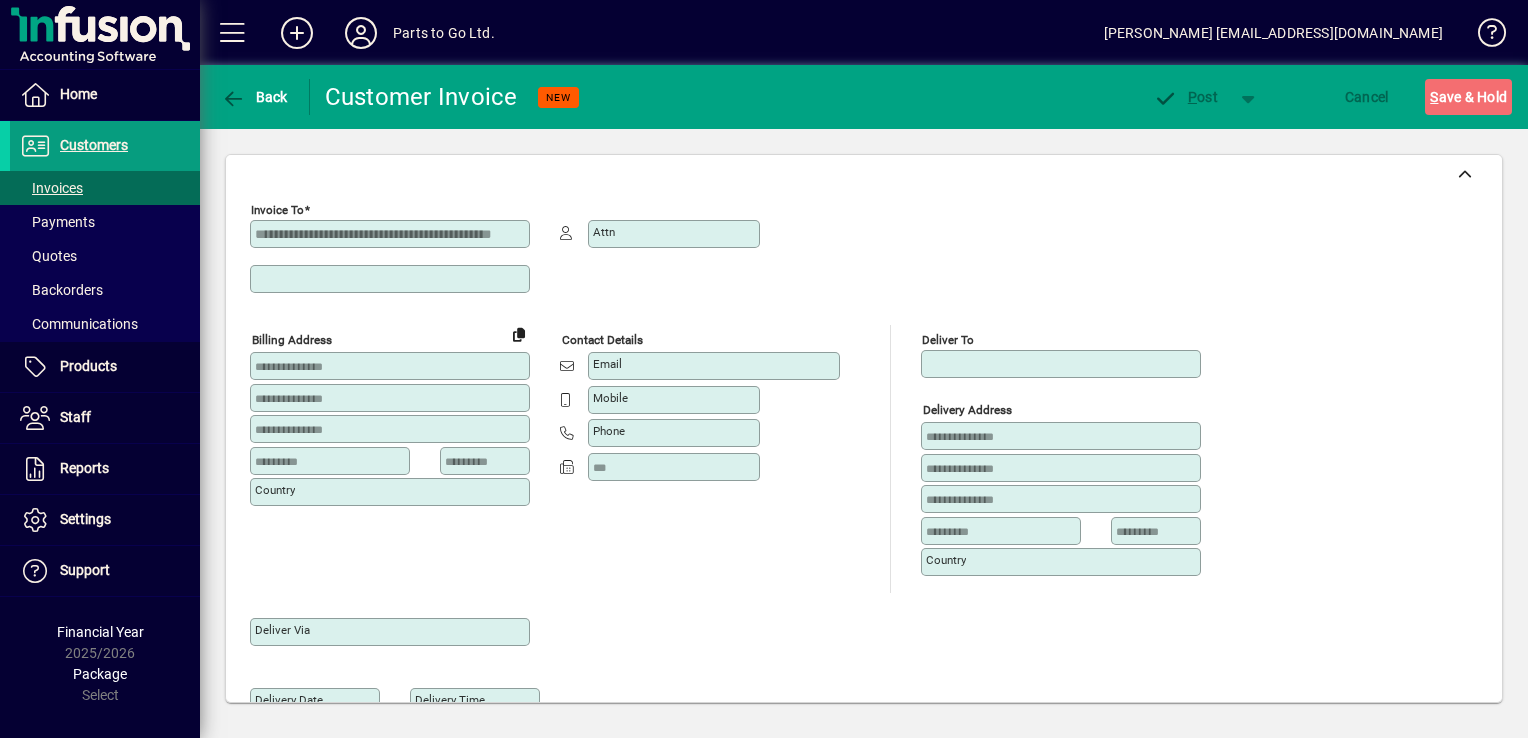 type on "******" 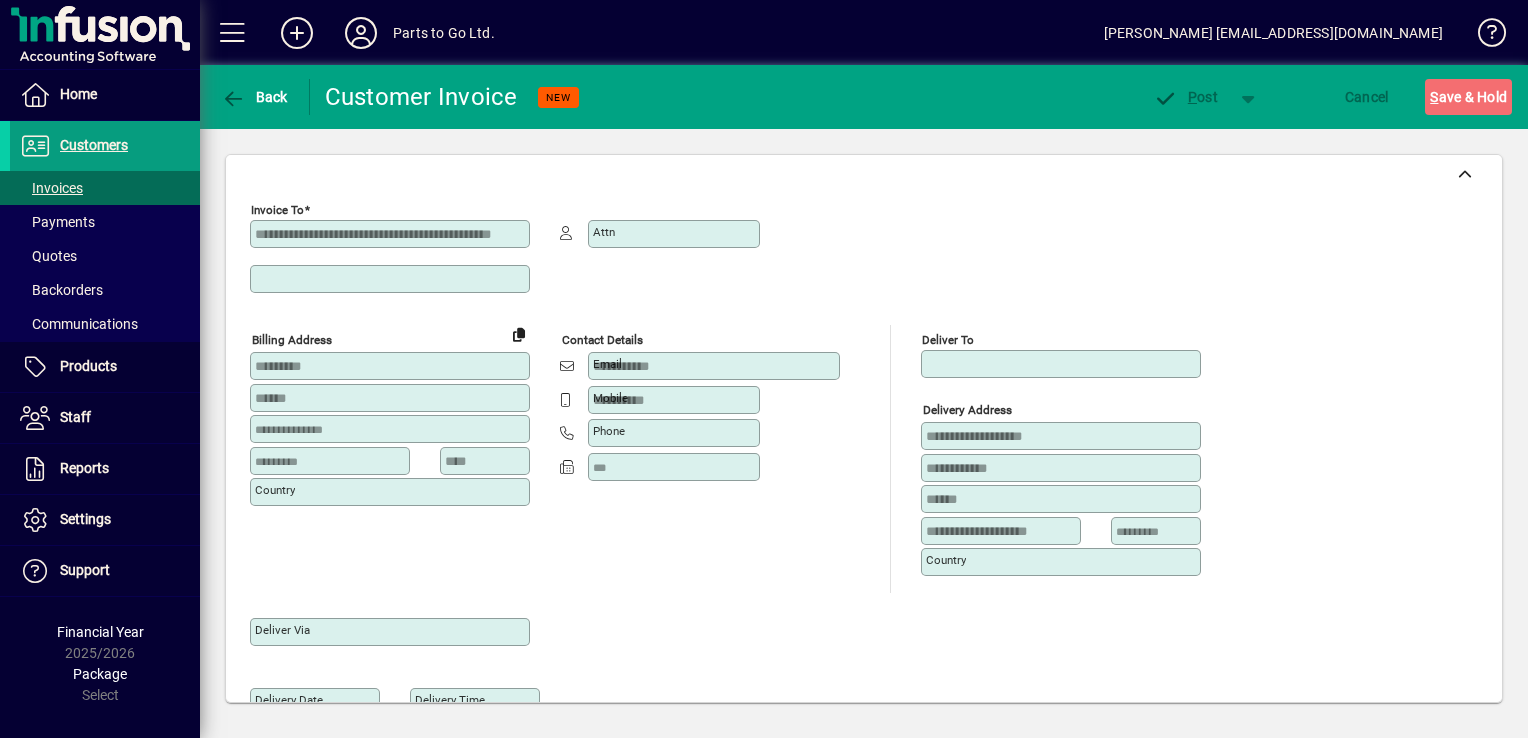 type on "**********" 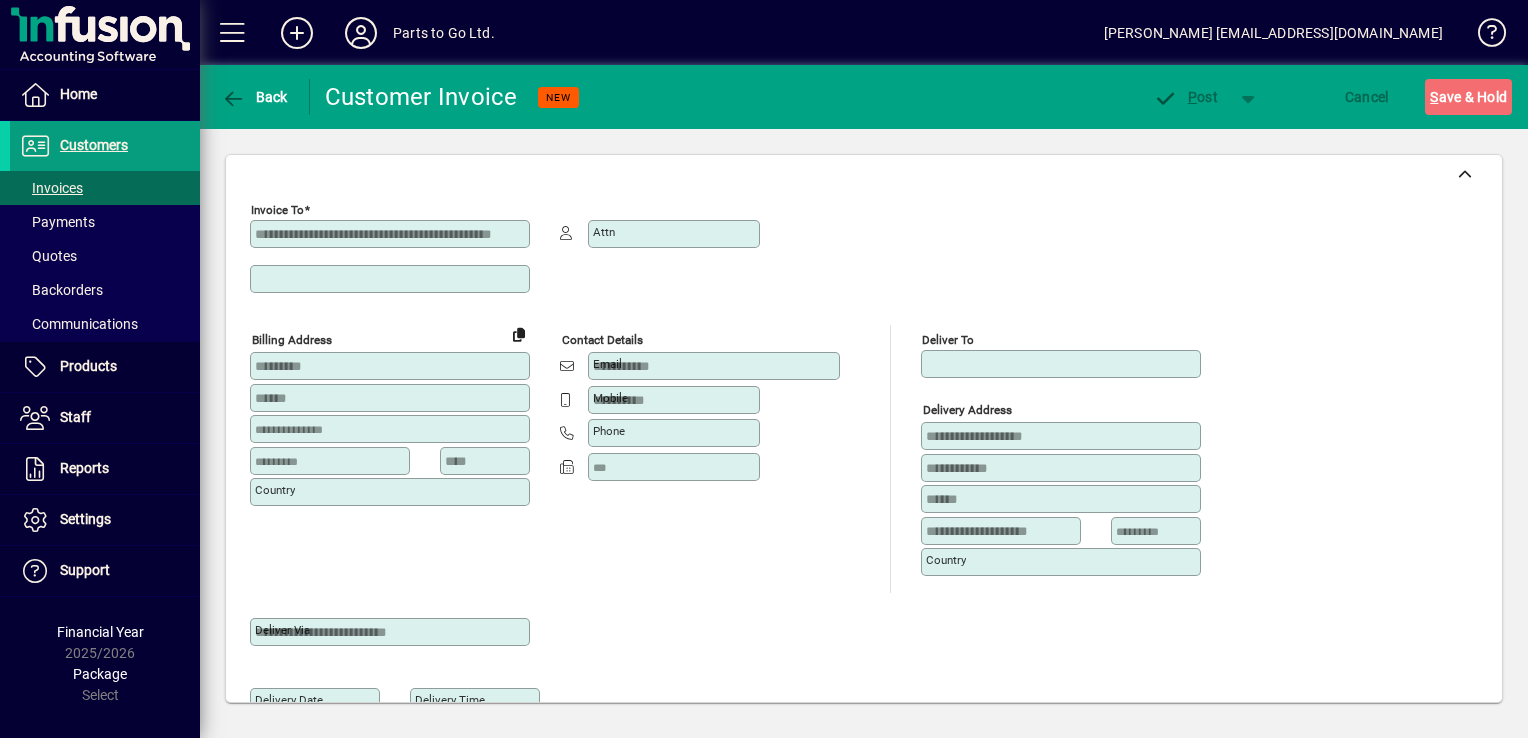 type on "**********" 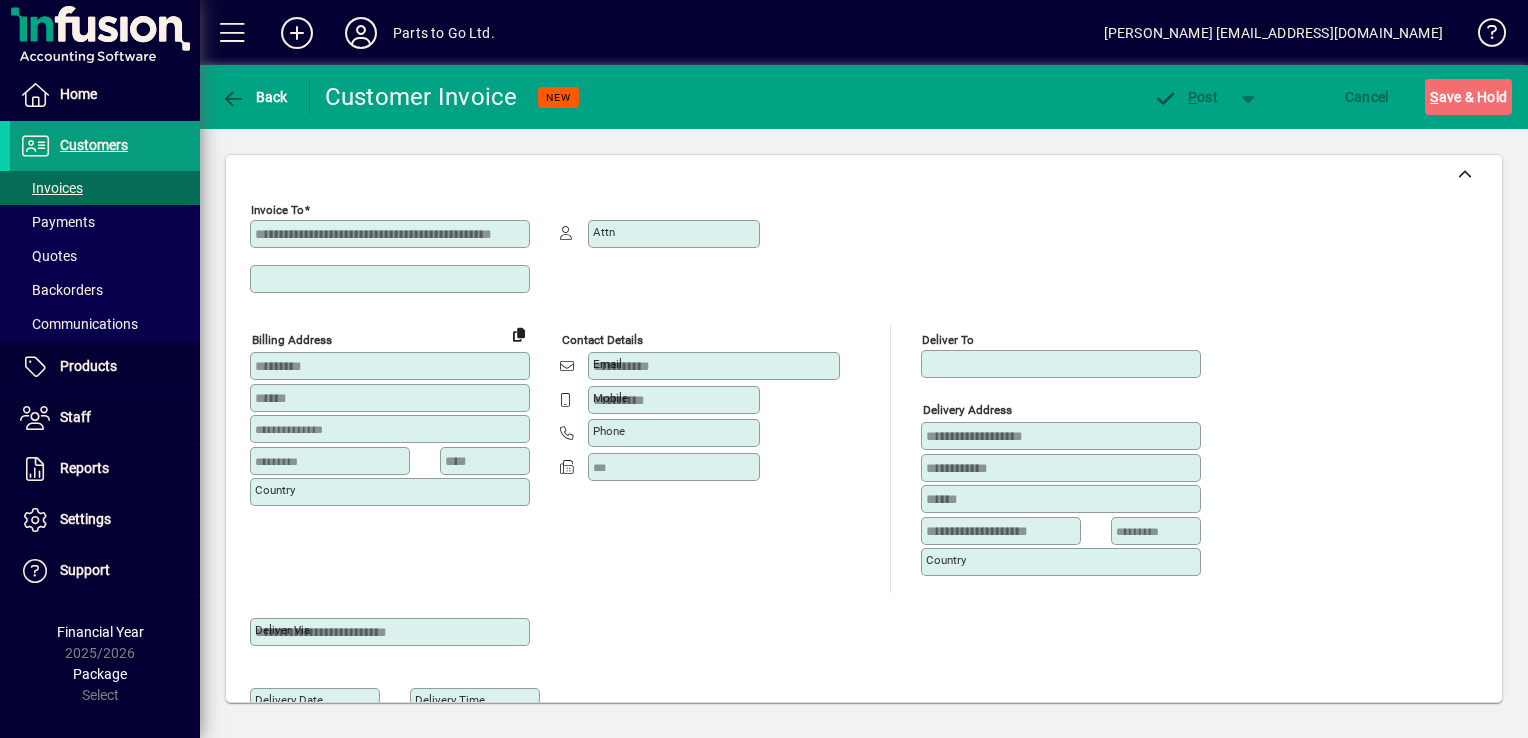 type on "**********" 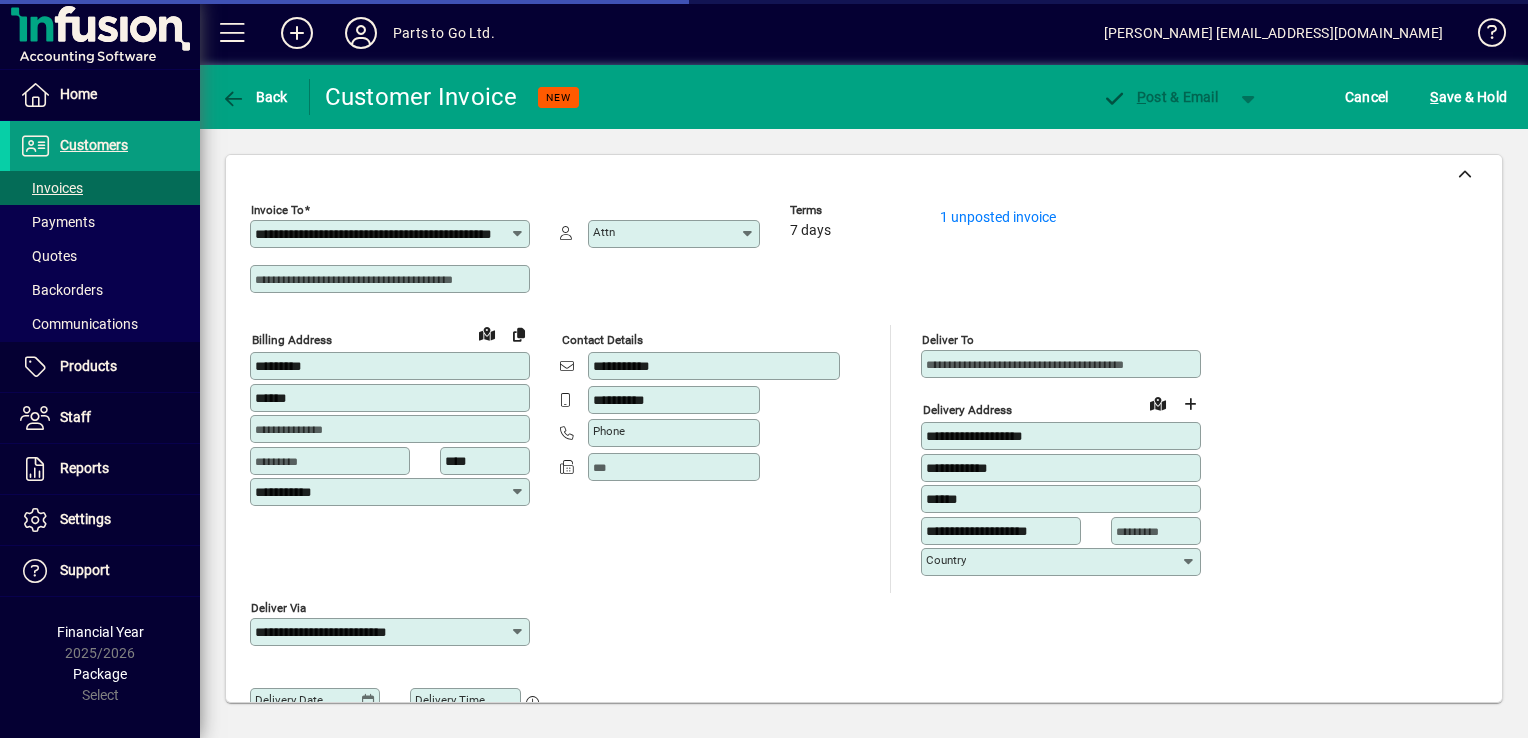 type on "**********" 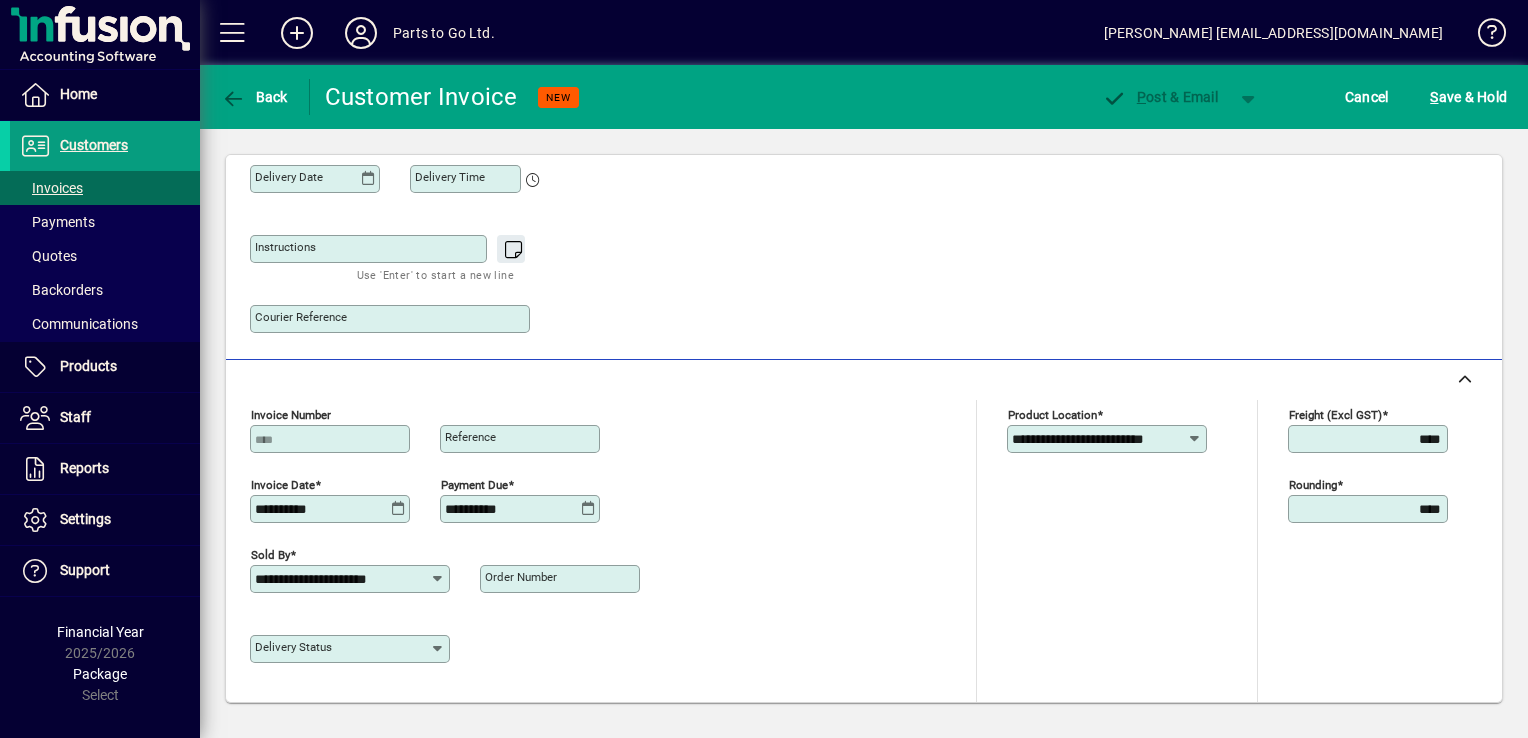 scroll, scrollTop: 524, scrollLeft: 0, axis: vertical 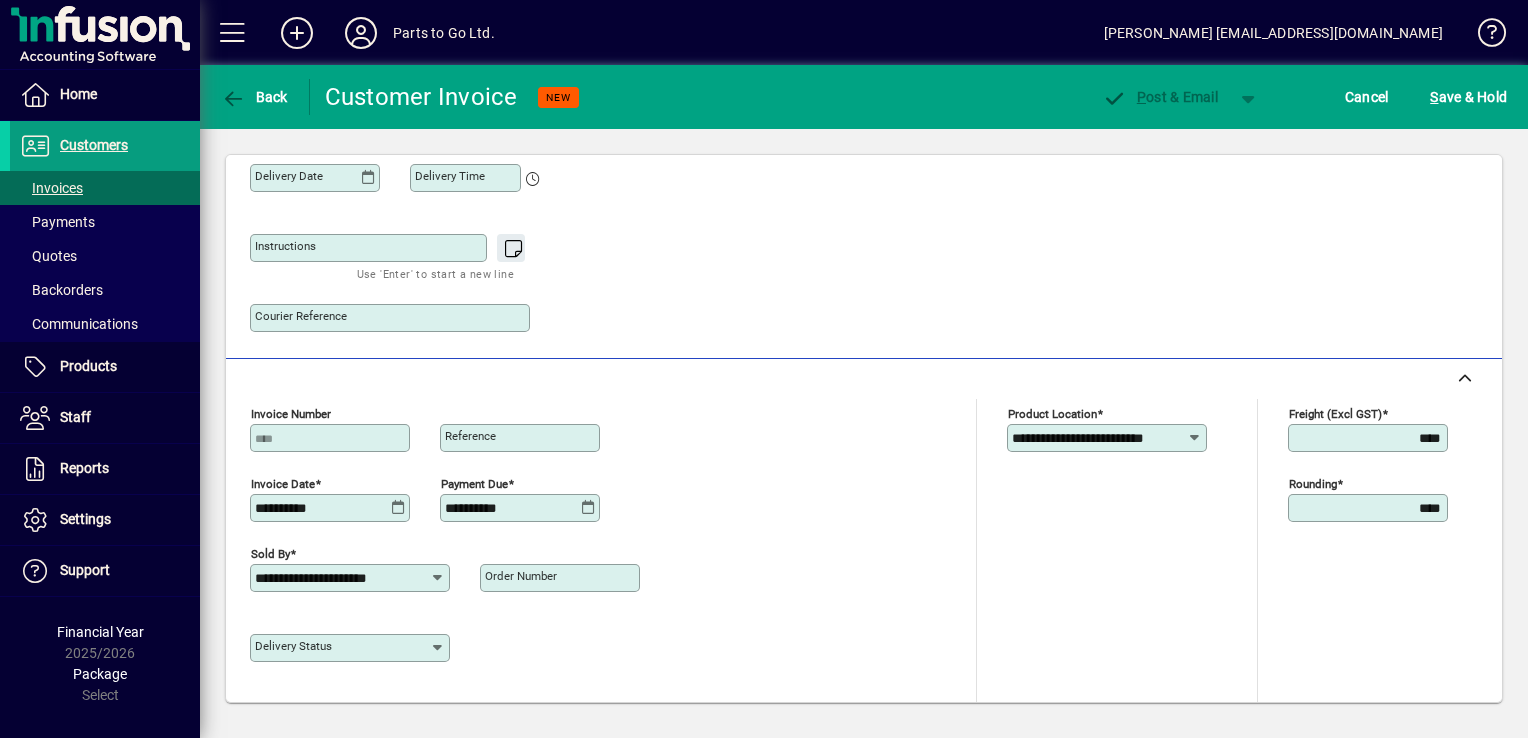 click on "Order number" at bounding box center [521, 576] 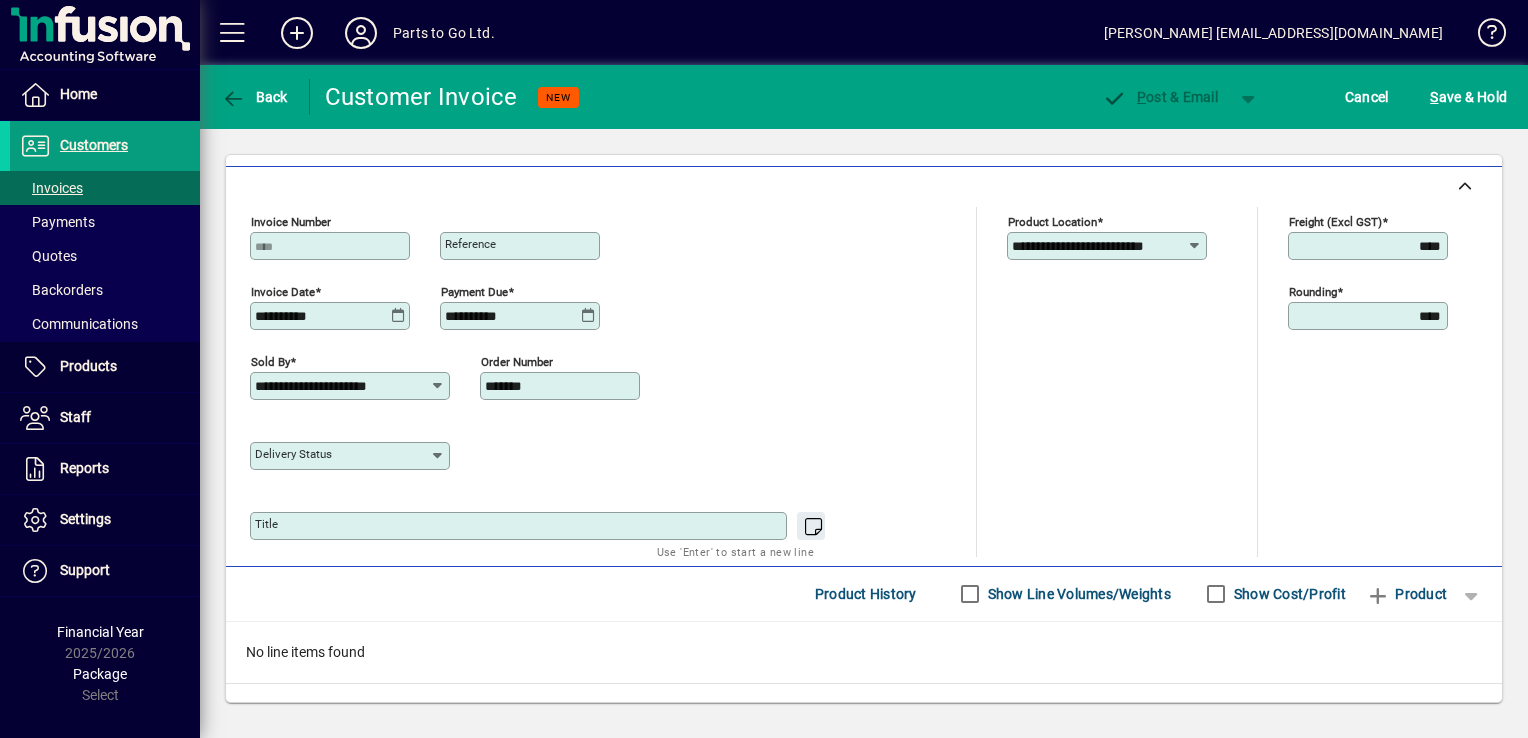 scroll, scrollTop: 723, scrollLeft: 0, axis: vertical 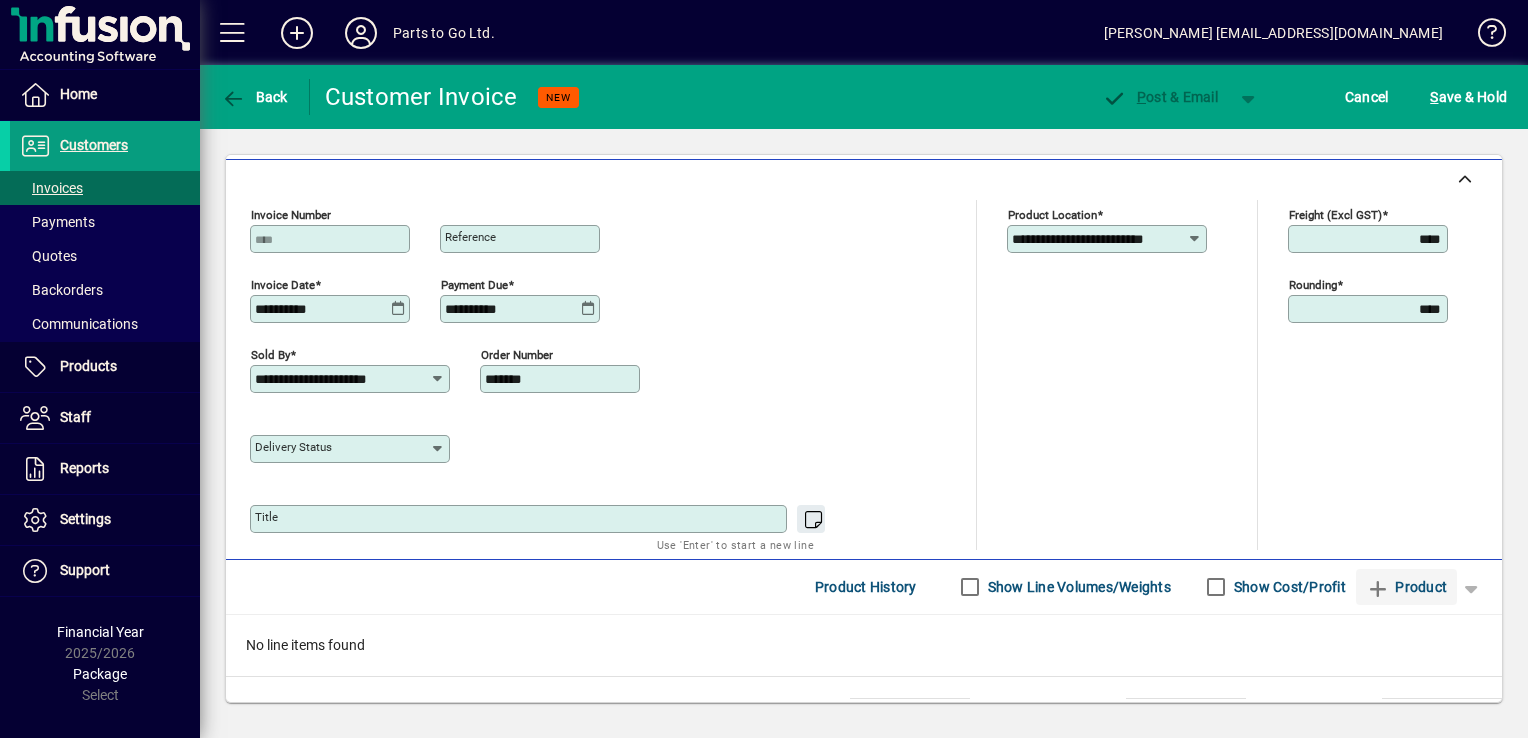 type on "*******" 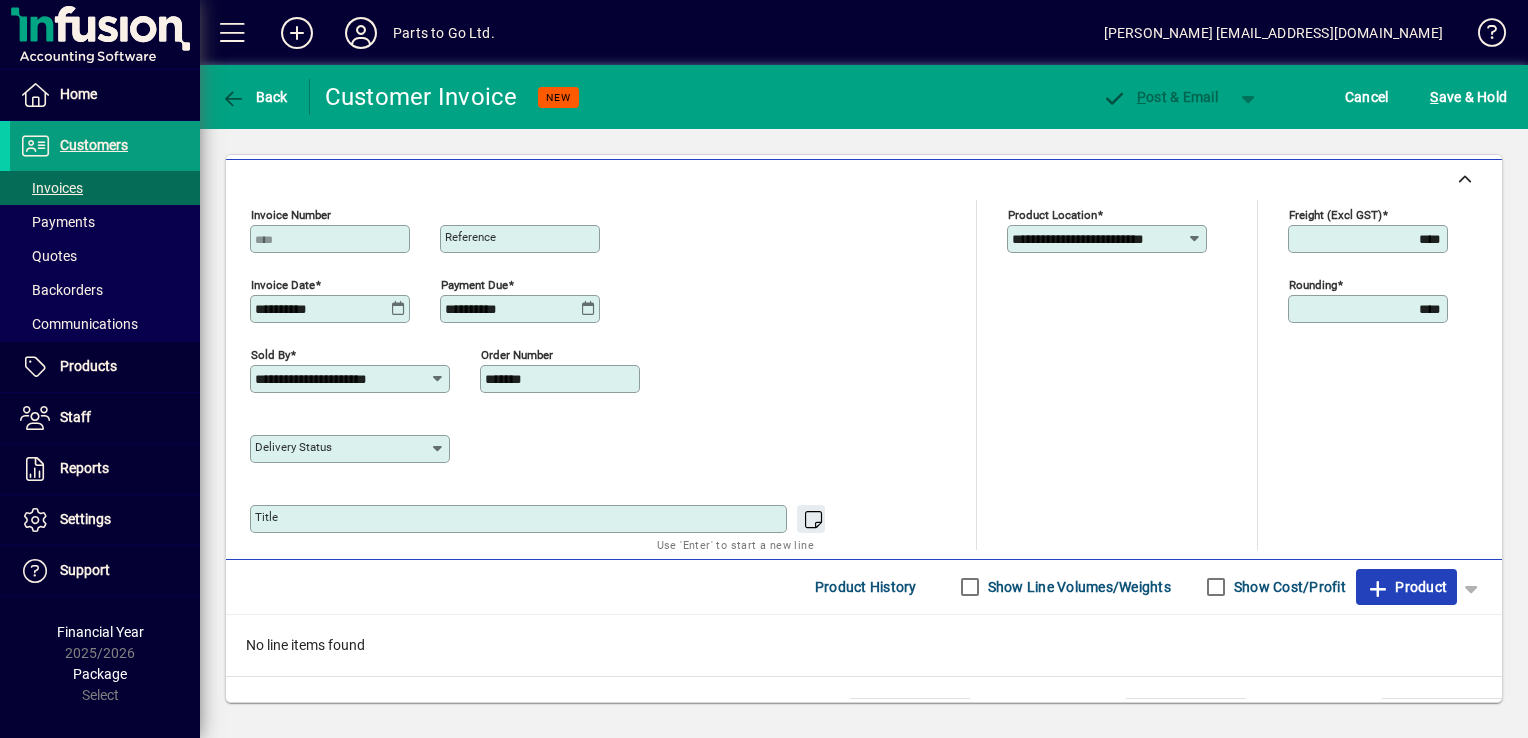 click on "Product" 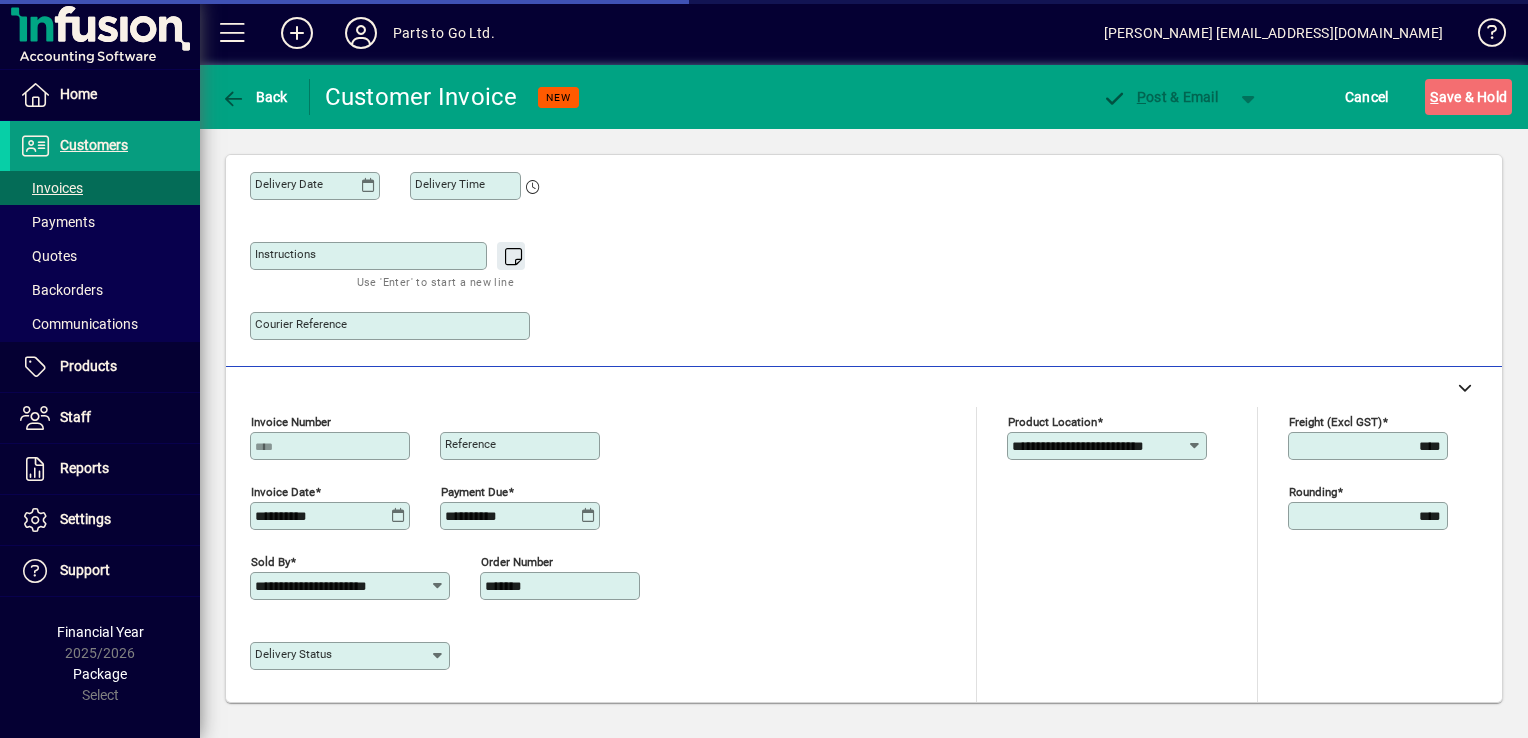 scroll, scrollTop: 104, scrollLeft: 0, axis: vertical 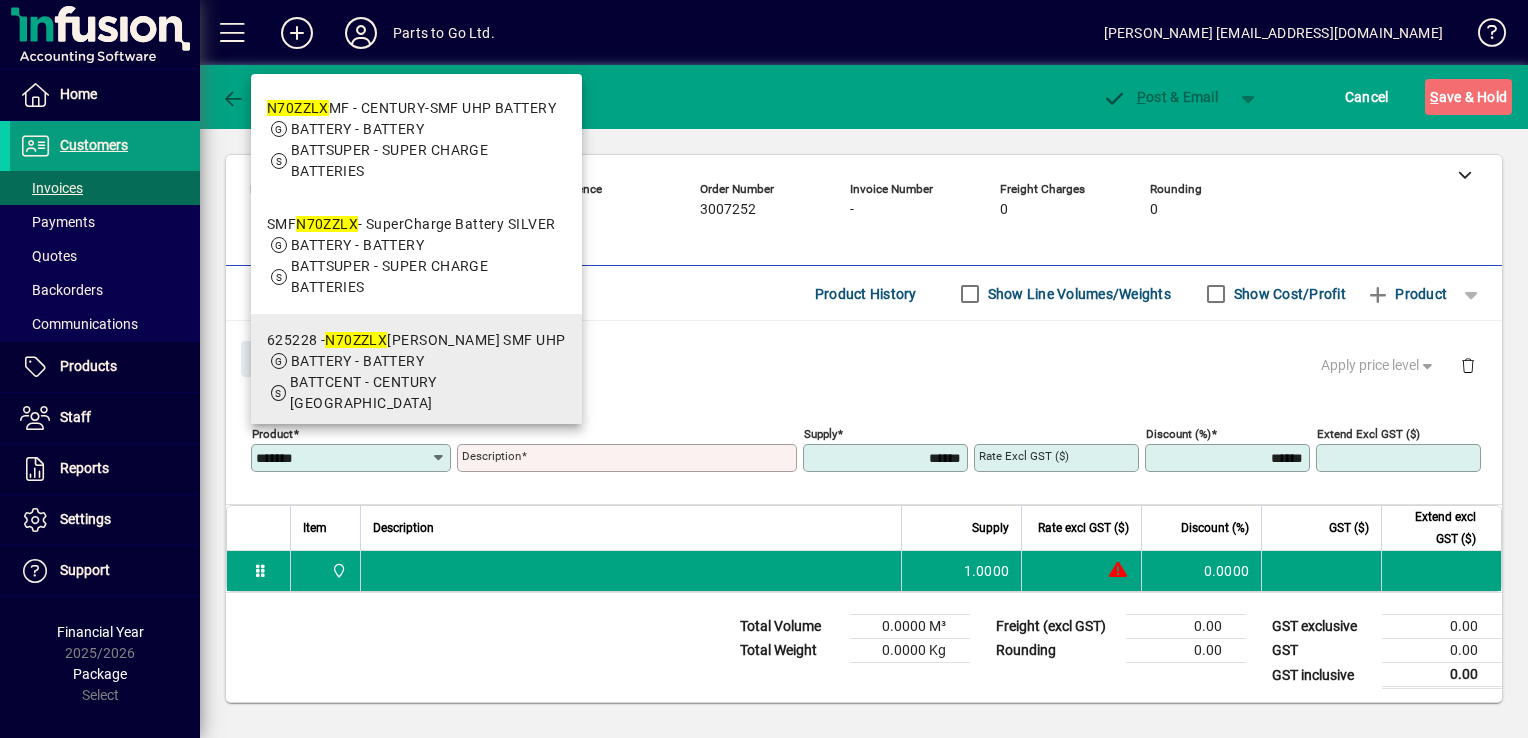 click on "BATTERY - BATTERY" at bounding box center [357, 361] 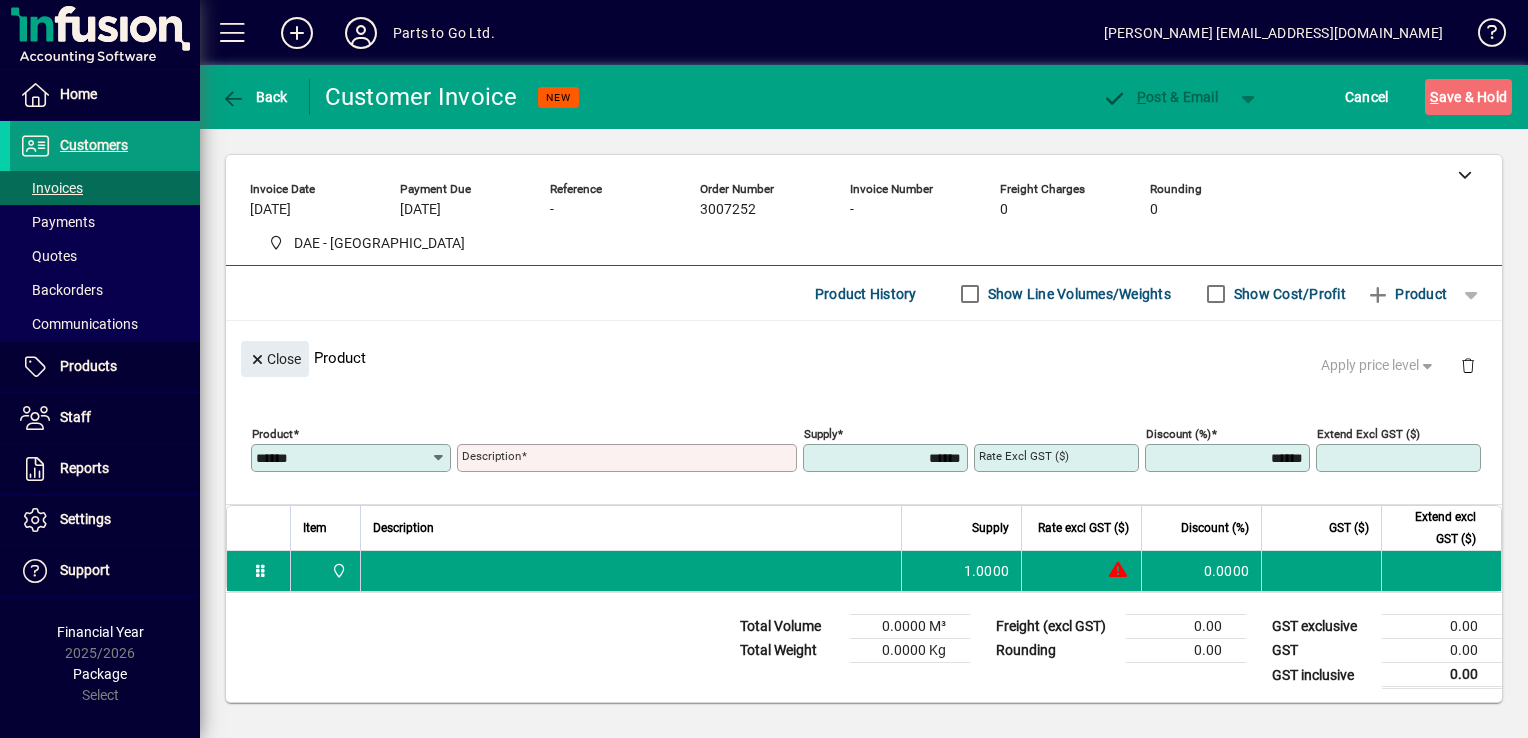 type on "**********" 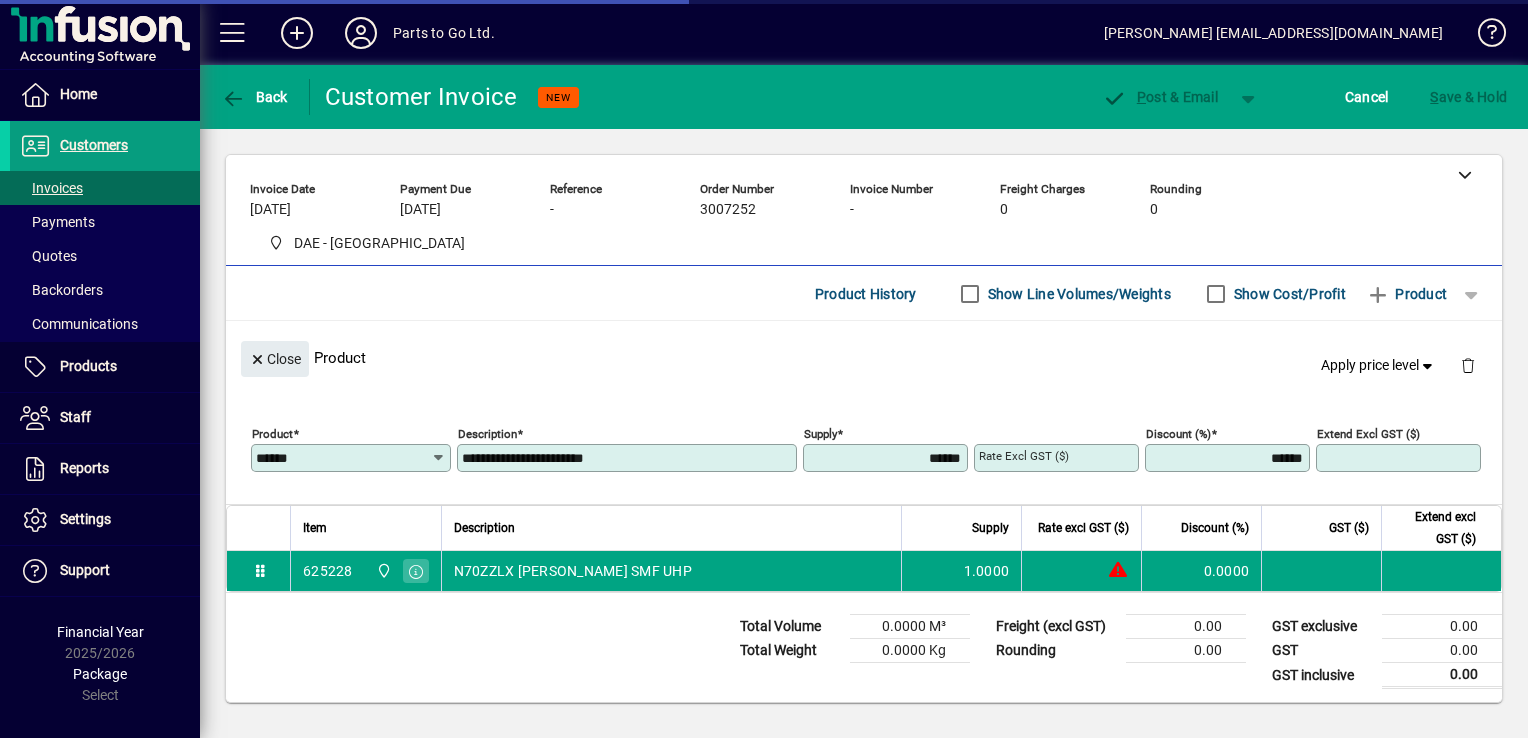 type on "********" 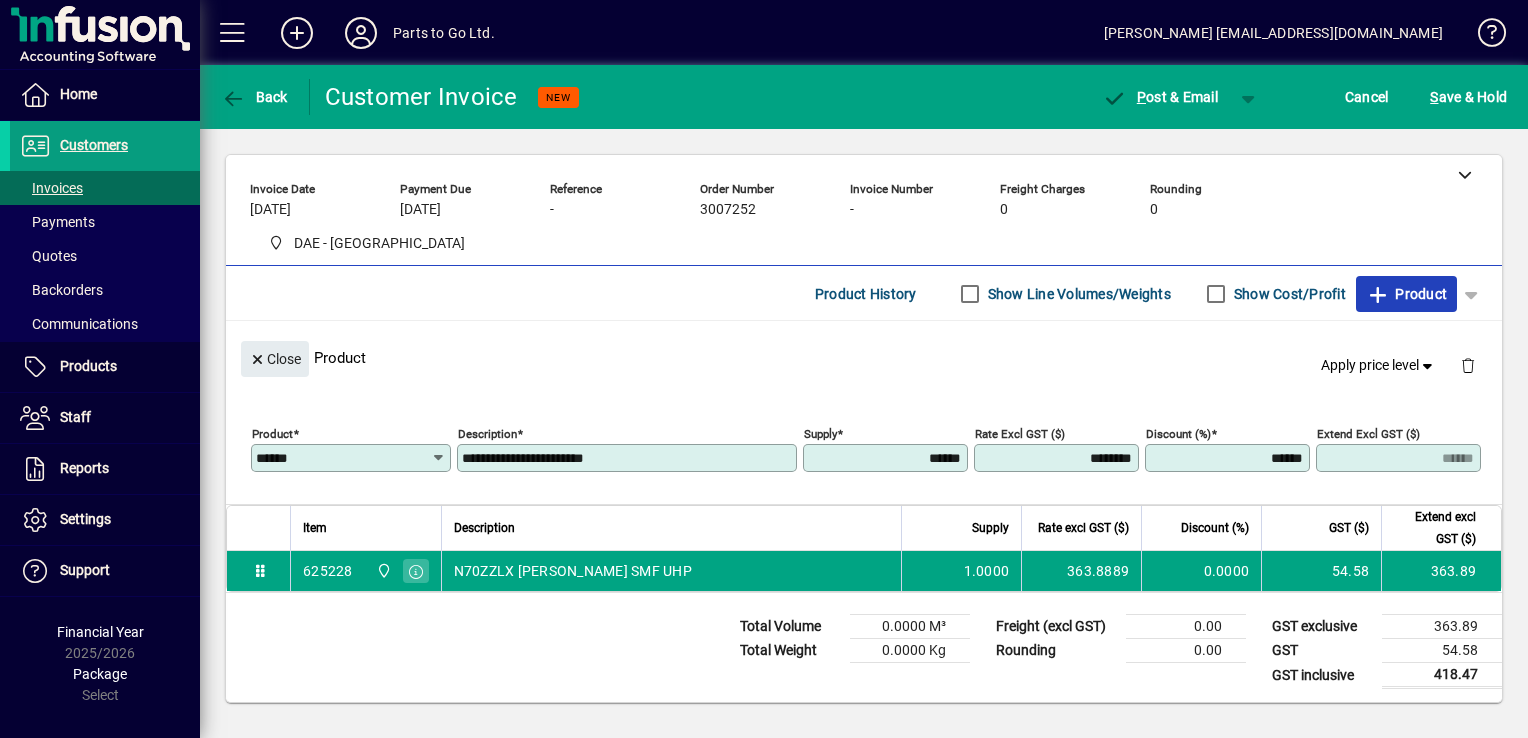 click on "Product" 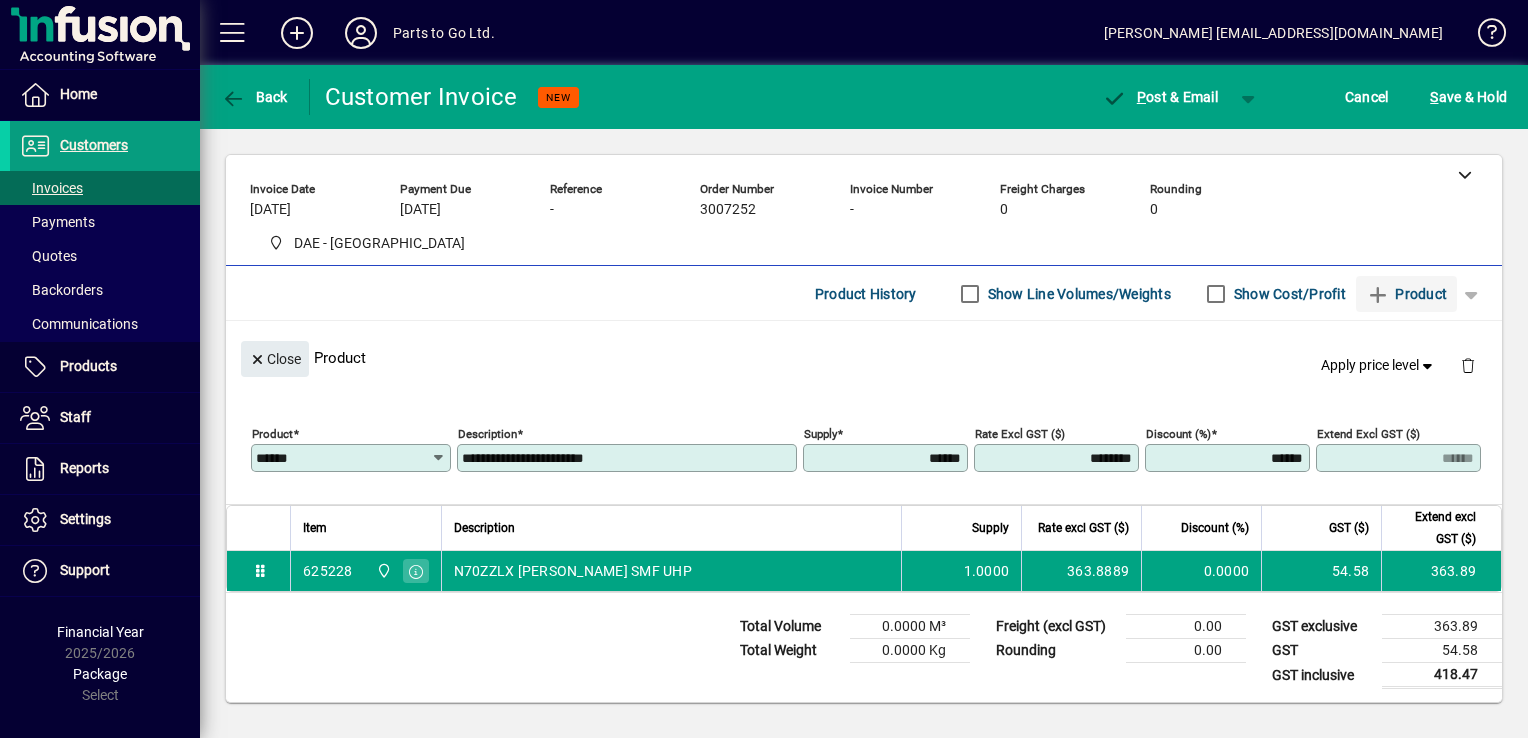type 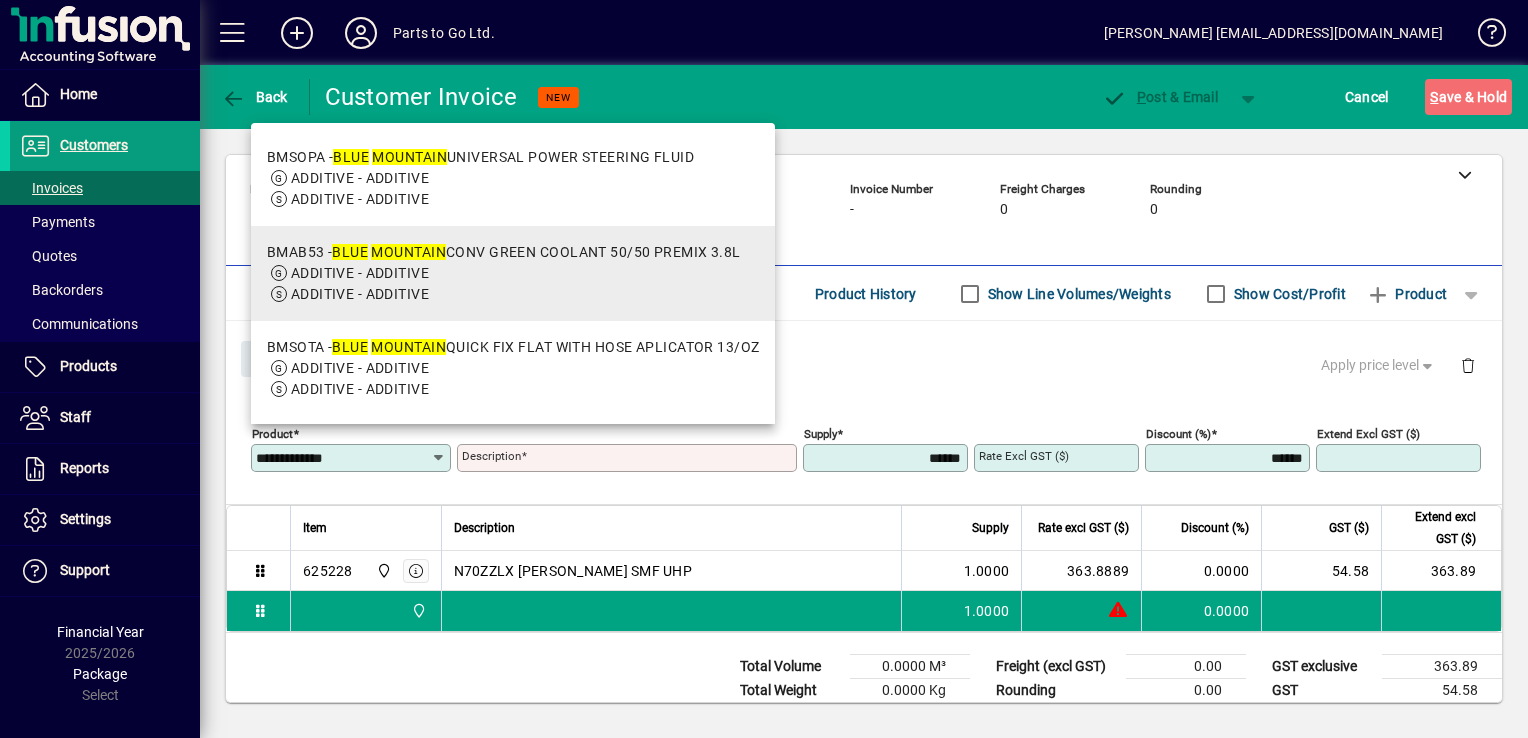 click on "BMAB53 -  BLUE   MOUNTAIN  CONV GREEN COOLANT 50/50 PREMIX 3.8L" at bounding box center [504, 252] 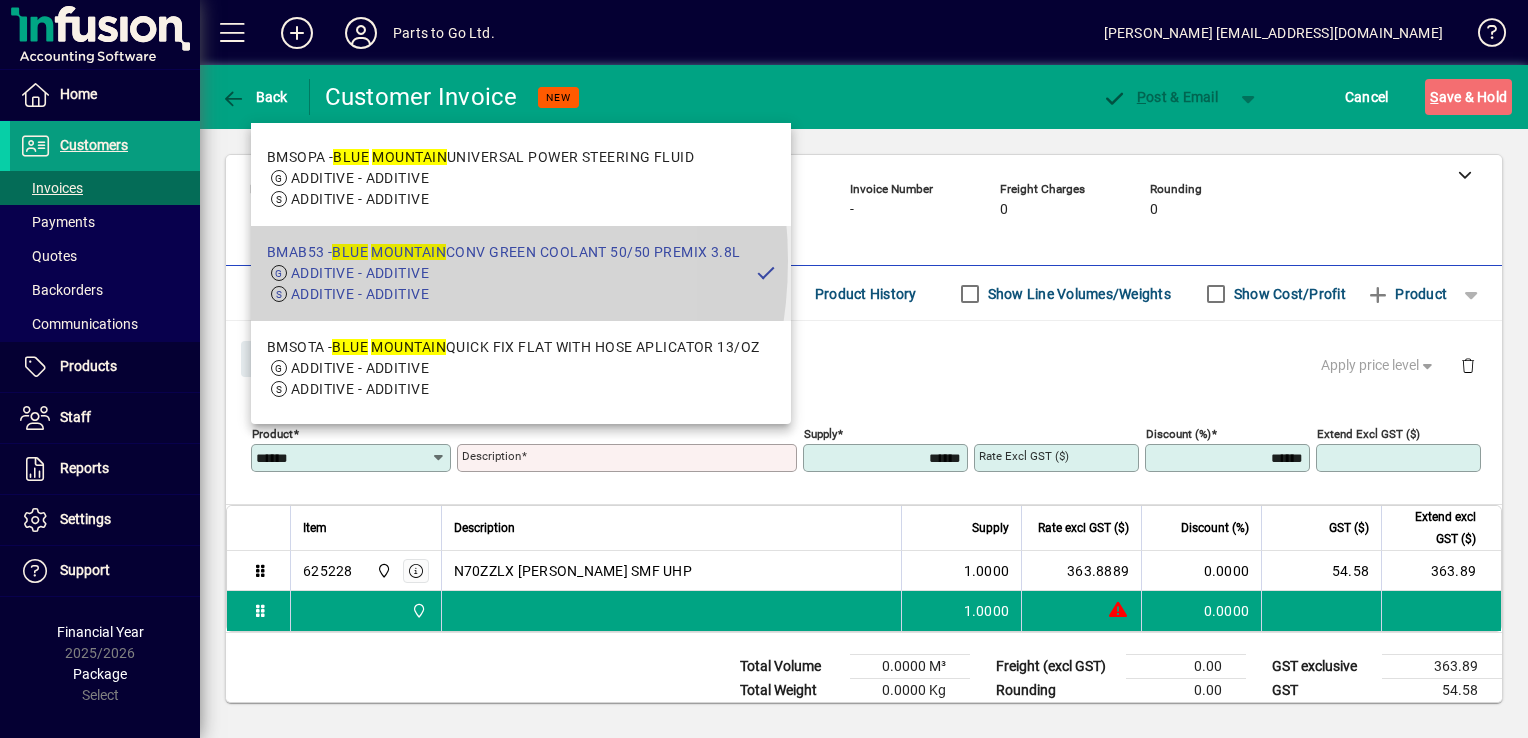 type on "**********" 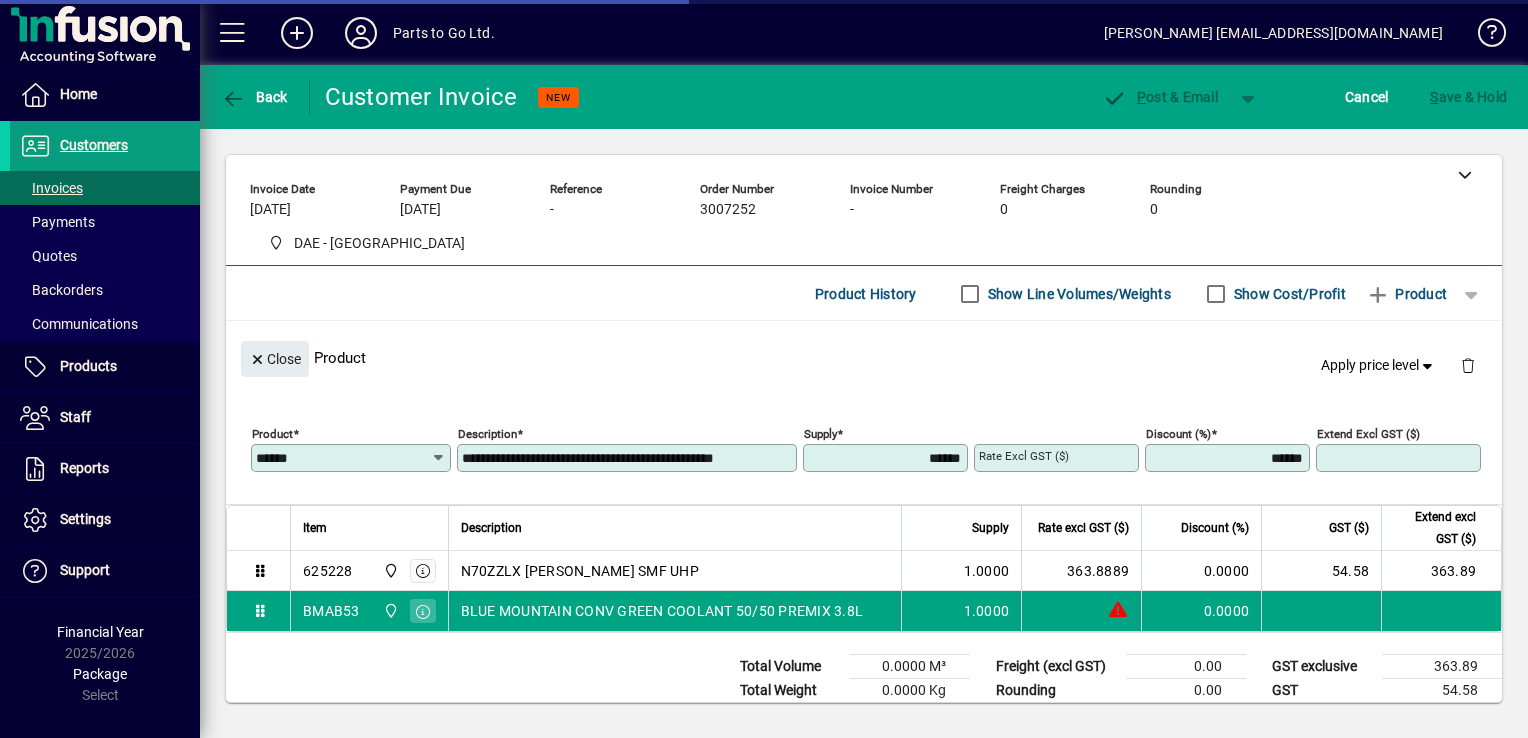 type on "*******" 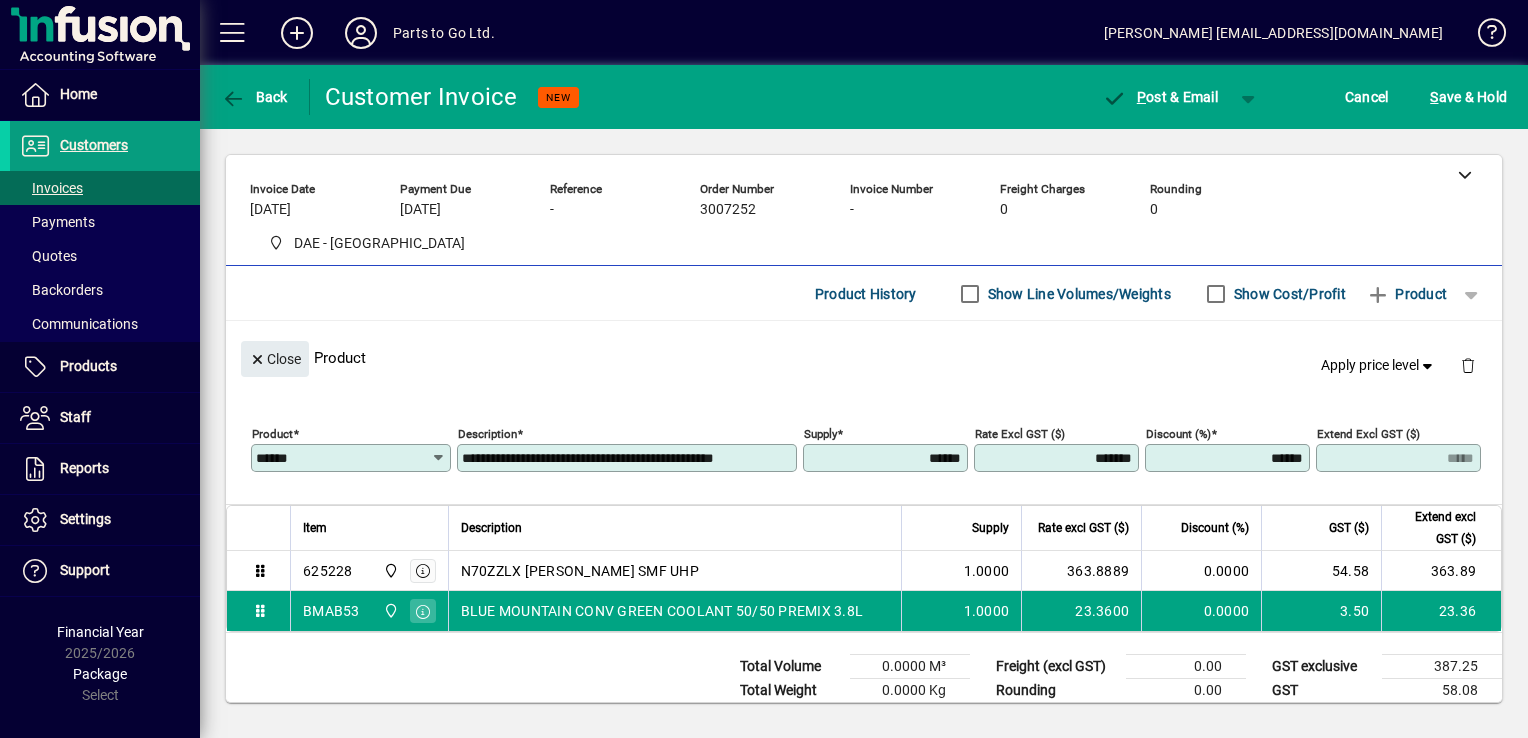 scroll, scrollTop: 144, scrollLeft: 0, axis: vertical 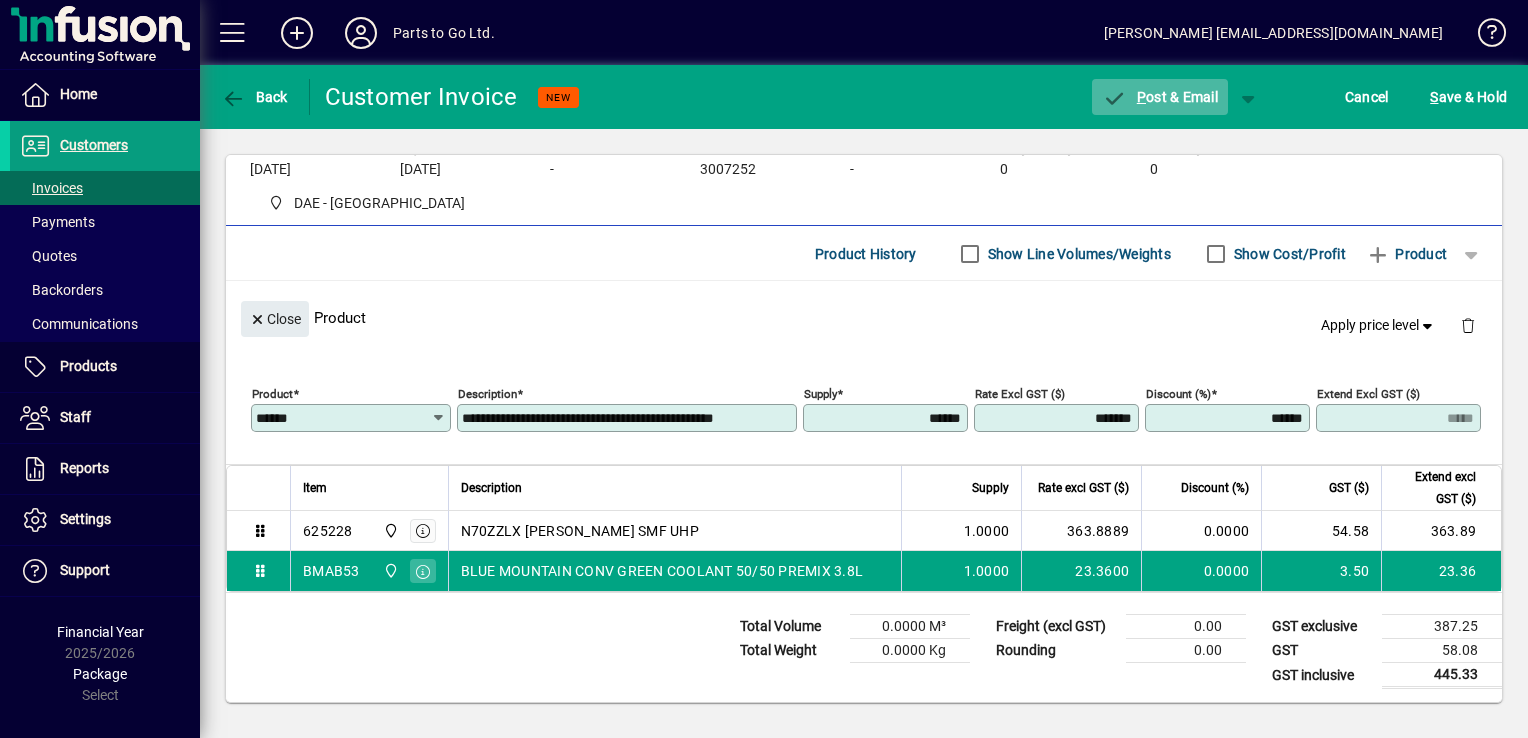 click 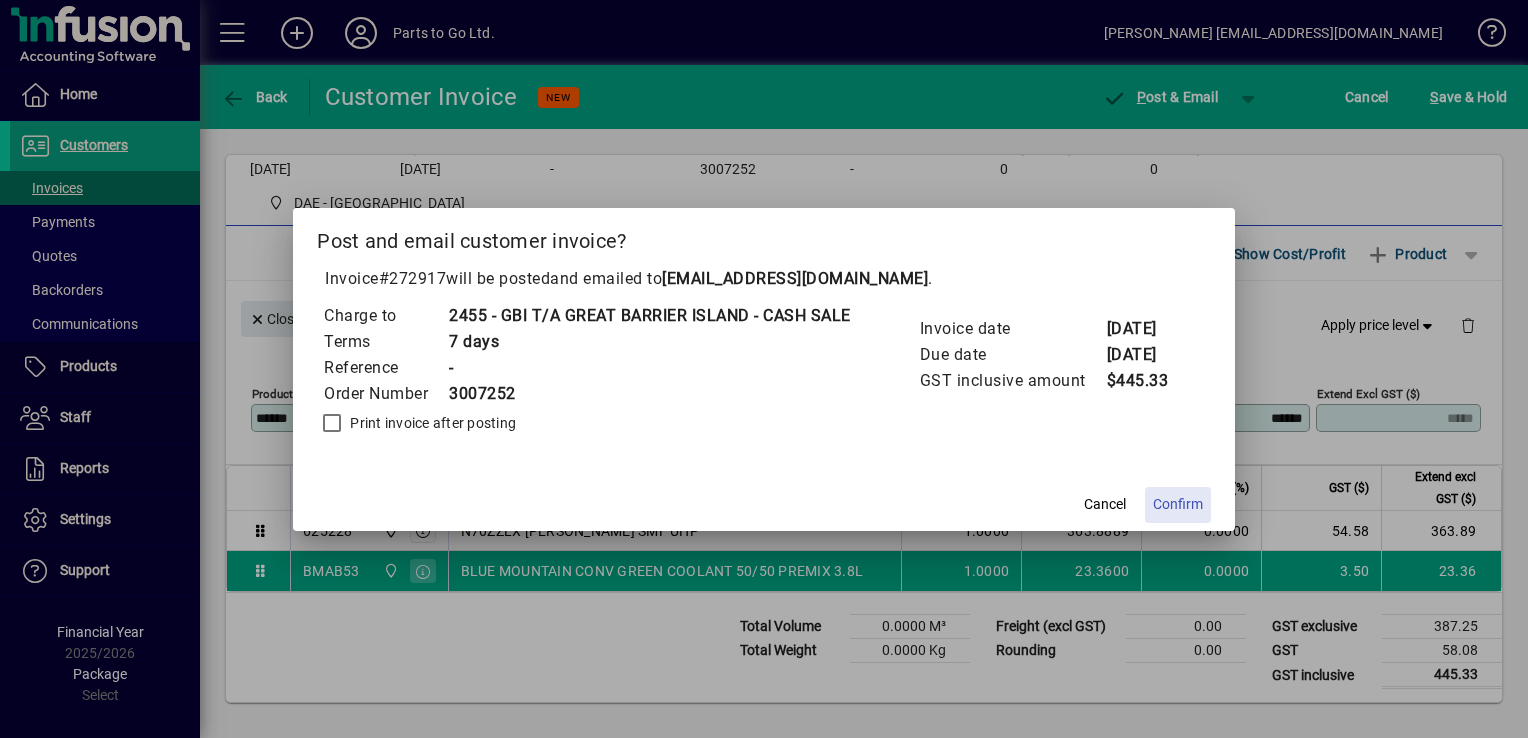 click on "Confirm" 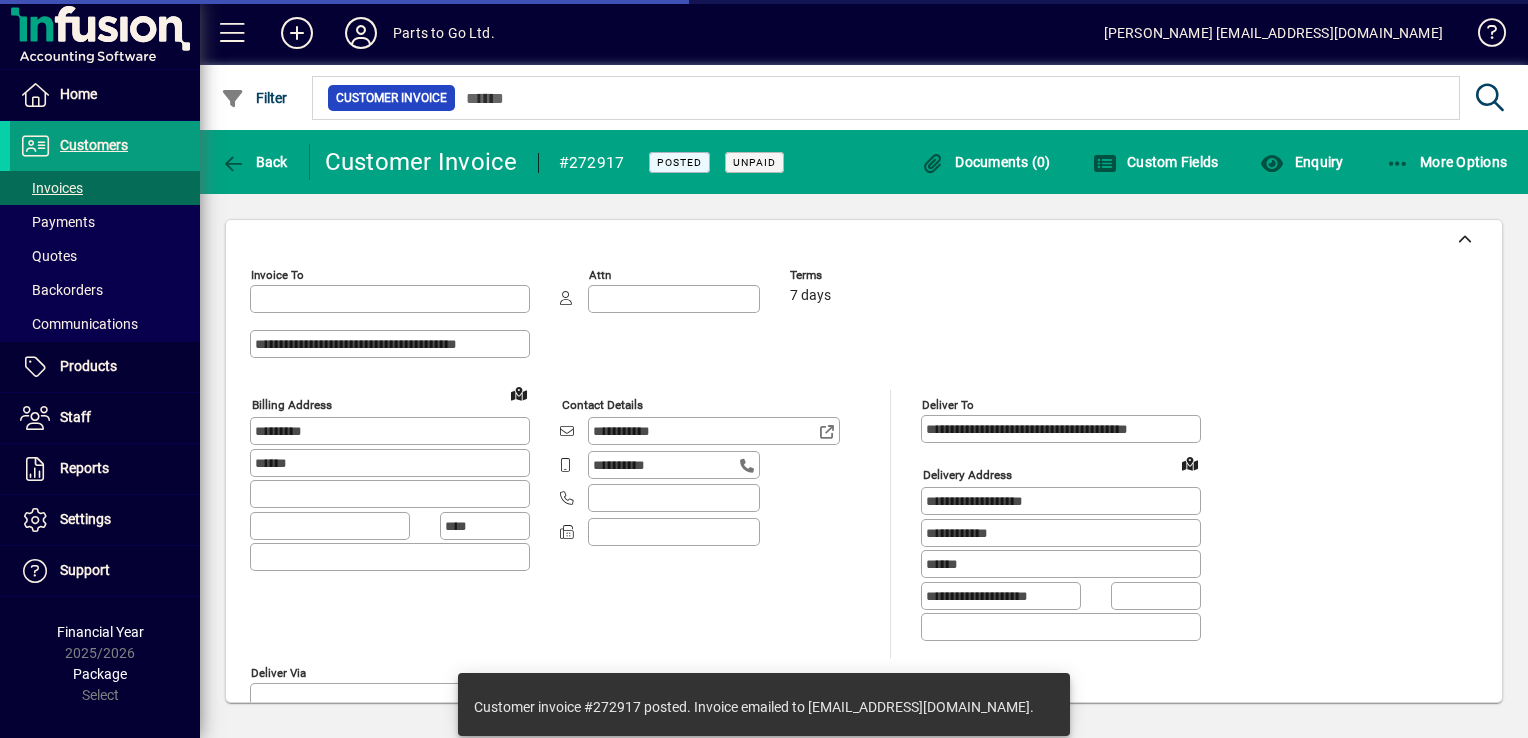 type on "**********" 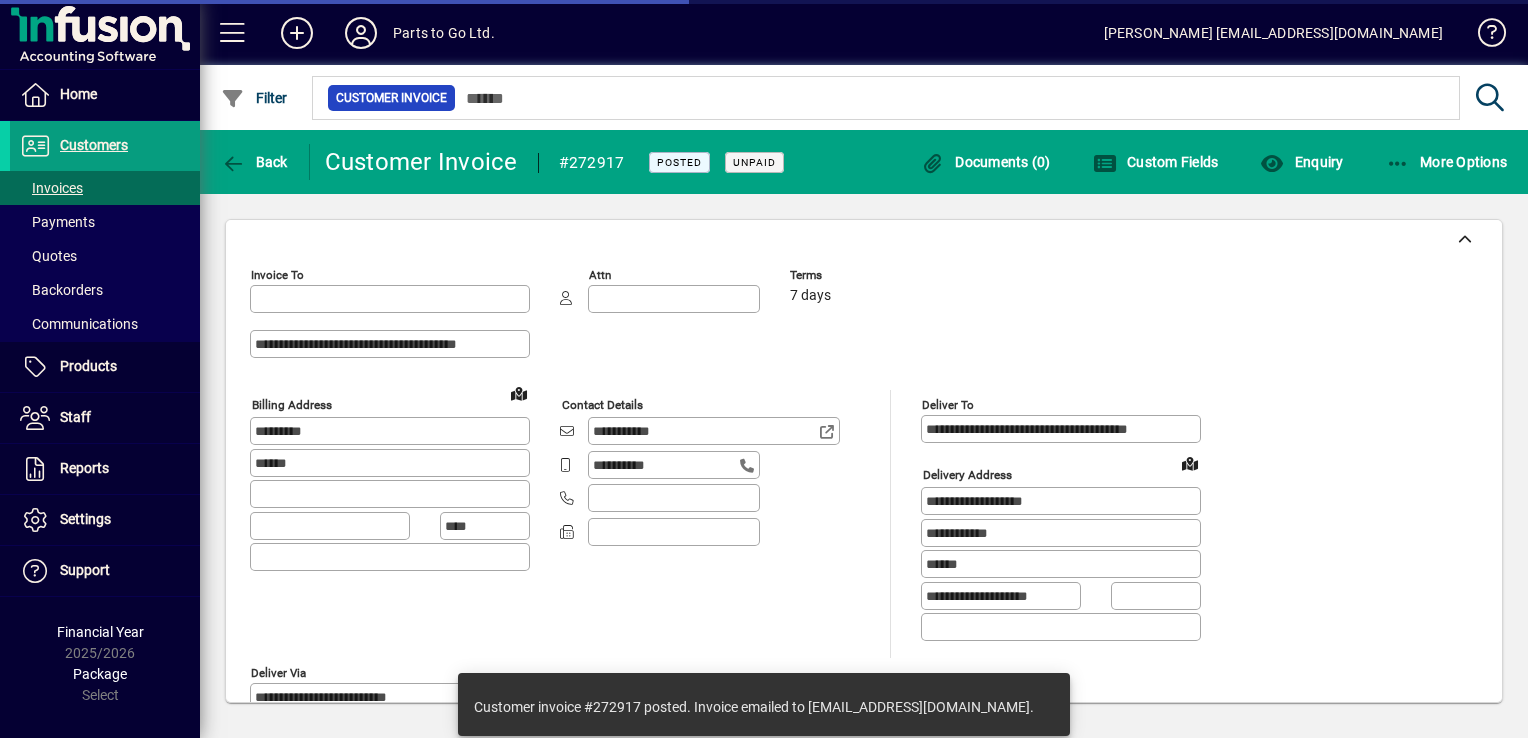 type on "**********" 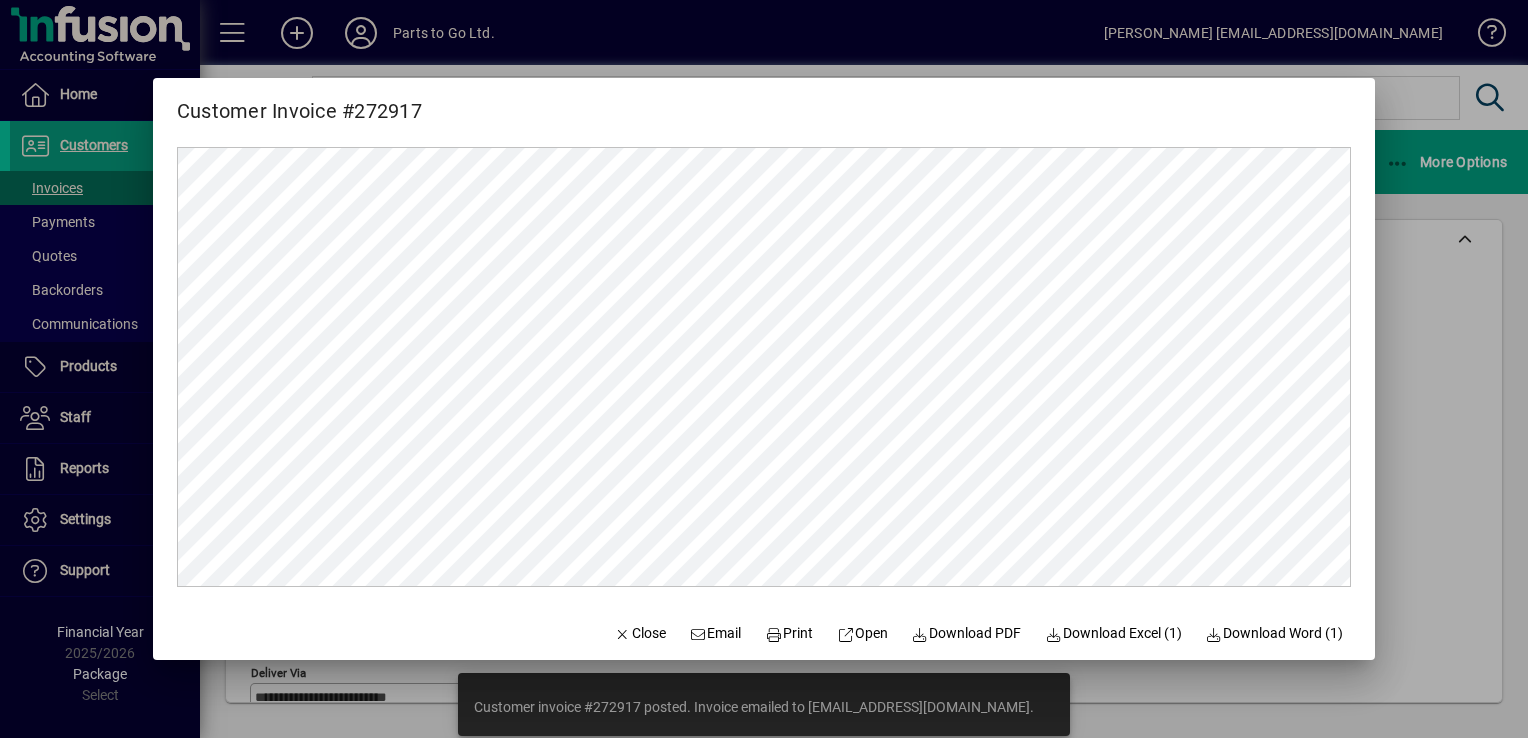scroll, scrollTop: 0, scrollLeft: 0, axis: both 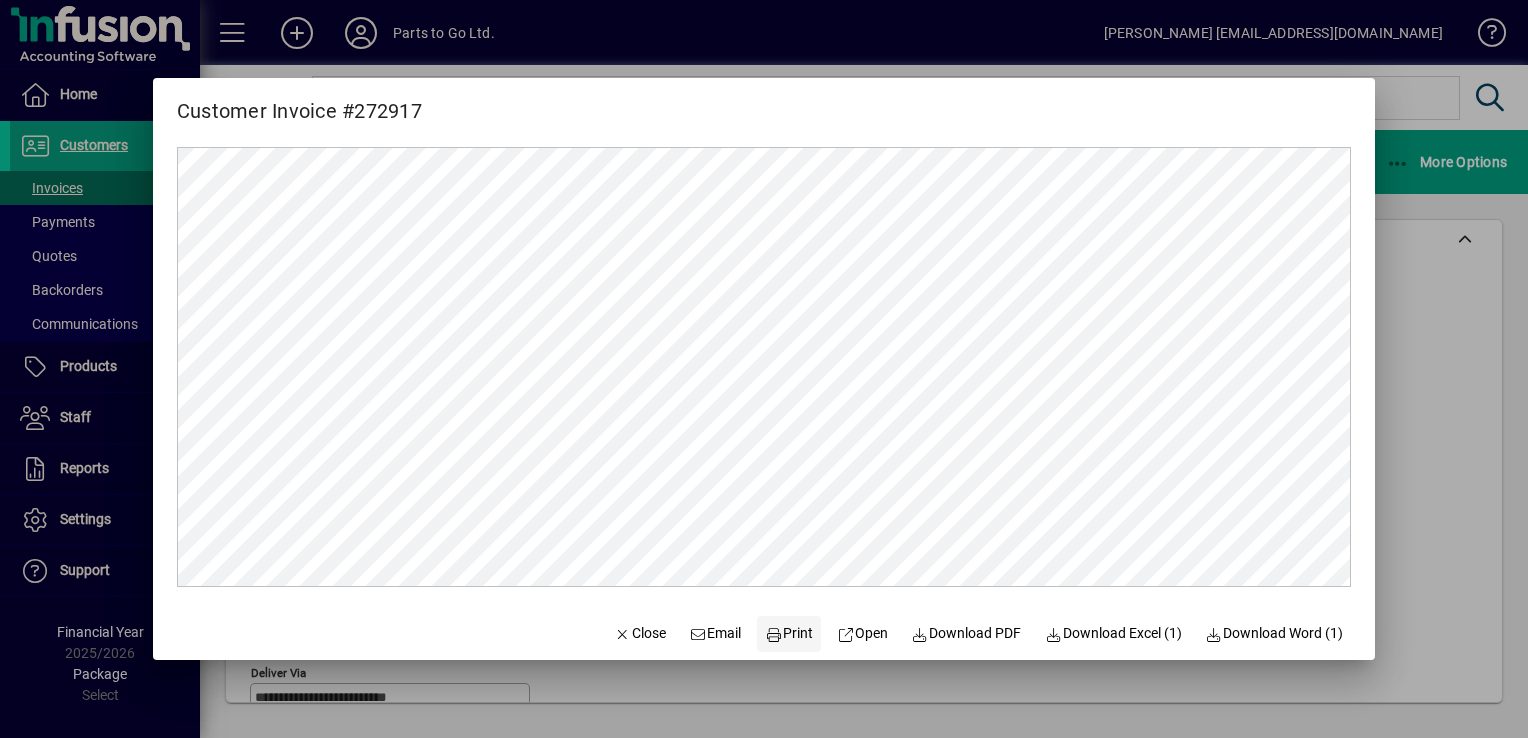 click on "Print" 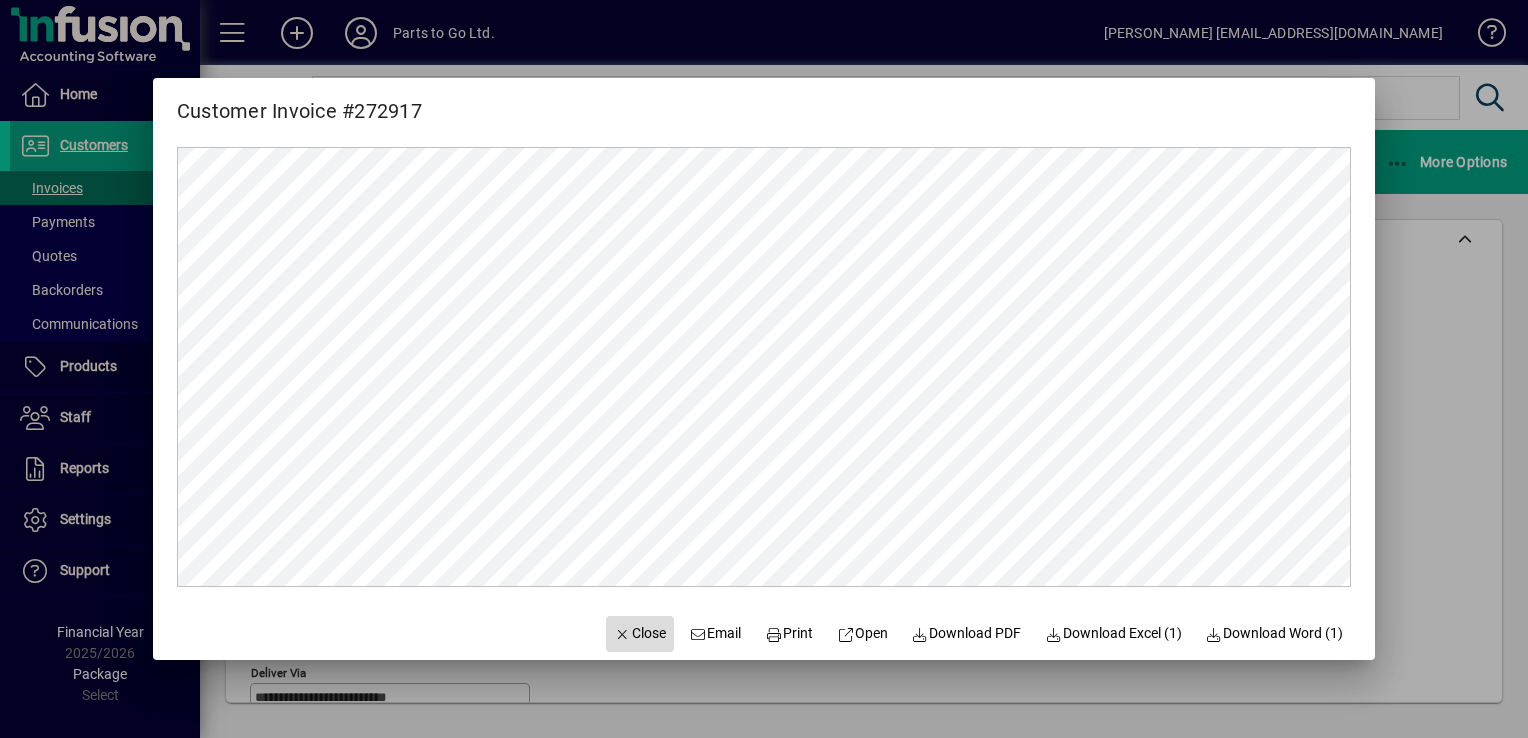 click 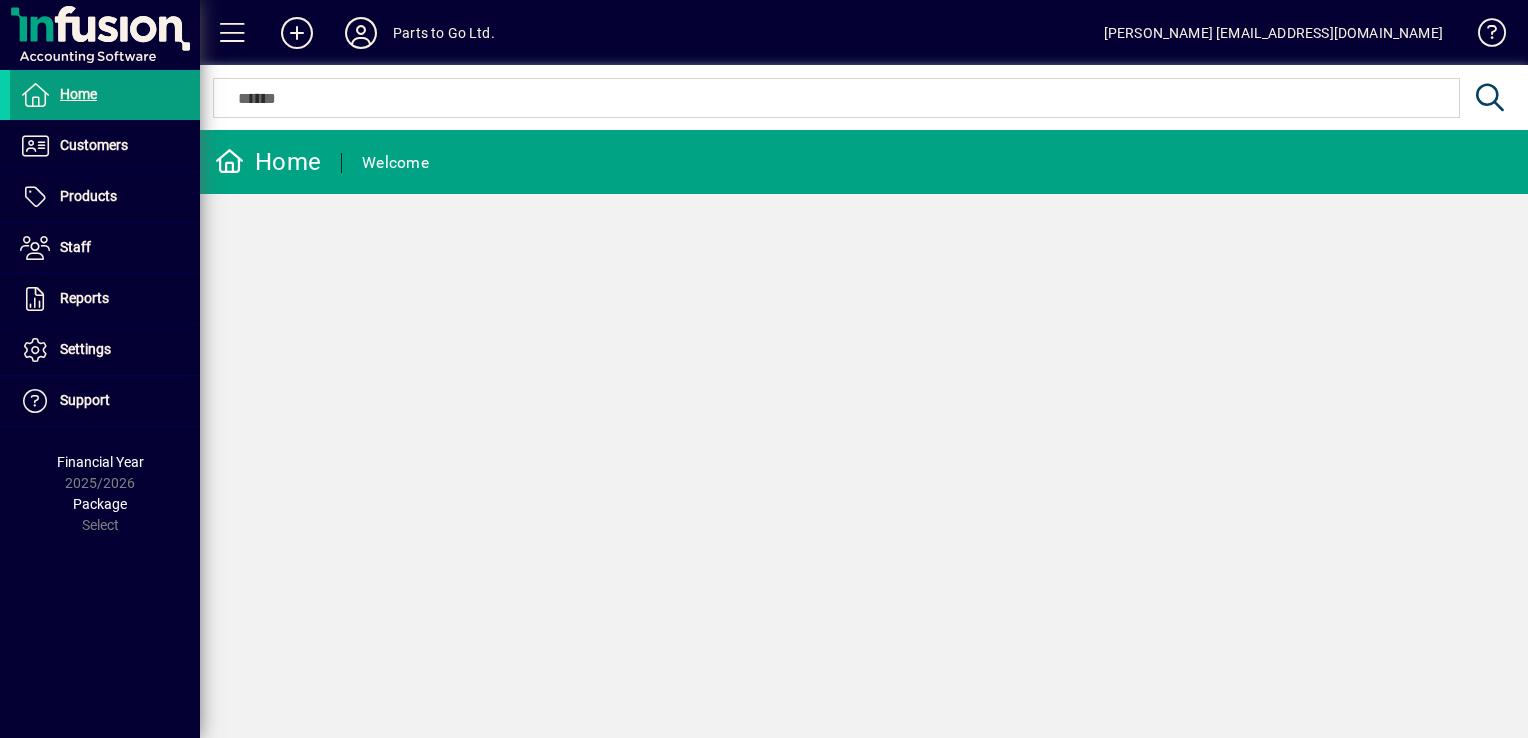 click on "Home  Welcome" 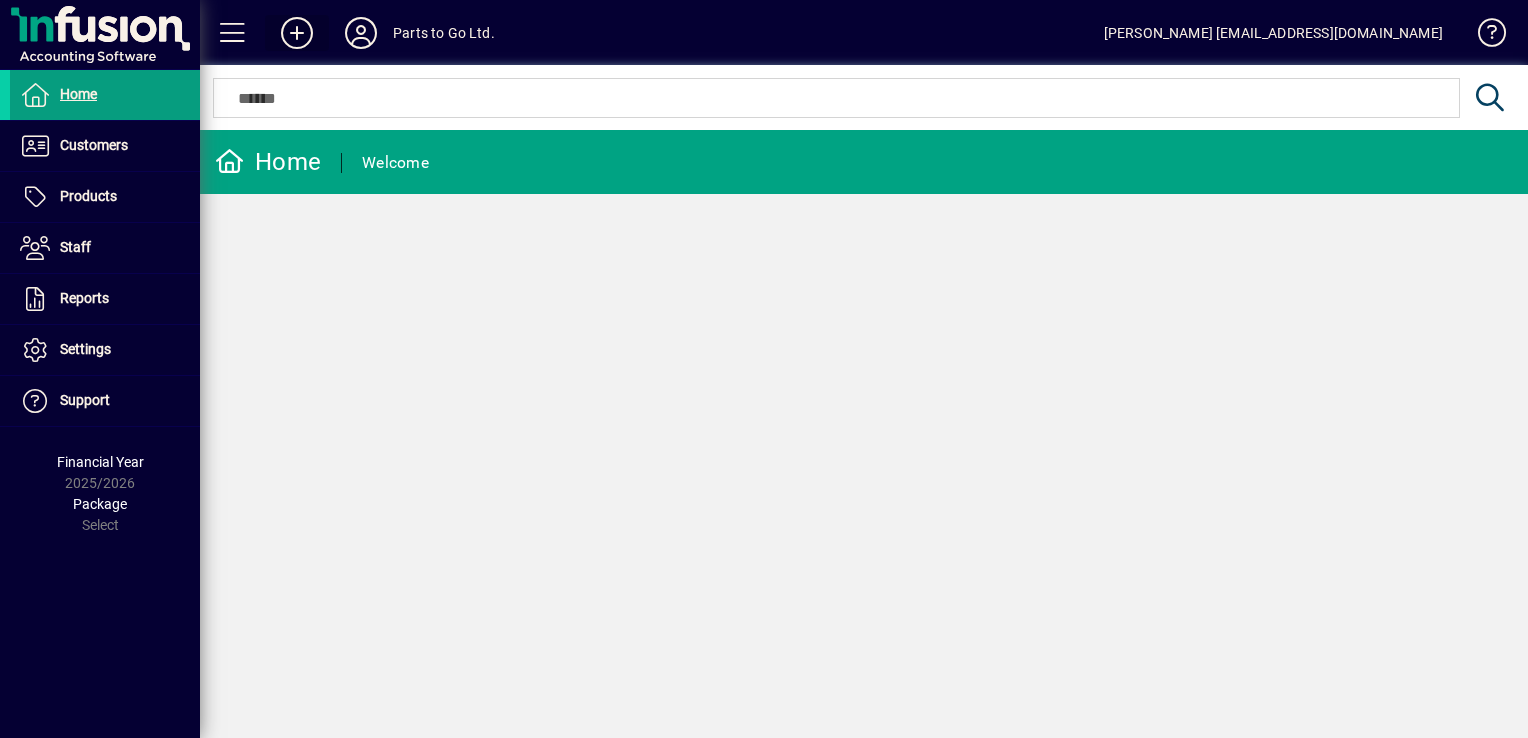 click 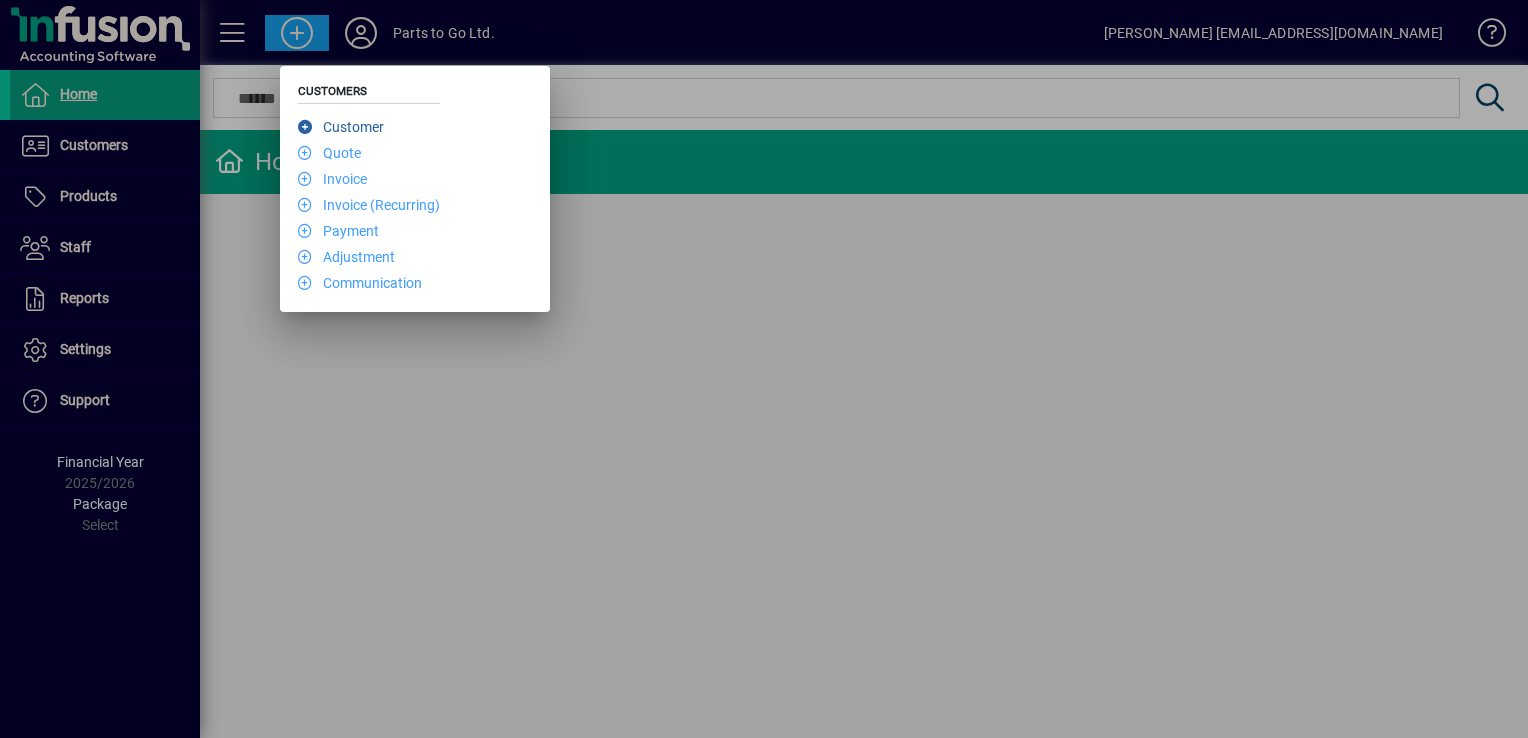 click on "Customer" at bounding box center [341, 127] 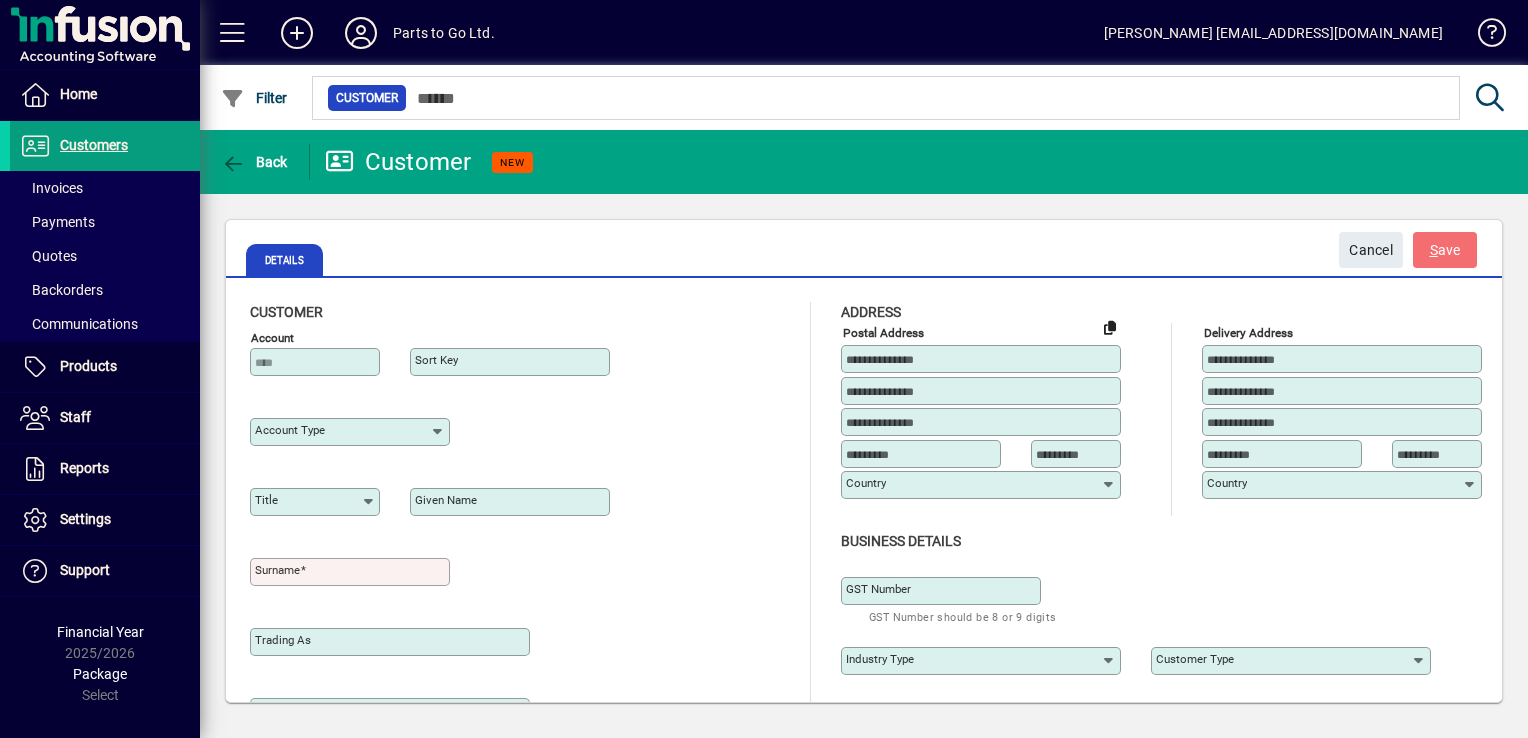 type on "**********" 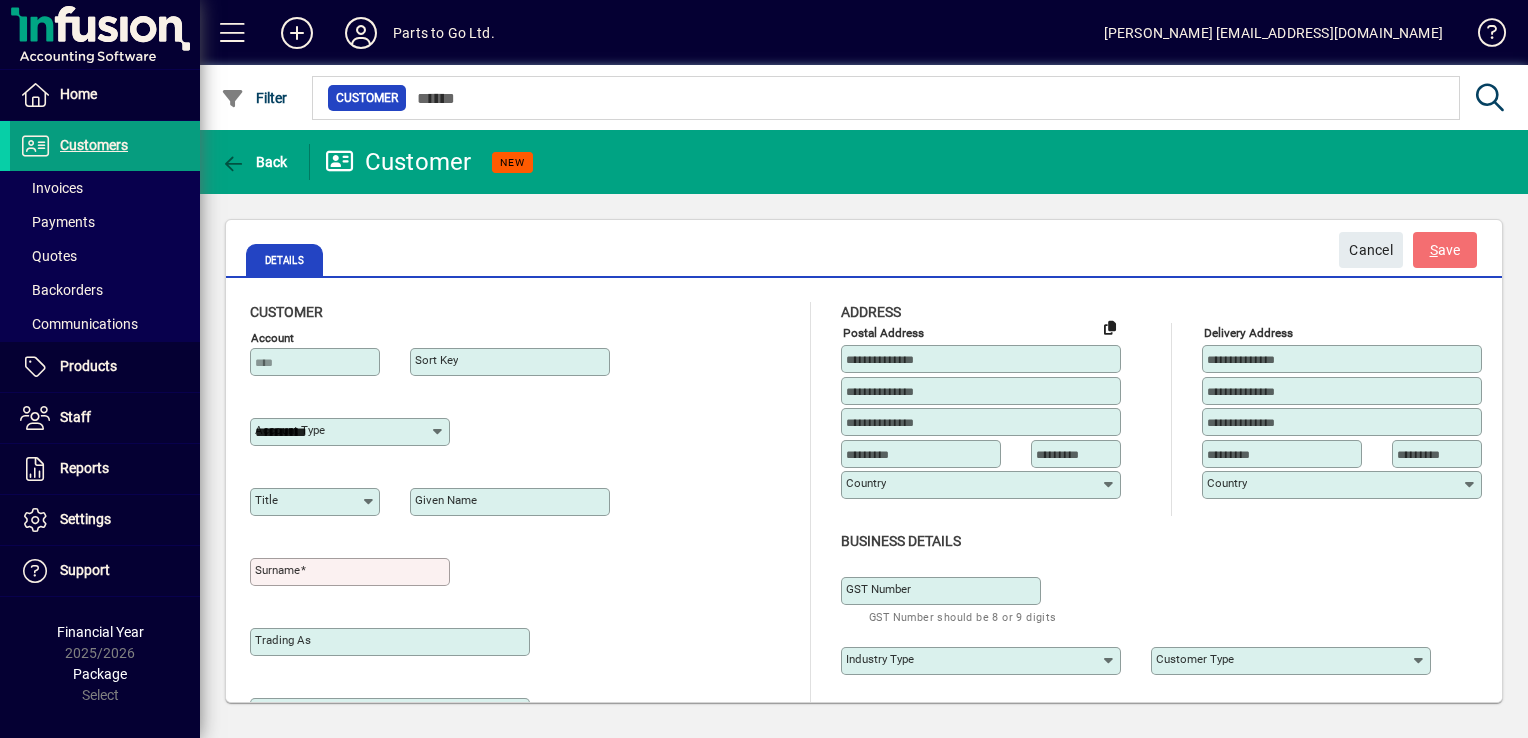 type on "**********" 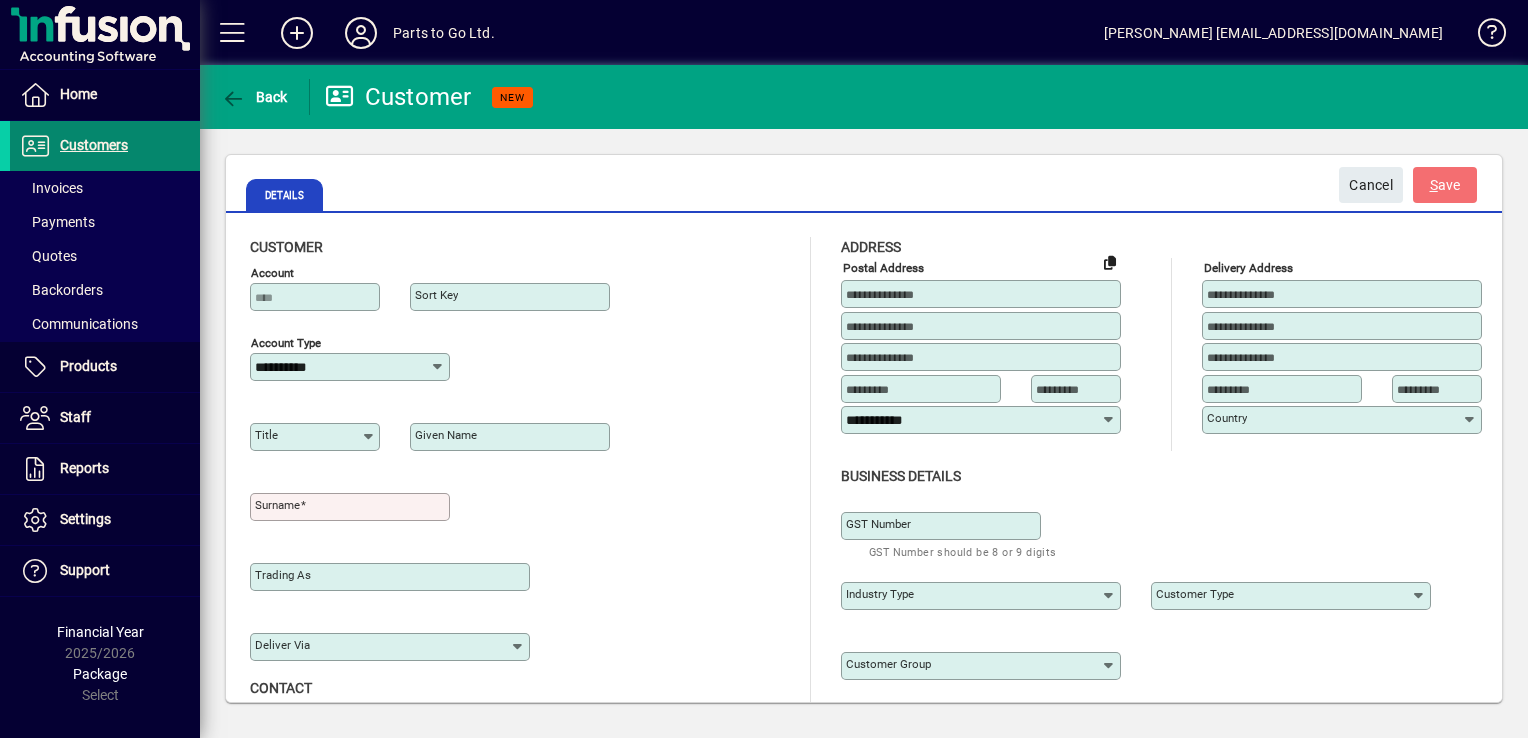 click on "Customers" at bounding box center (69, 146) 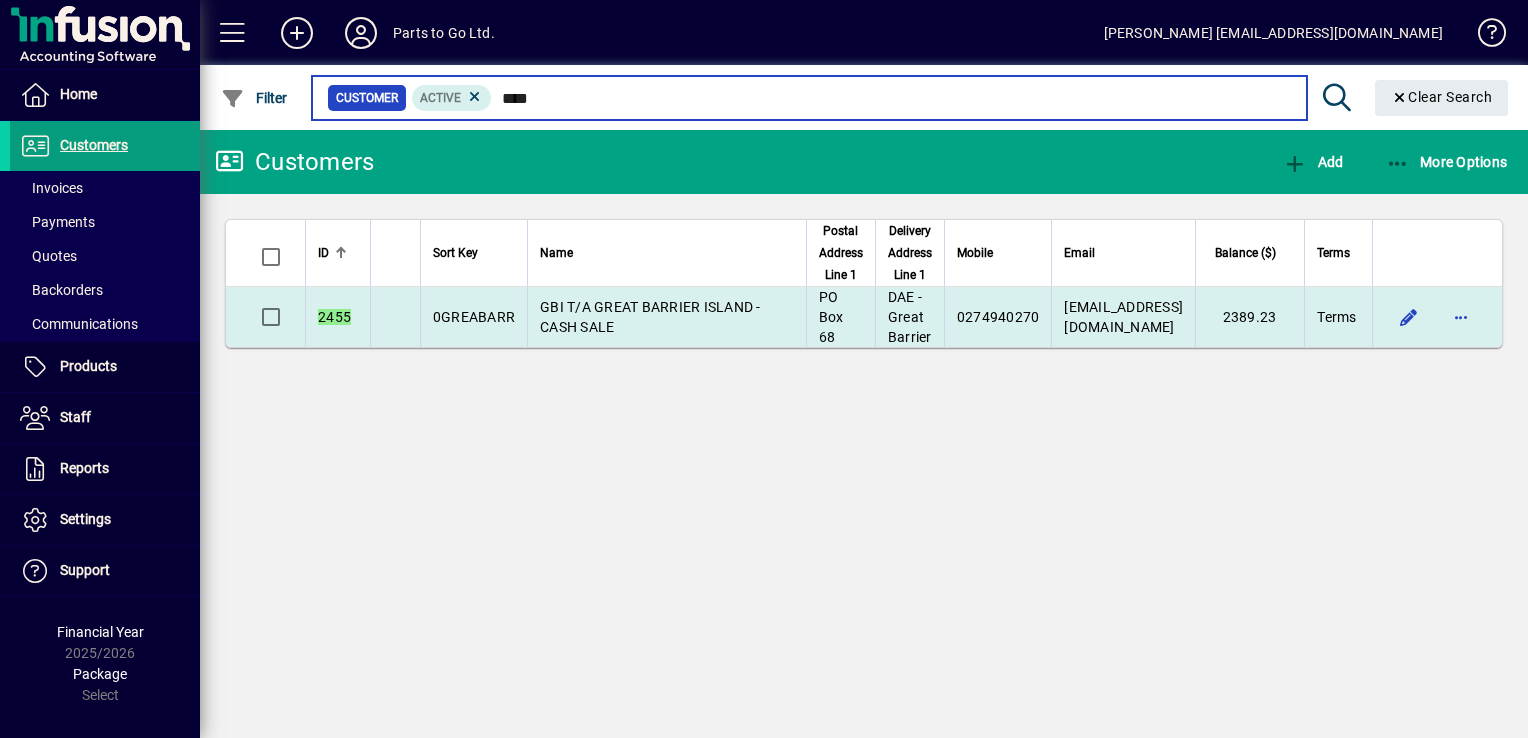 type on "****" 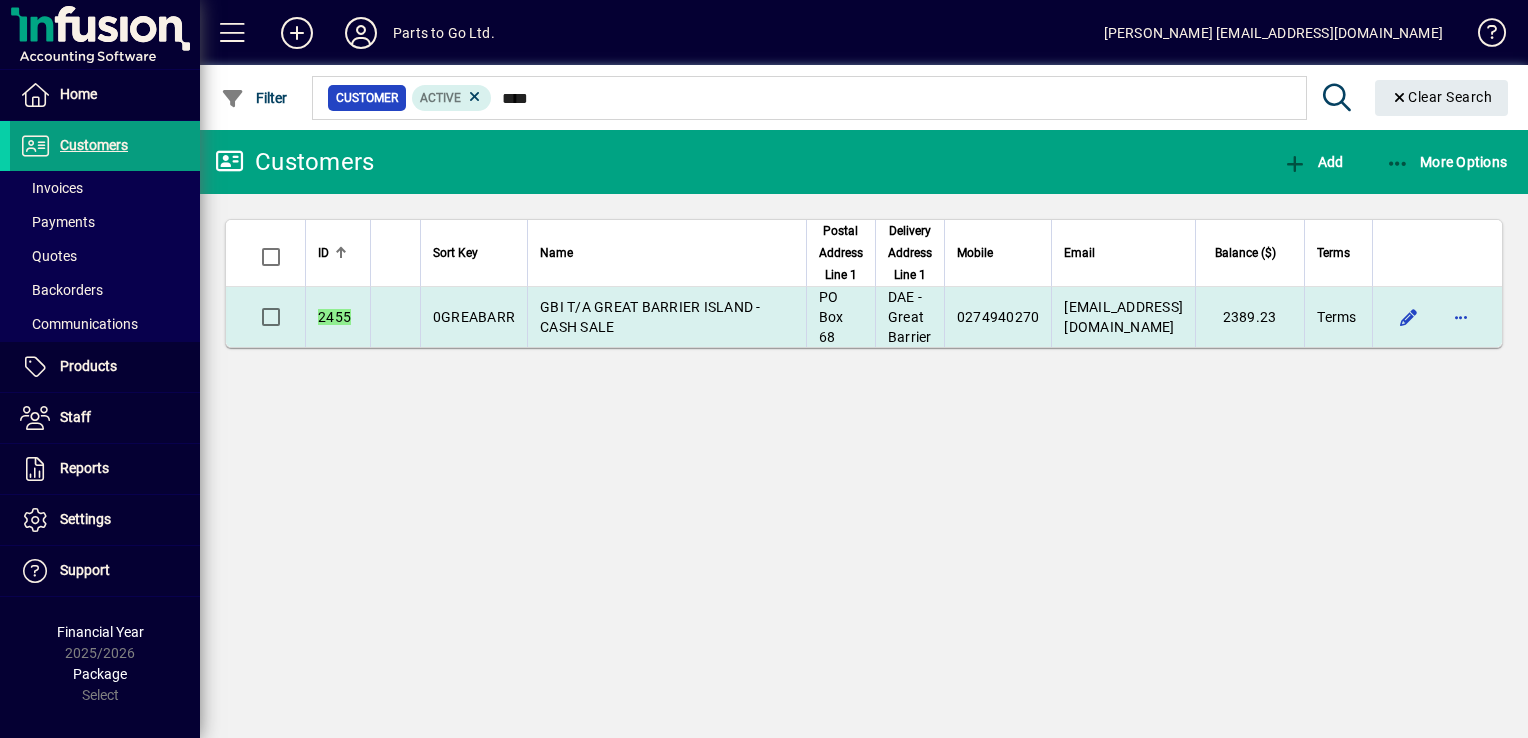 click on "GBI T/A GREAT BARRIER ISLAND - CASH SALE" at bounding box center (666, 317) 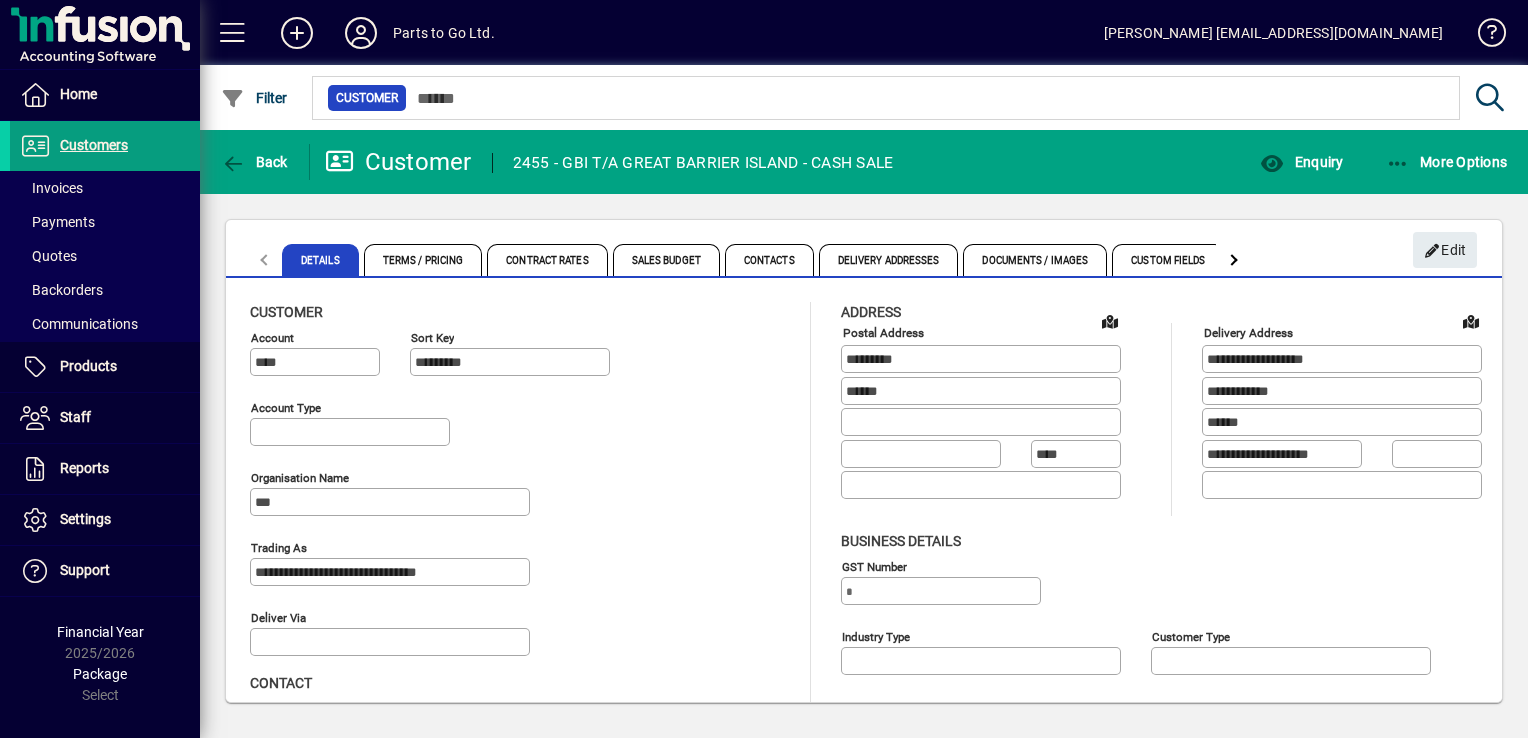 type on "**********" 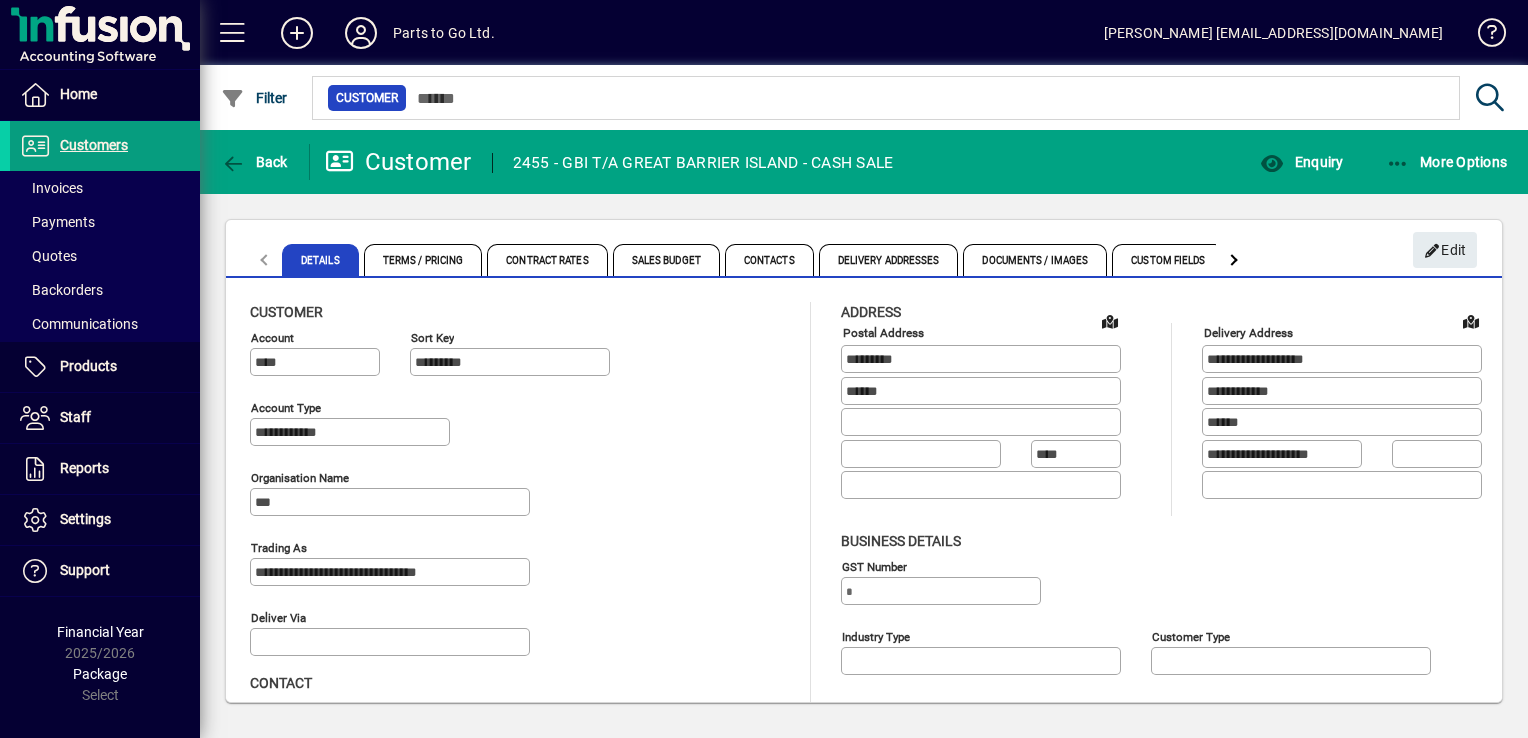 type on "**********" 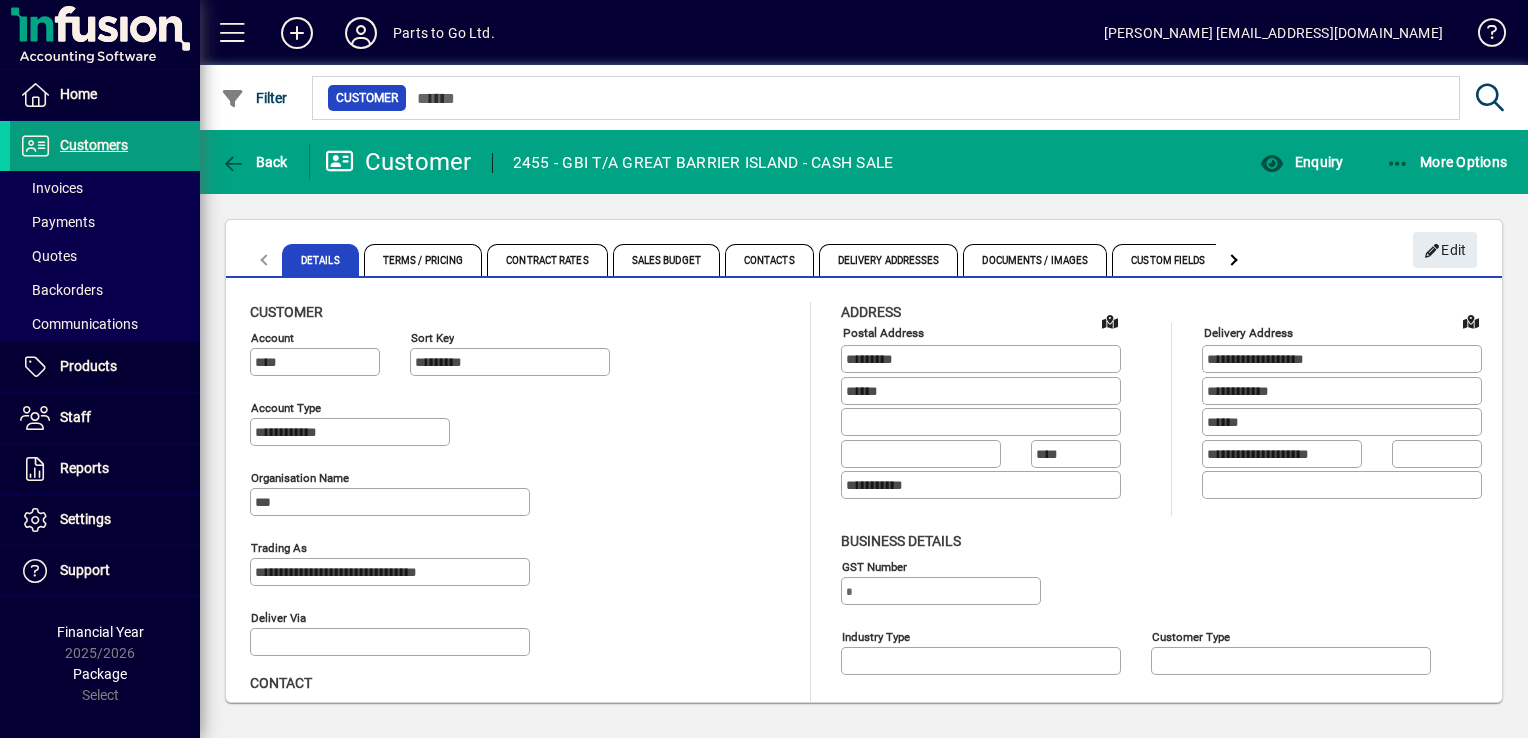 type on "**********" 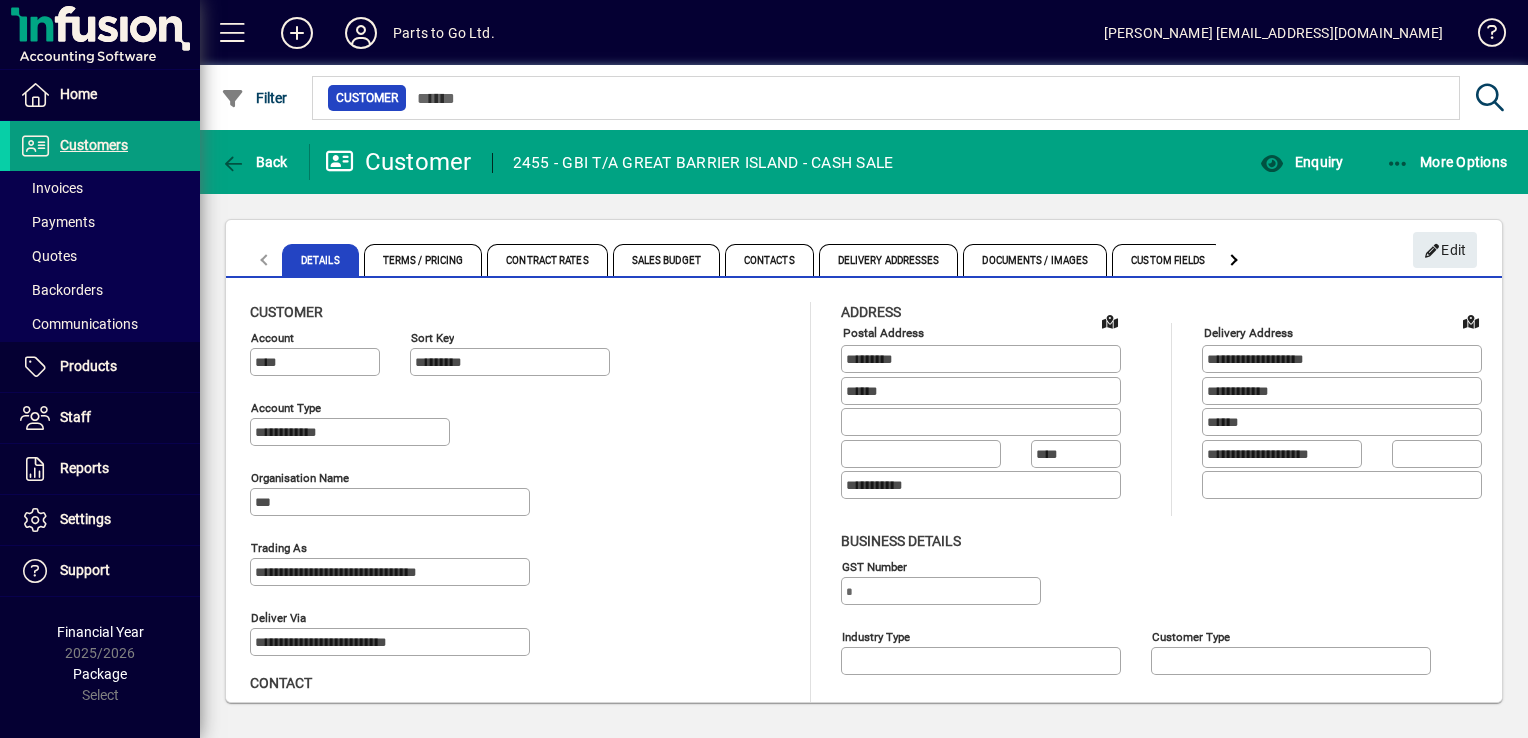 type on "**********" 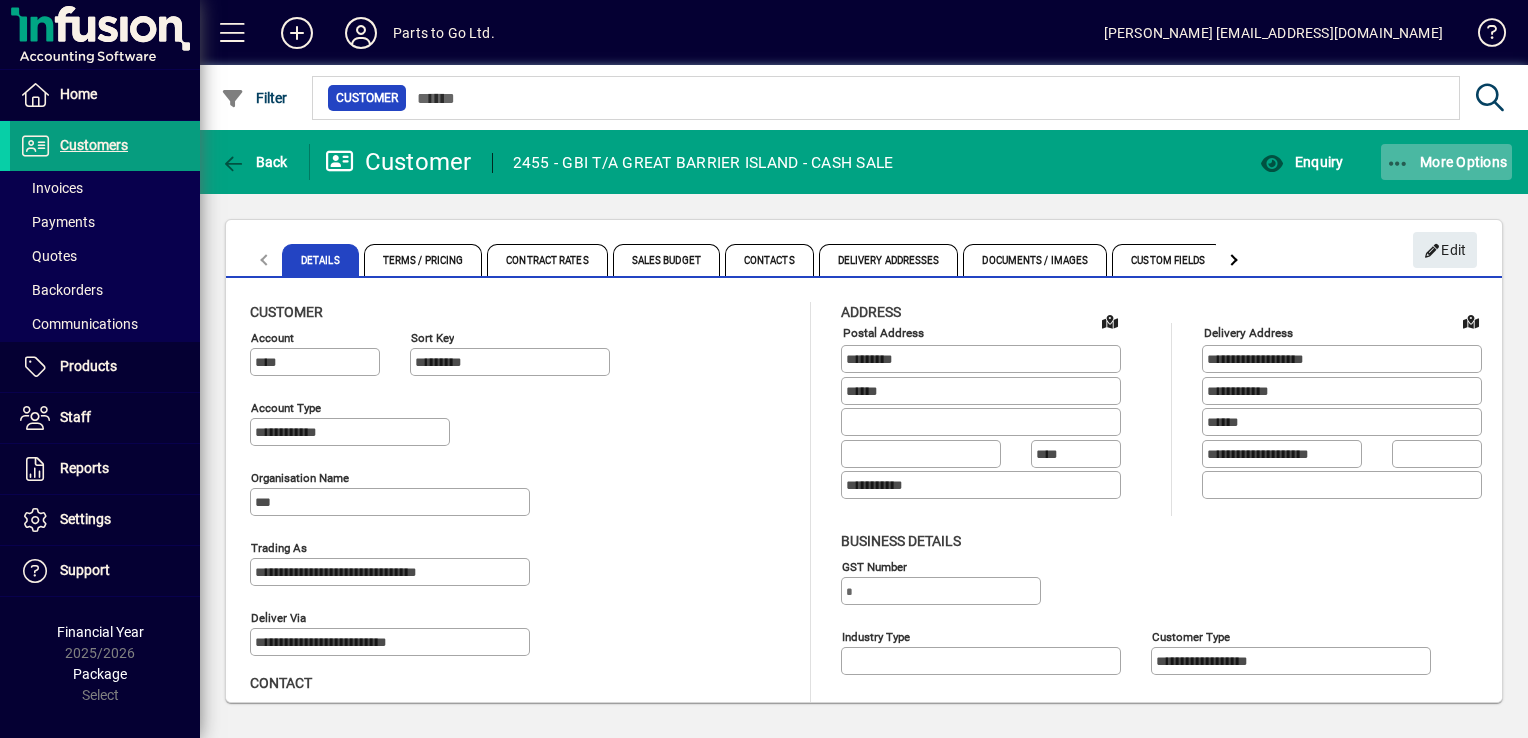 click on "More Options" 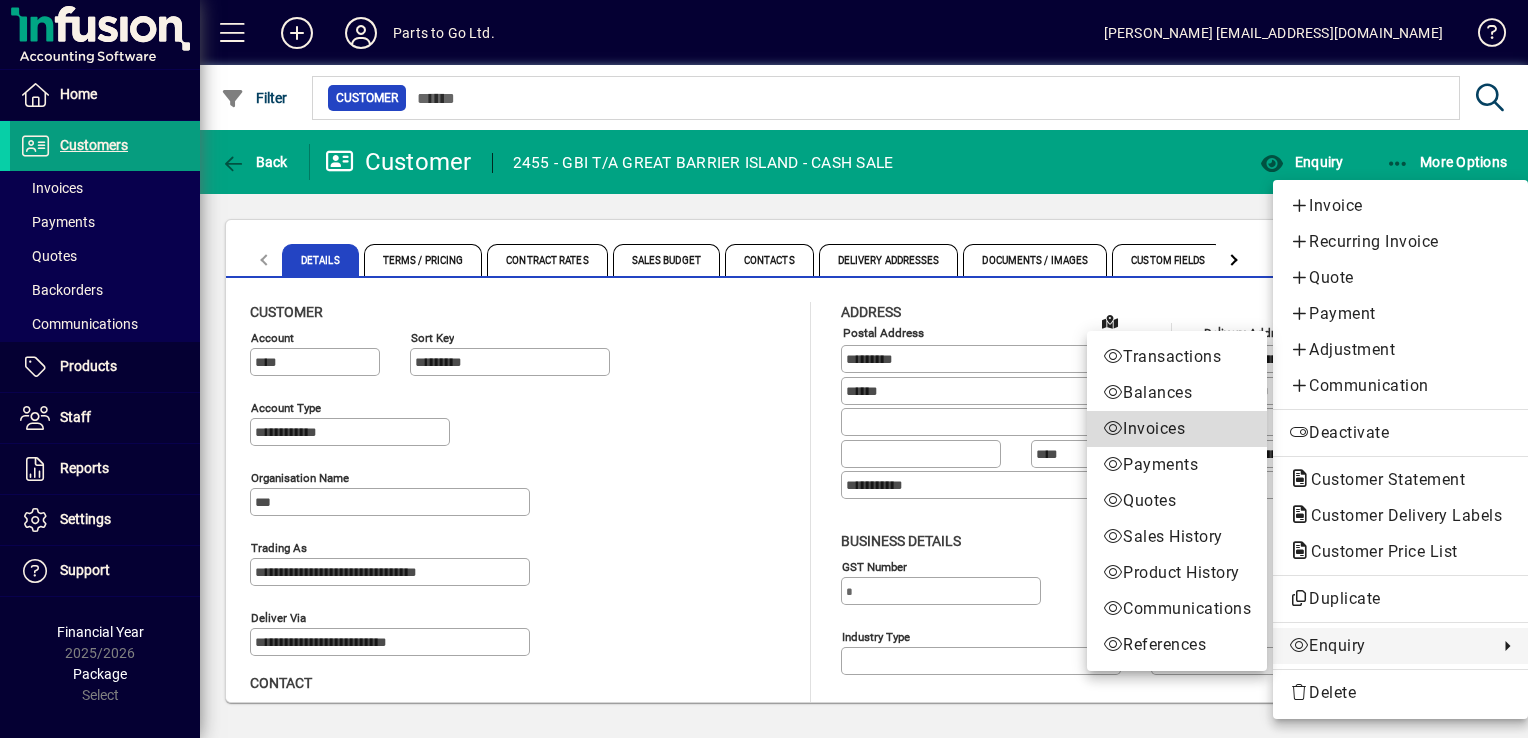 click on "Invoices" at bounding box center [1177, 429] 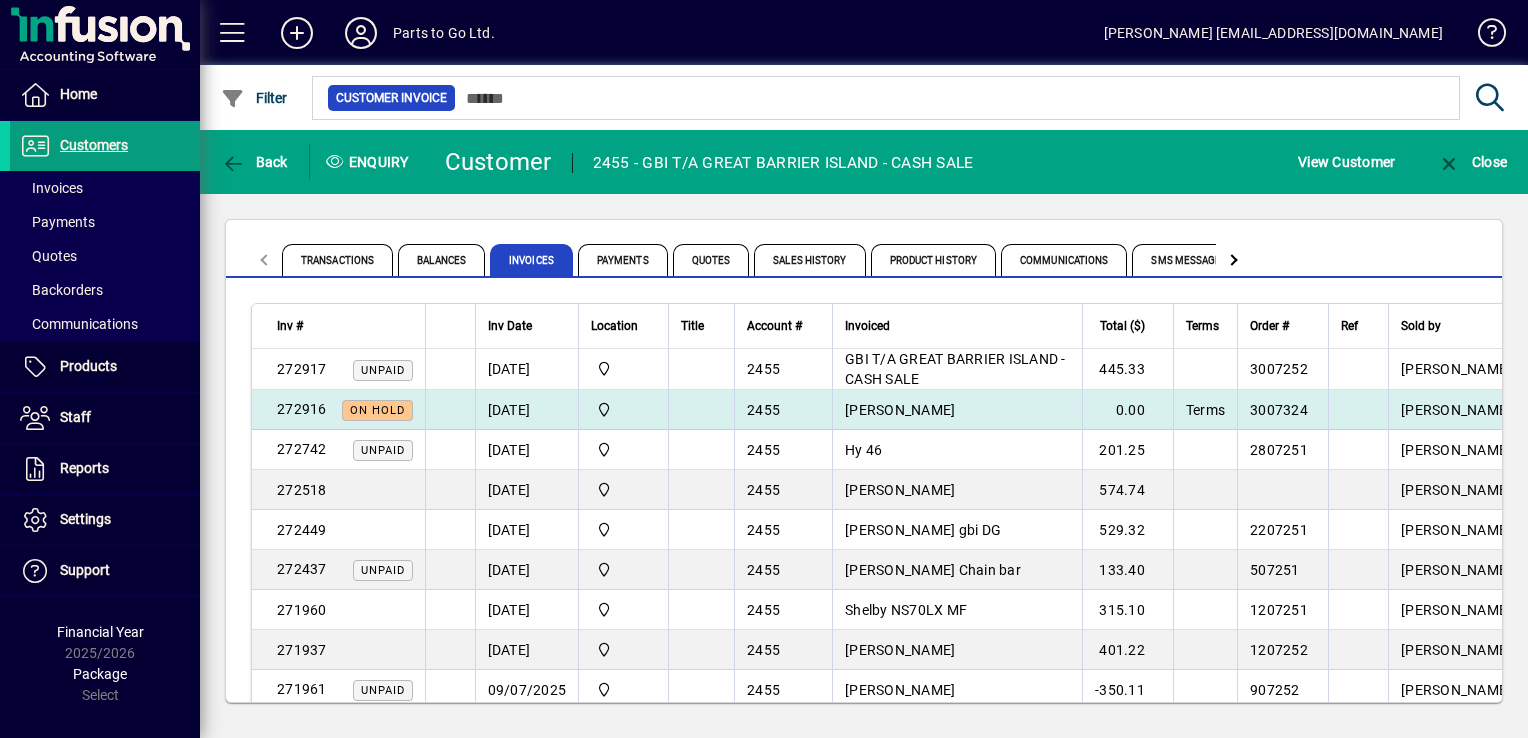 click on "[PERSON_NAME]" at bounding box center (957, 410) 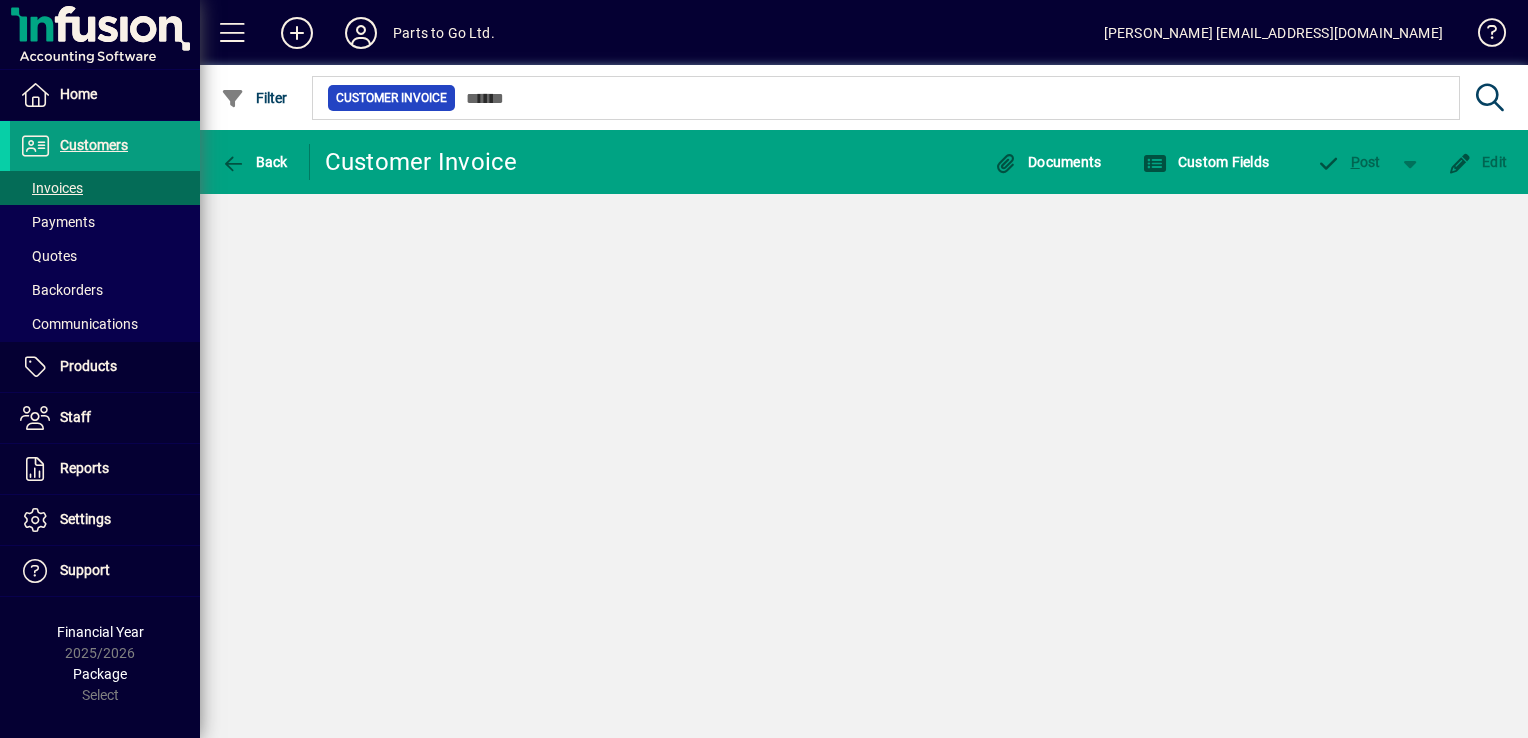 click on "Back  Customer Invoice  Documents Custom Fields P ost Edit" 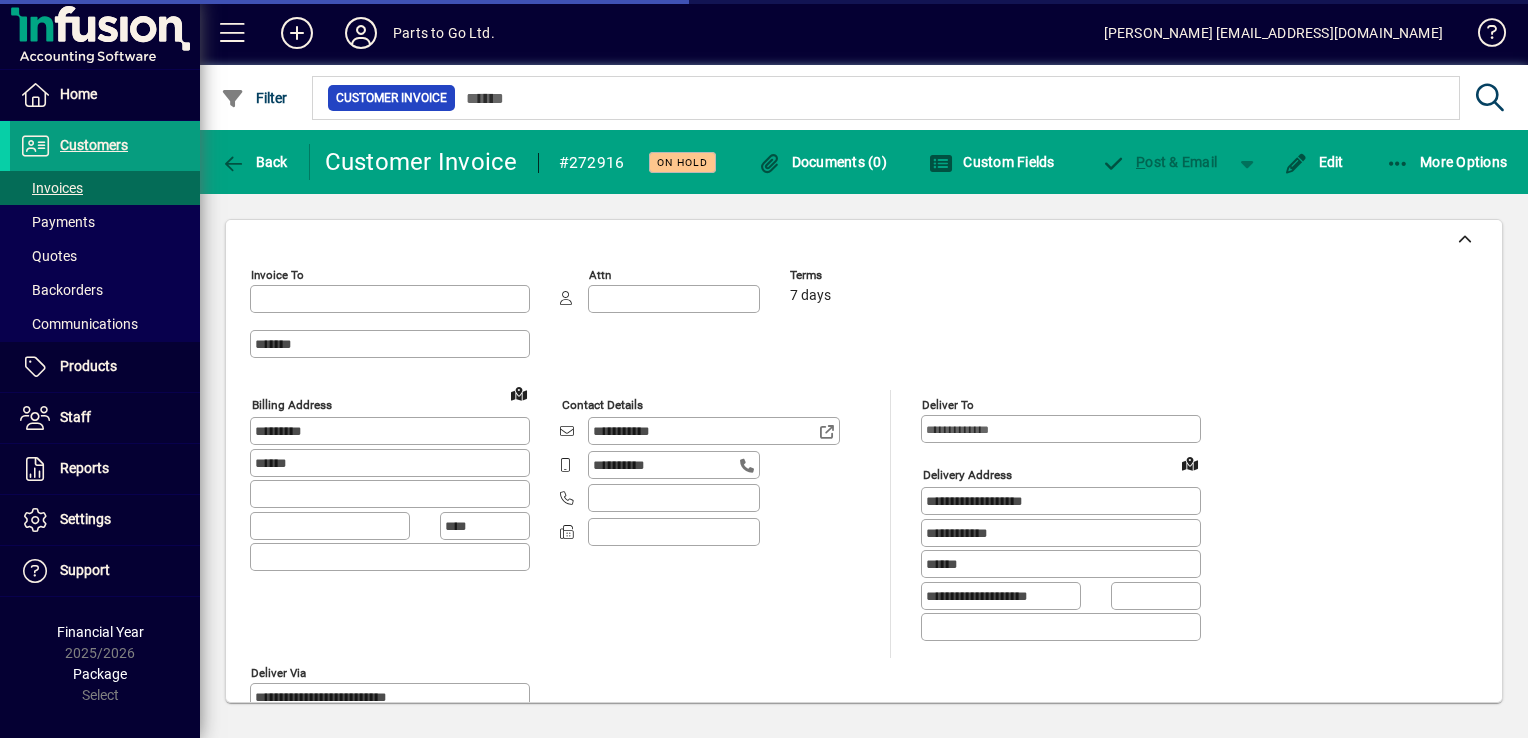 type on "**********" 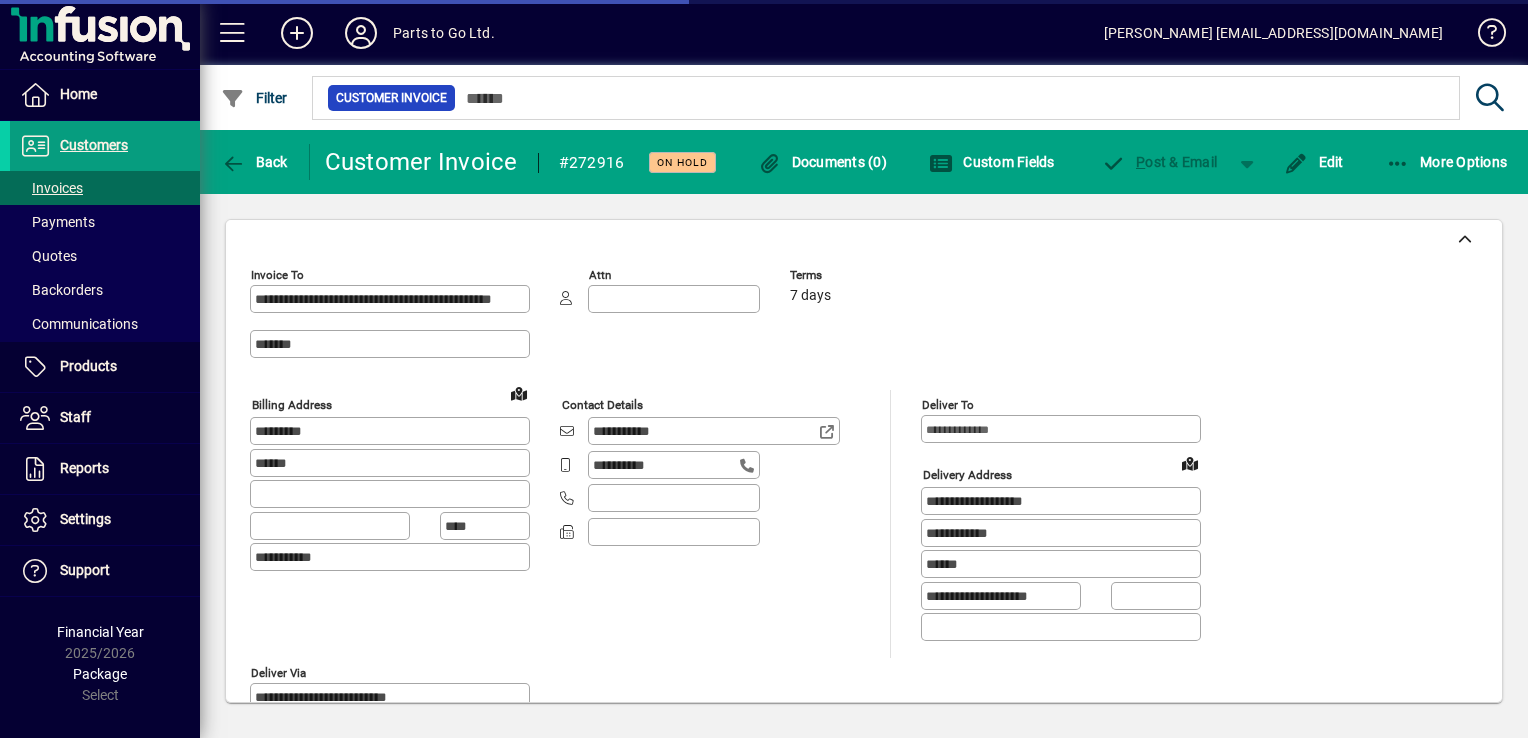 type on "**********" 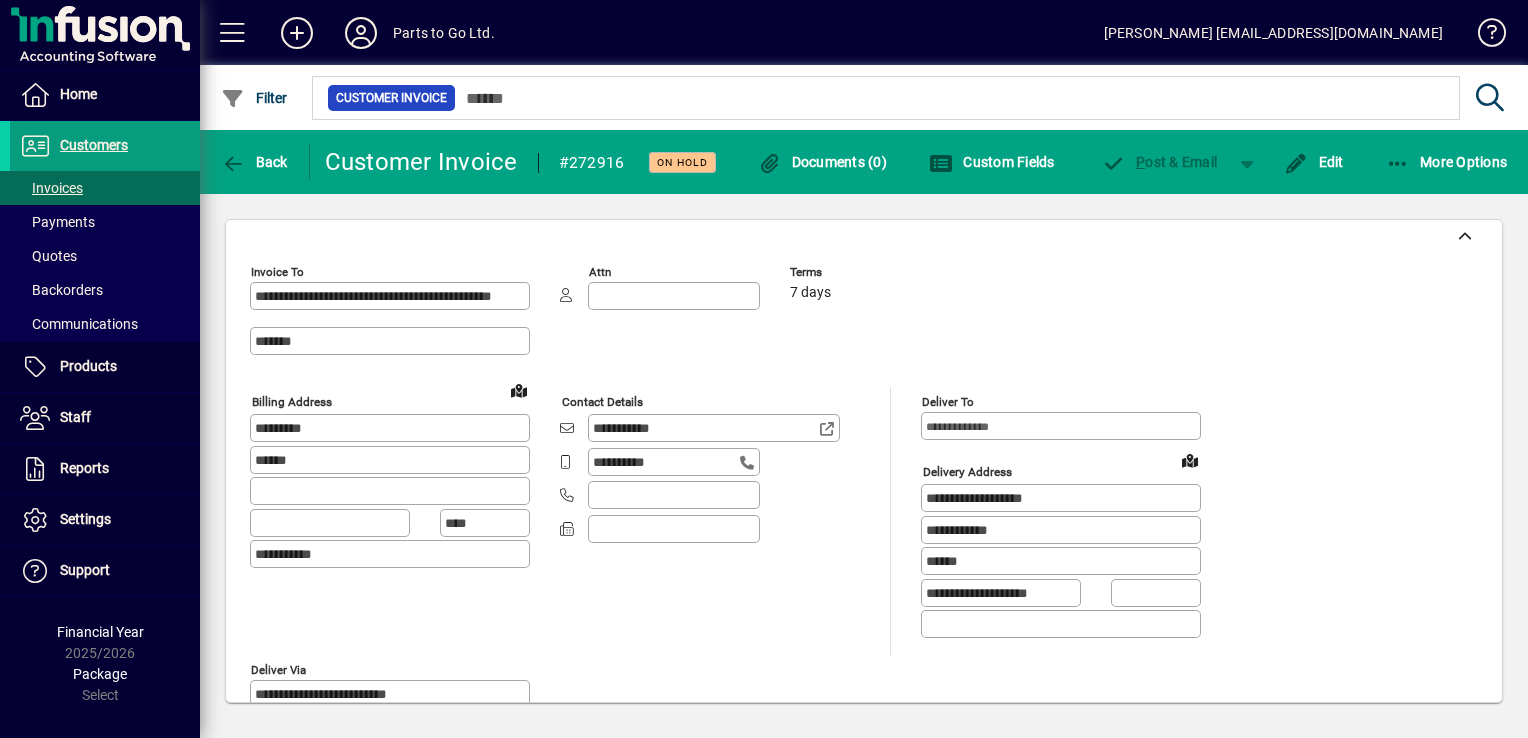 scroll, scrollTop: 0, scrollLeft: 0, axis: both 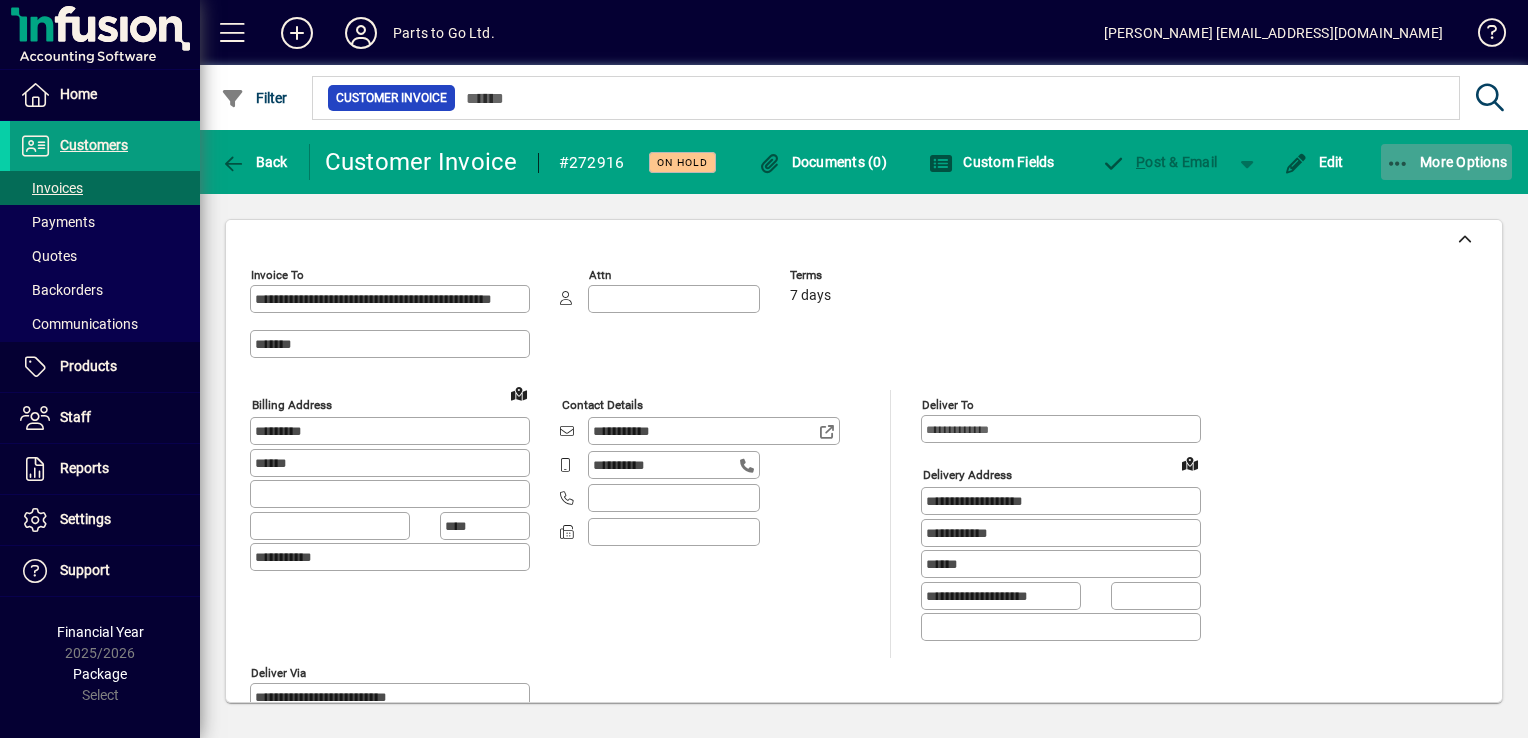 click 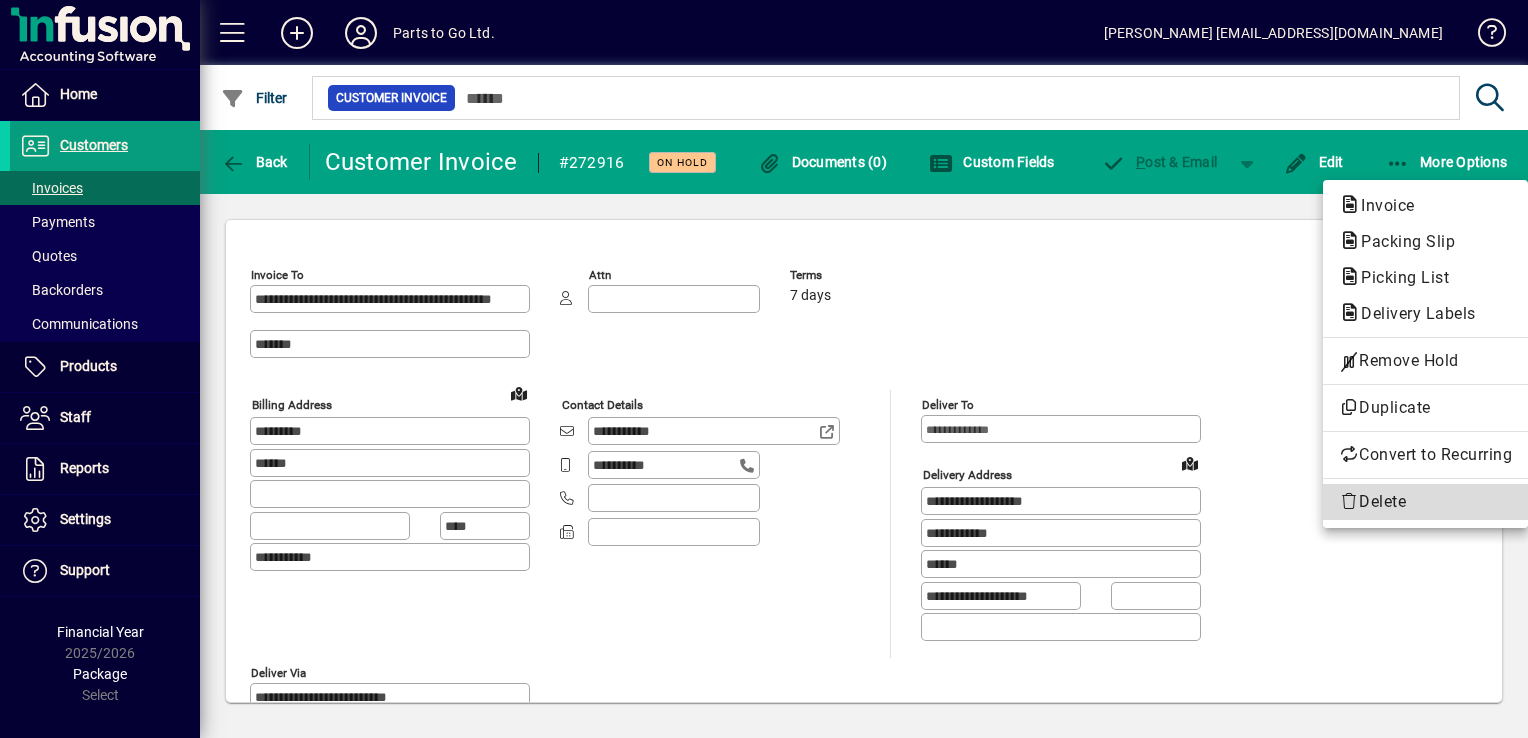 click on "Delete" 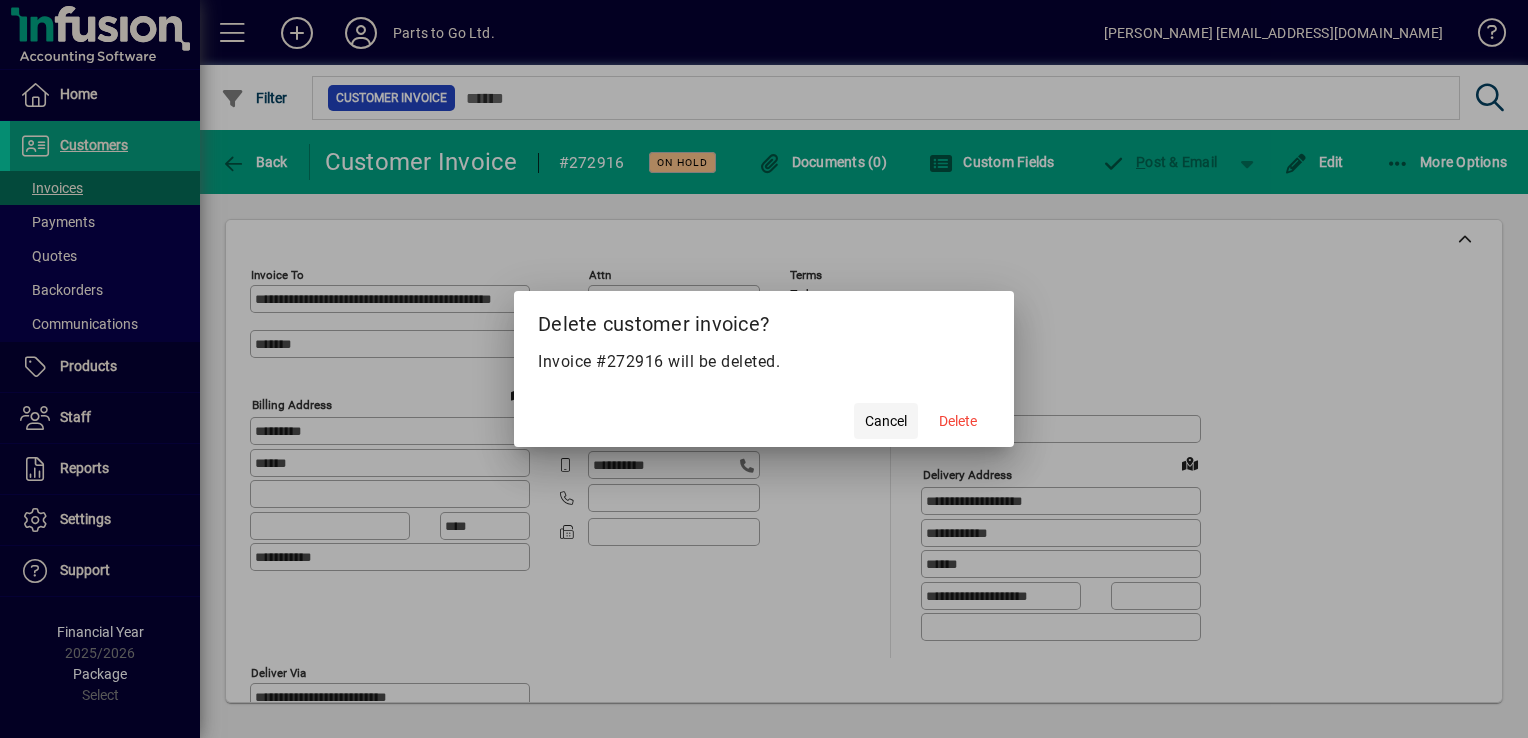 click on "Cancel" 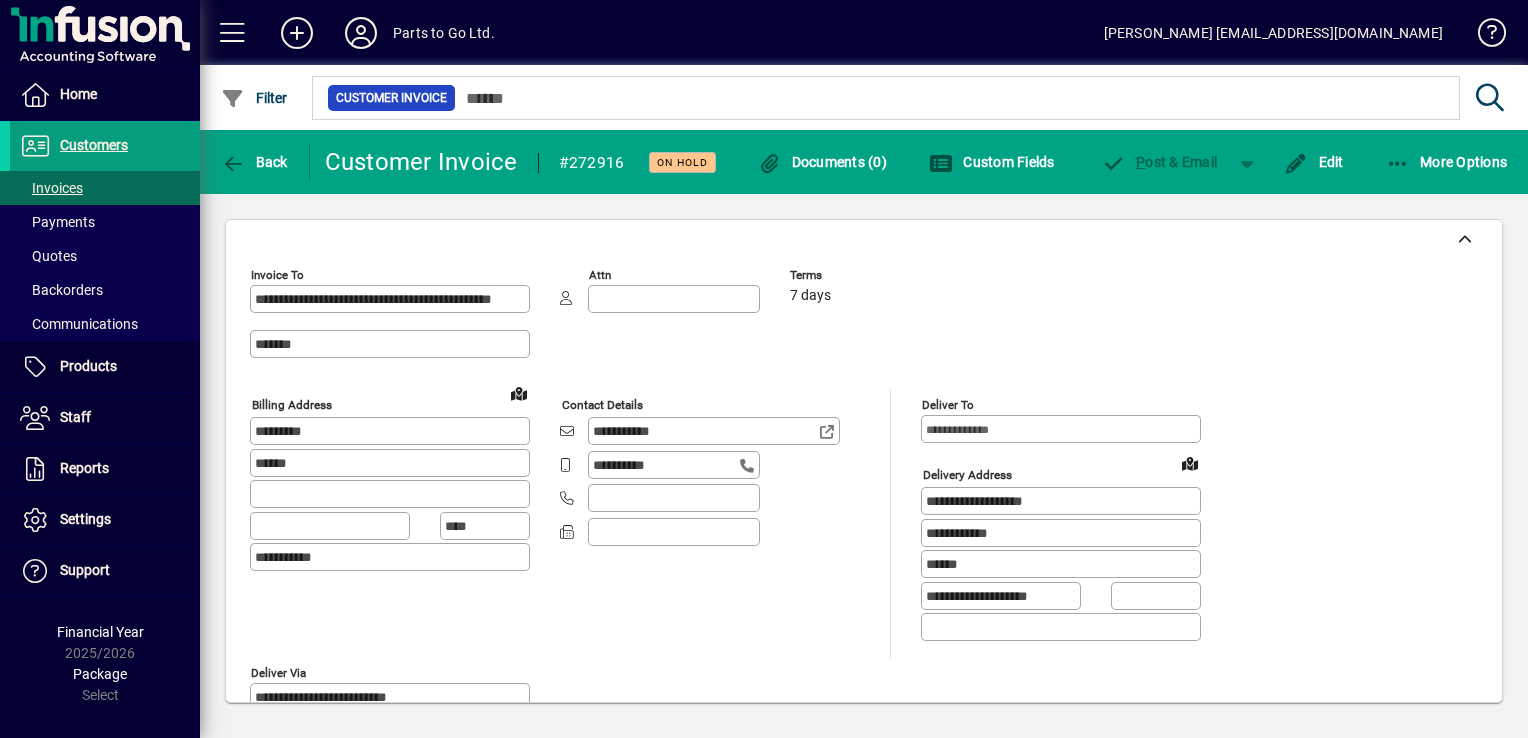 click on "*******" at bounding box center (392, 344) 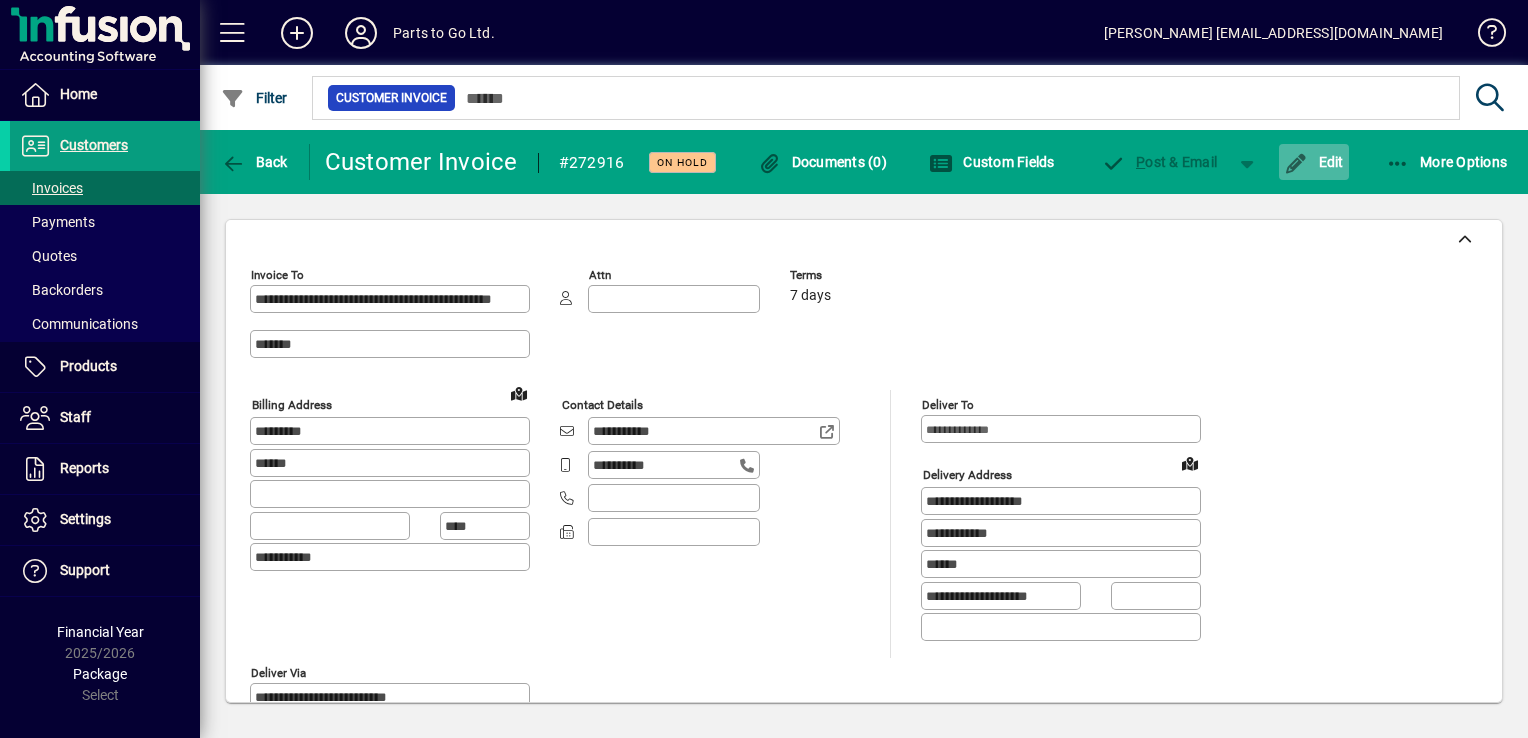 click on "Edit" 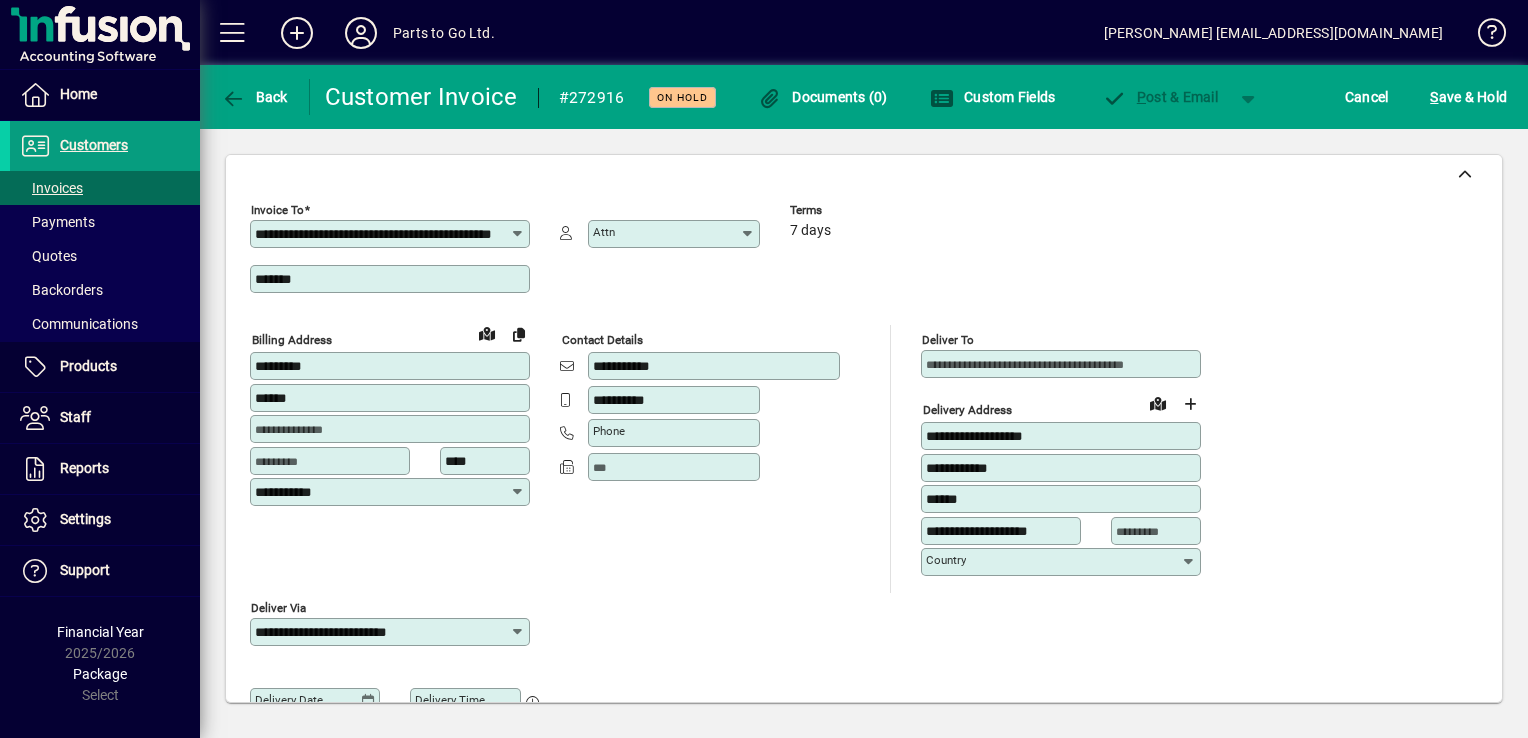 type on "**********" 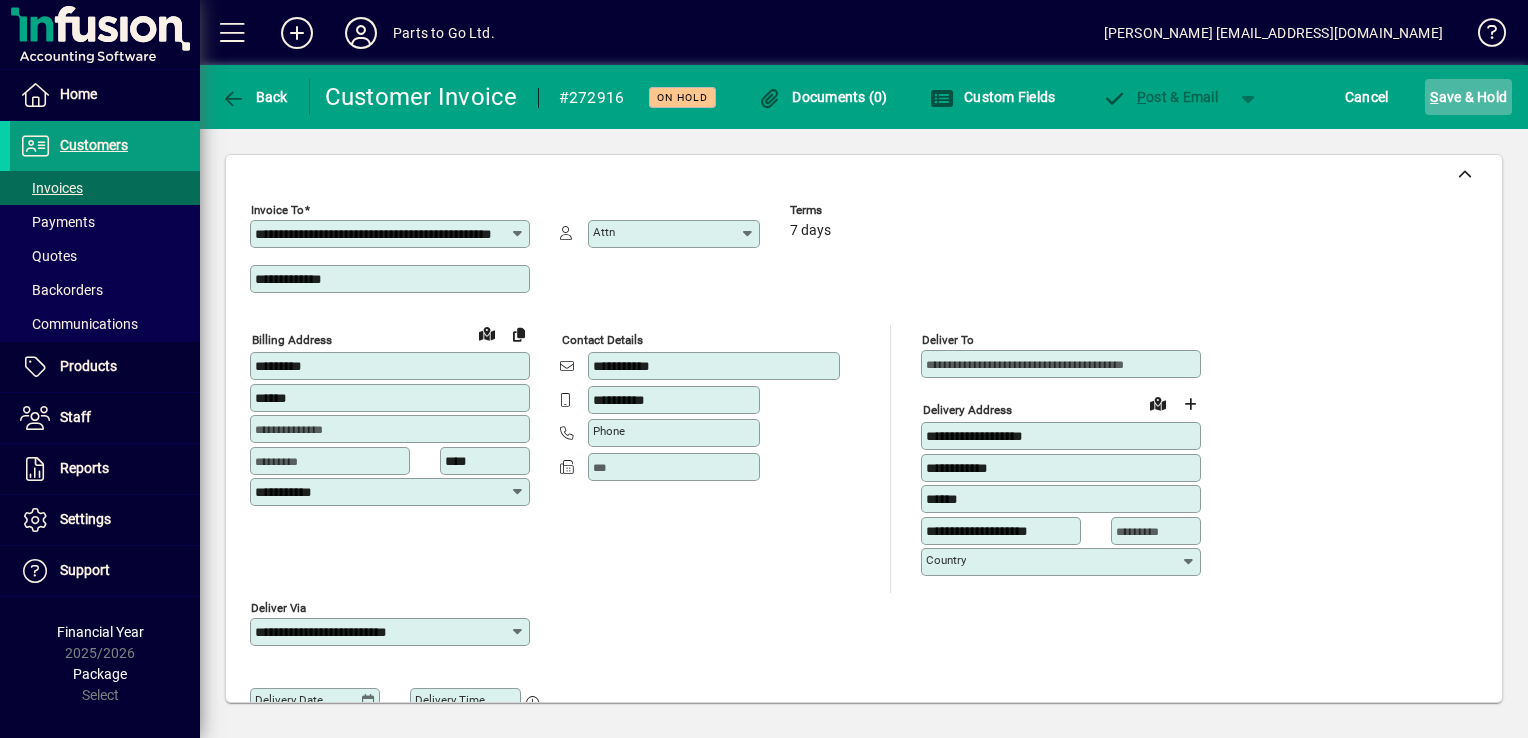 click on "S ave & Hold" 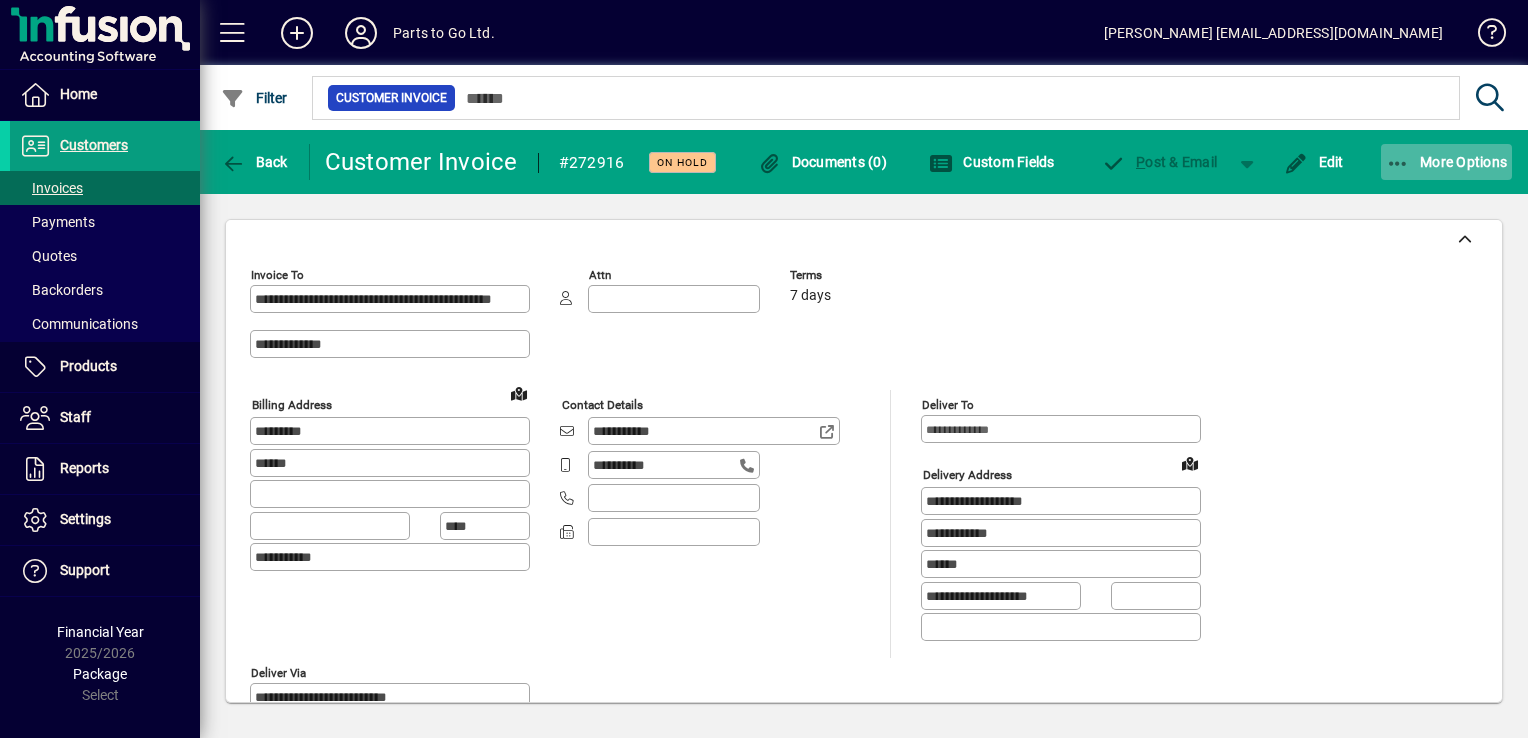 click on "More Options" 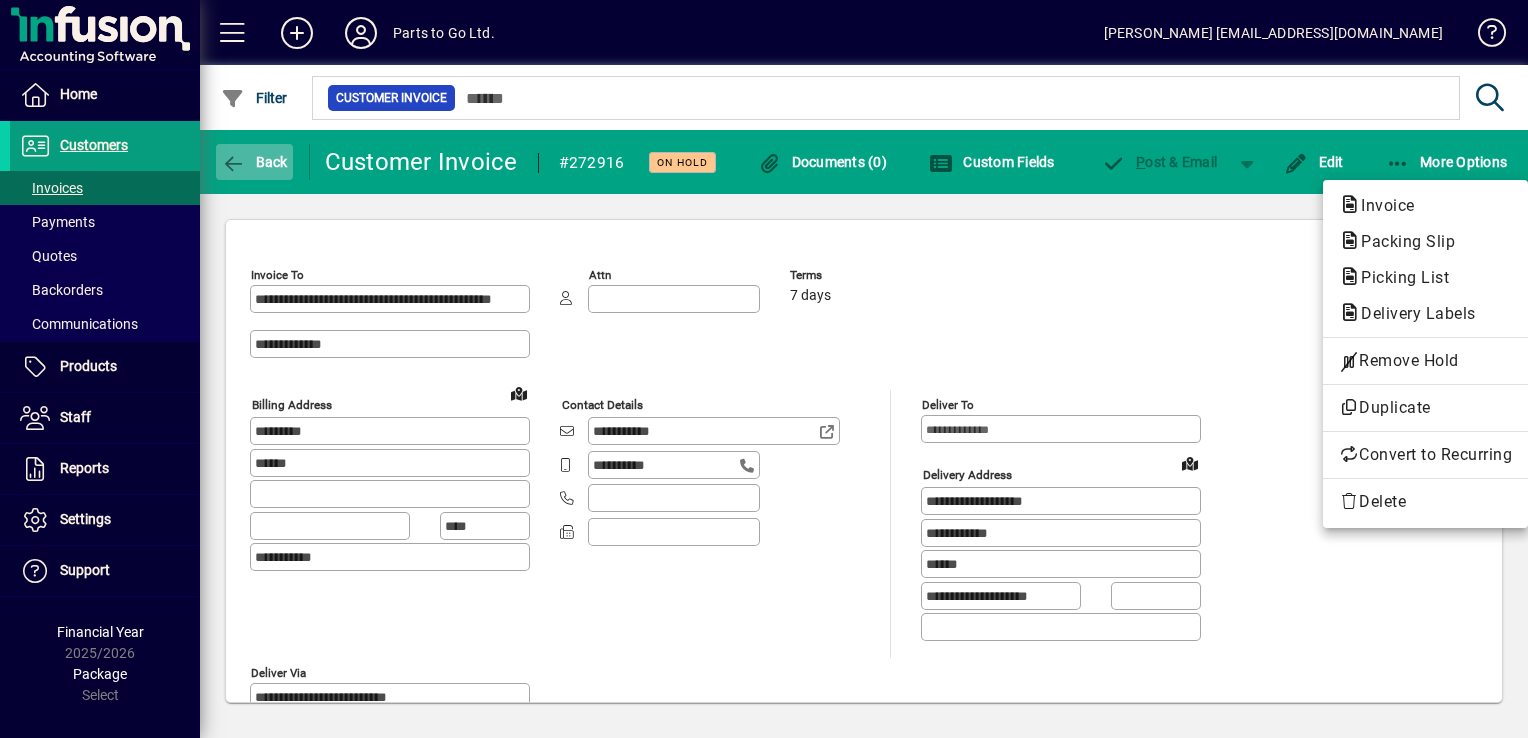 click at bounding box center [764, 369] 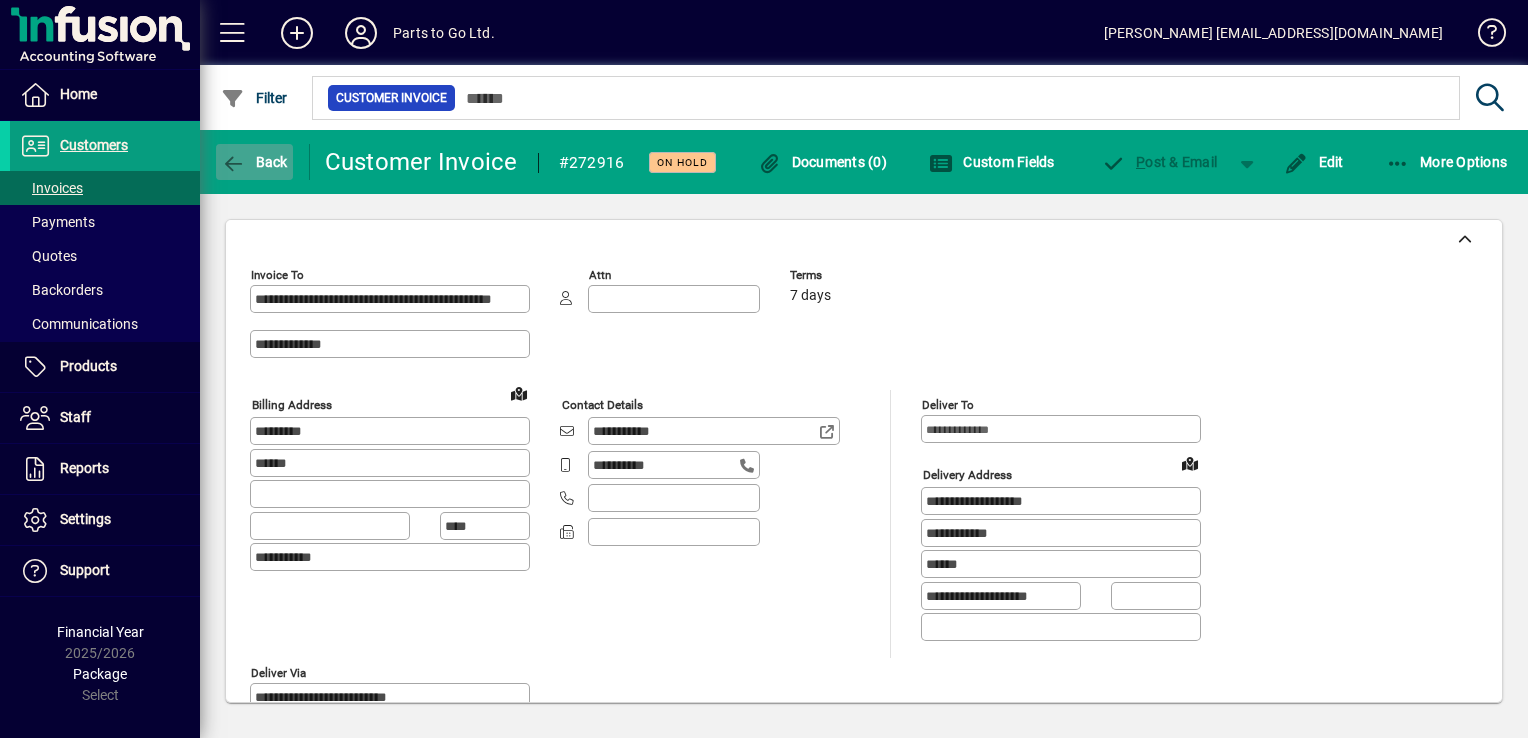 click 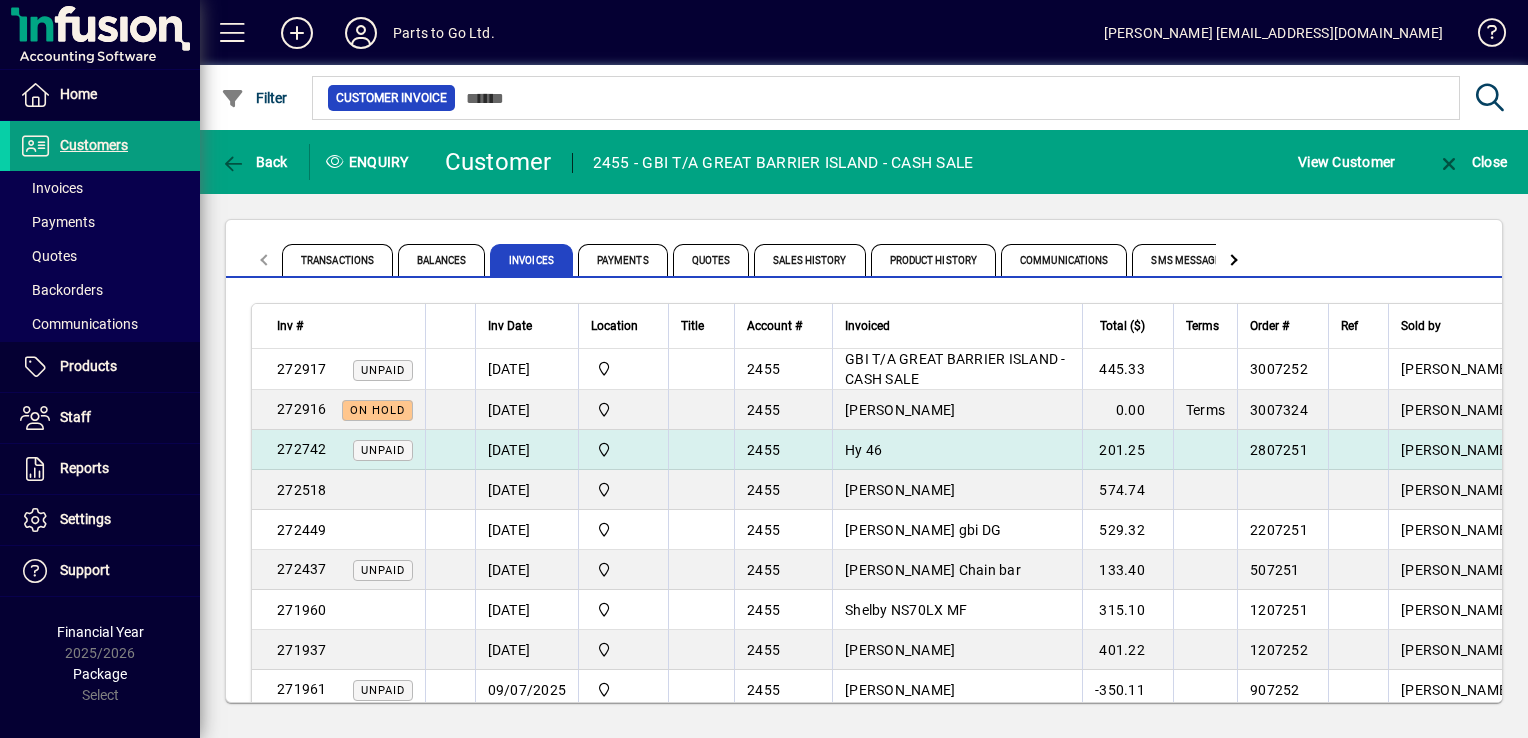 click on "Hy 46" at bounding box center [863, 450] 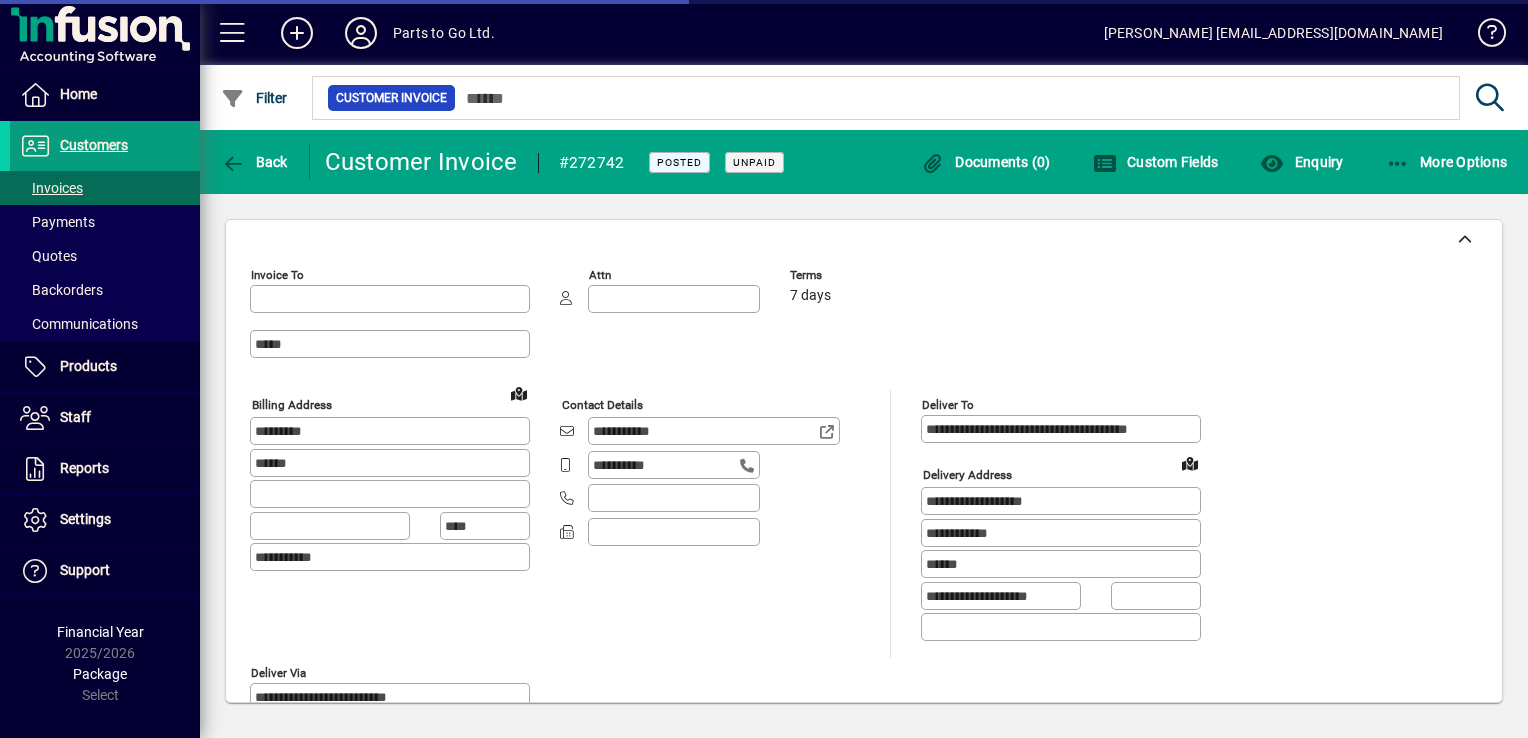 type on "**********" 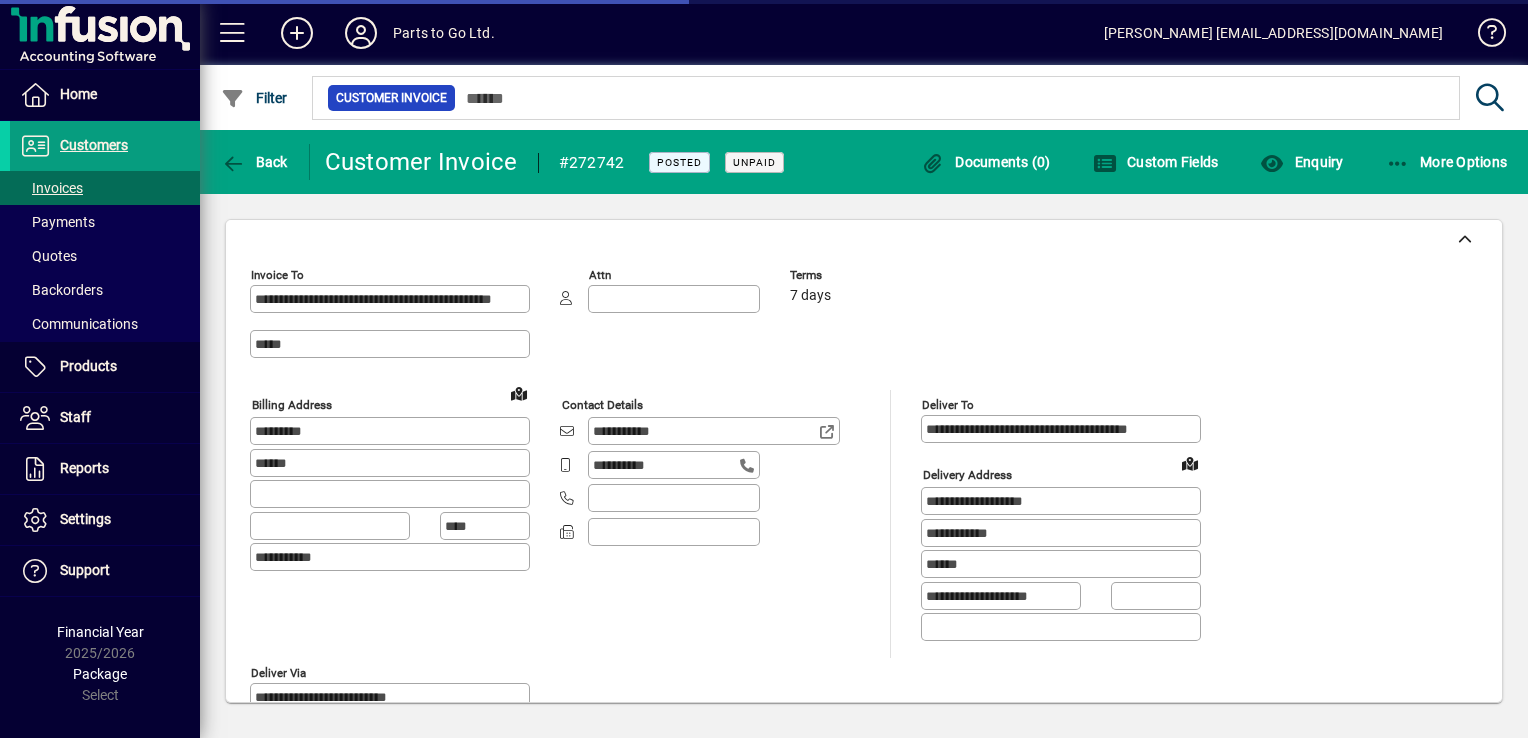 type on "**********" 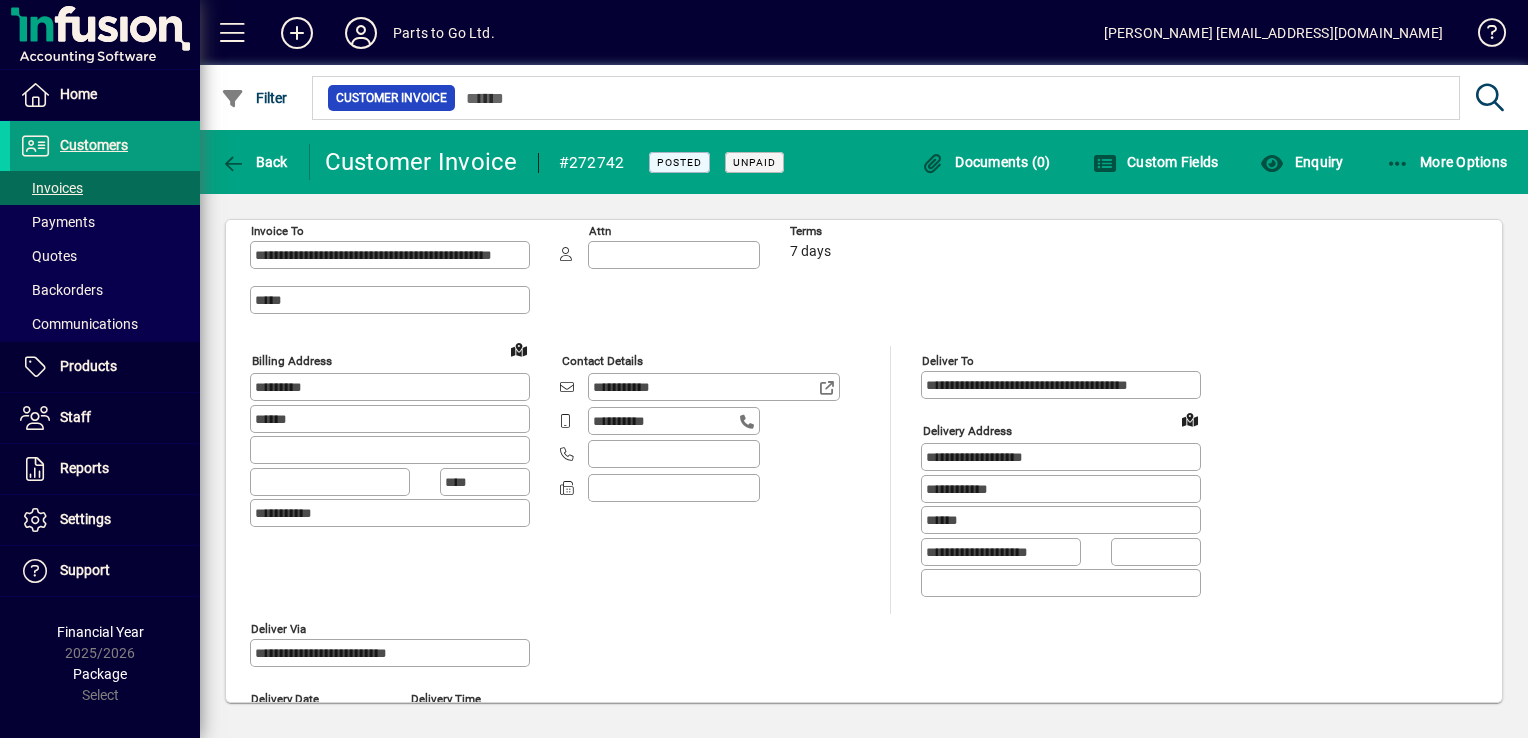 scroll, scrollTop: 0, scrollLeft: 0, axis: both 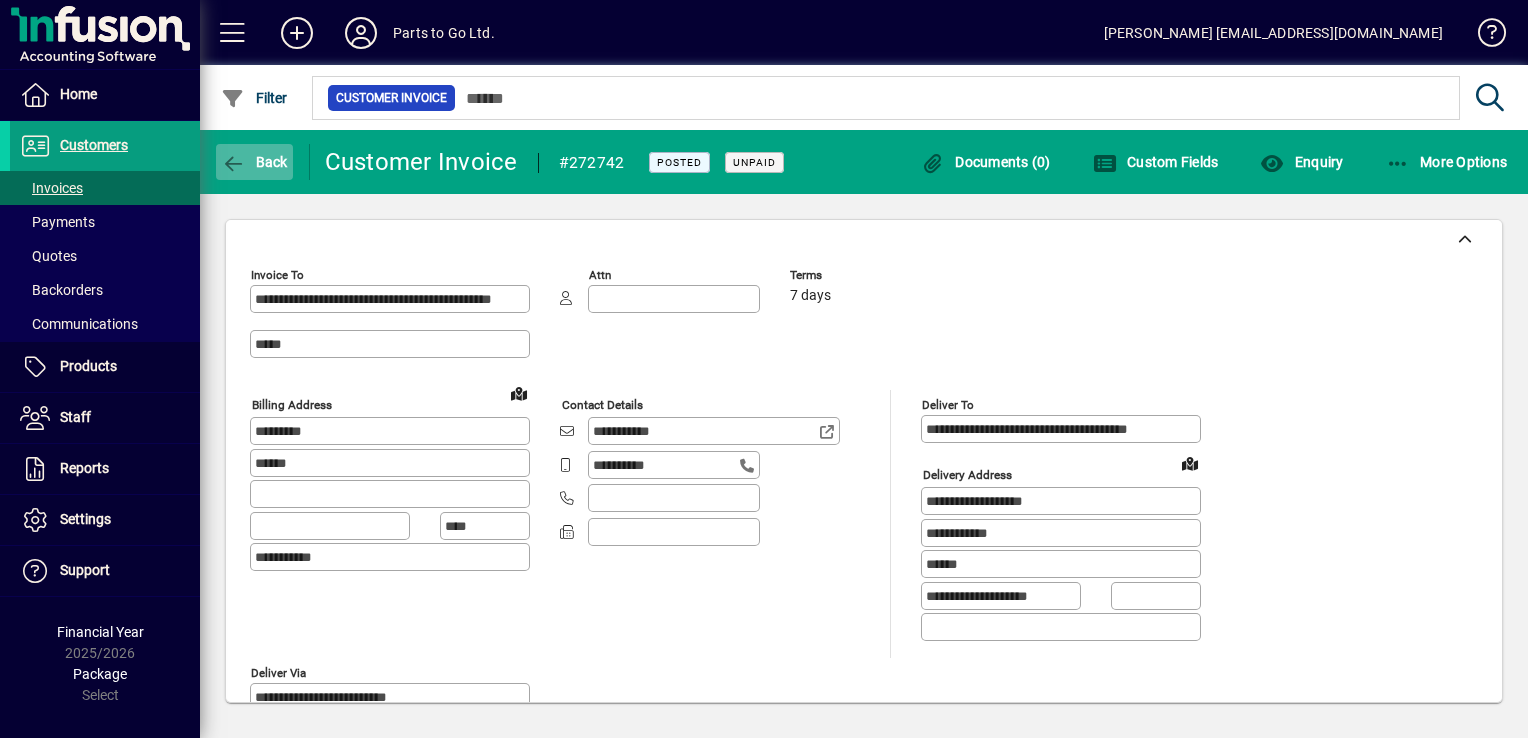 click on "Back" 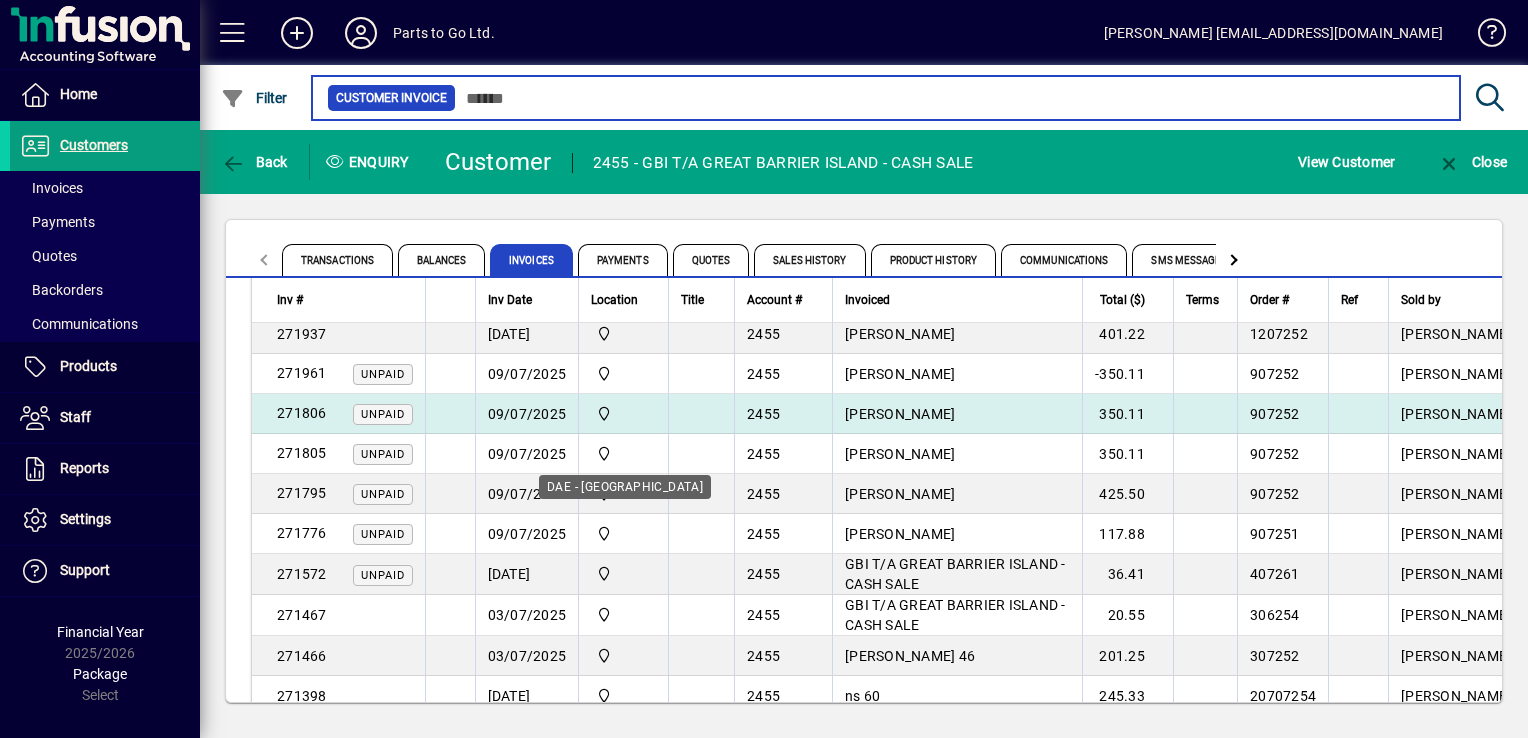 scroll, scrollTop: 400, scrollLeft: 0, axis: vertical 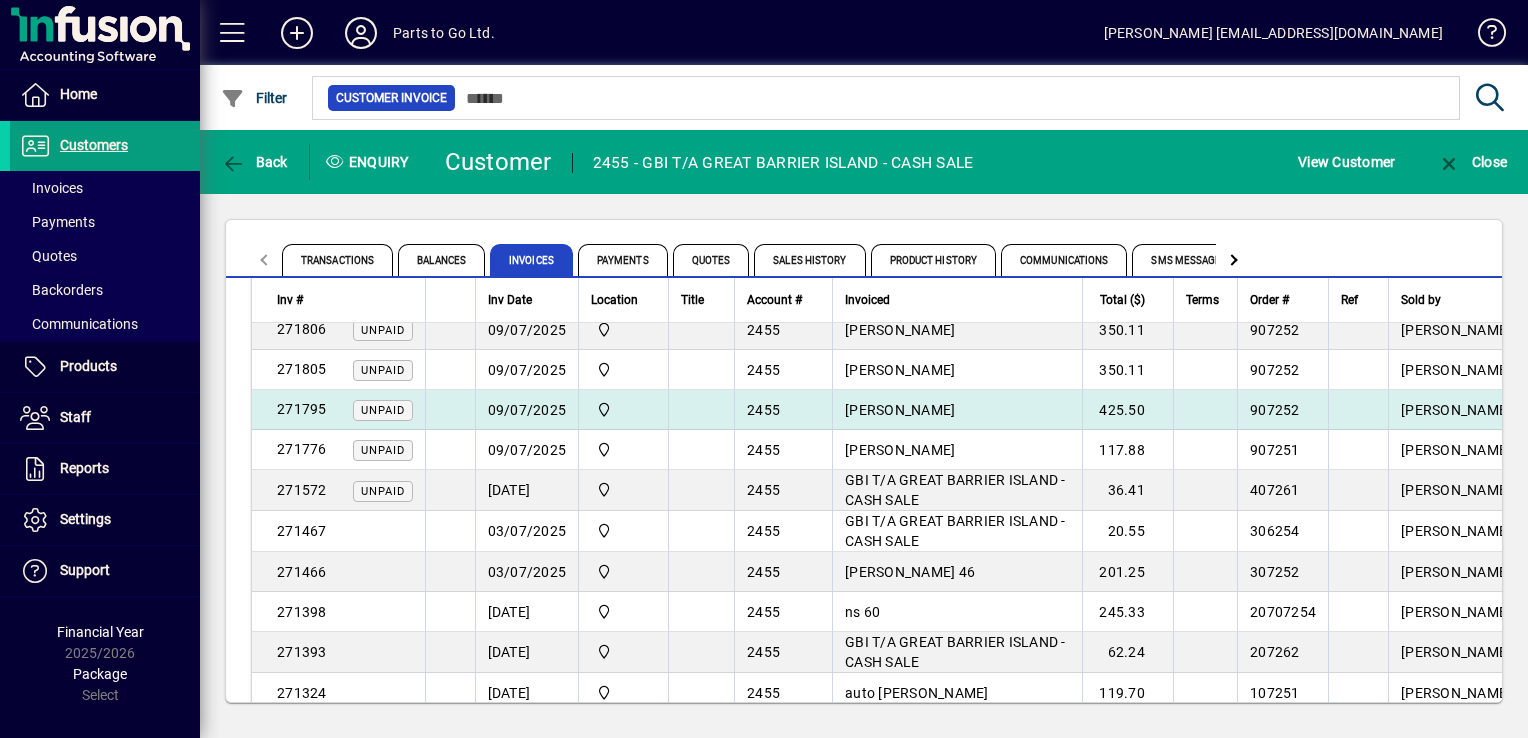 click at bounding box center (701, 410) 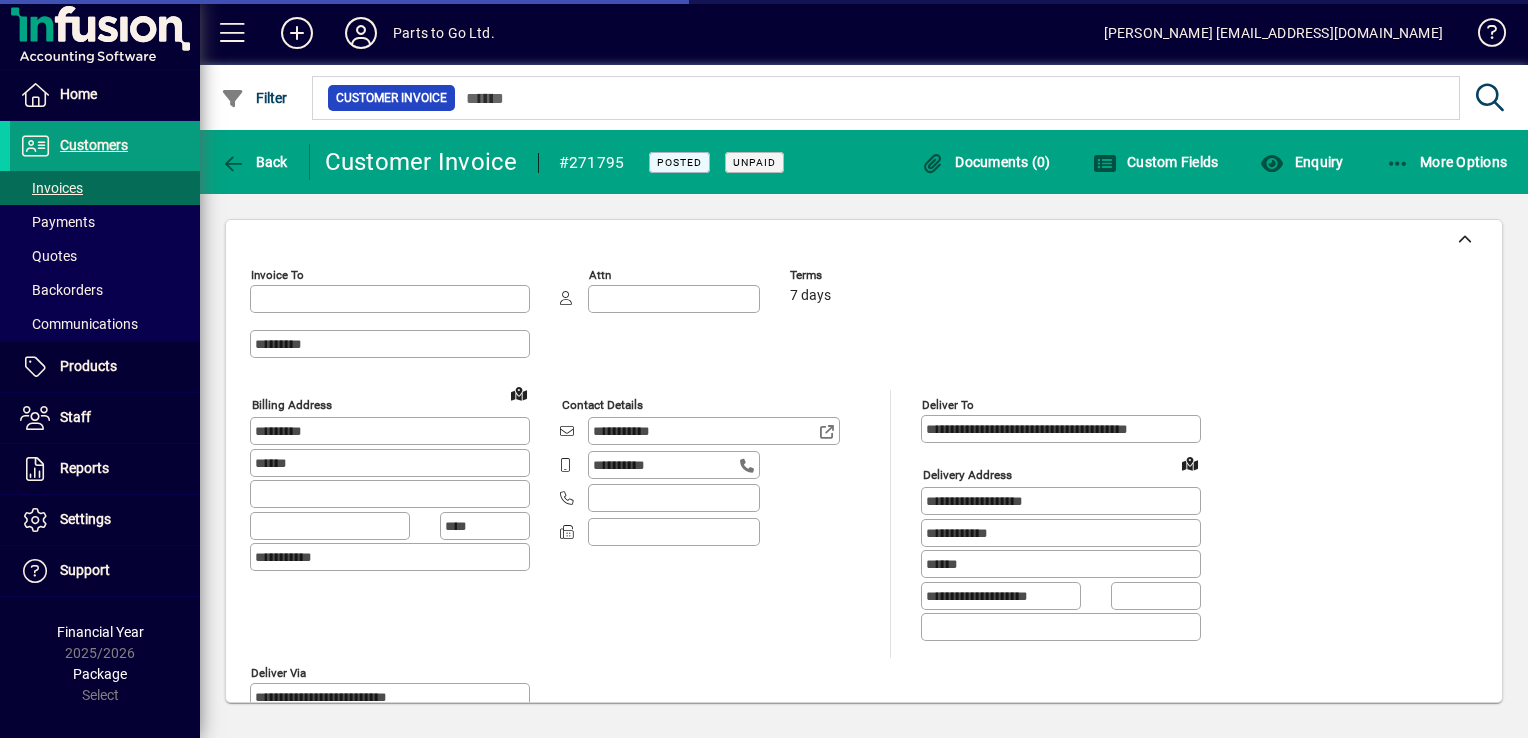 type on "**********" 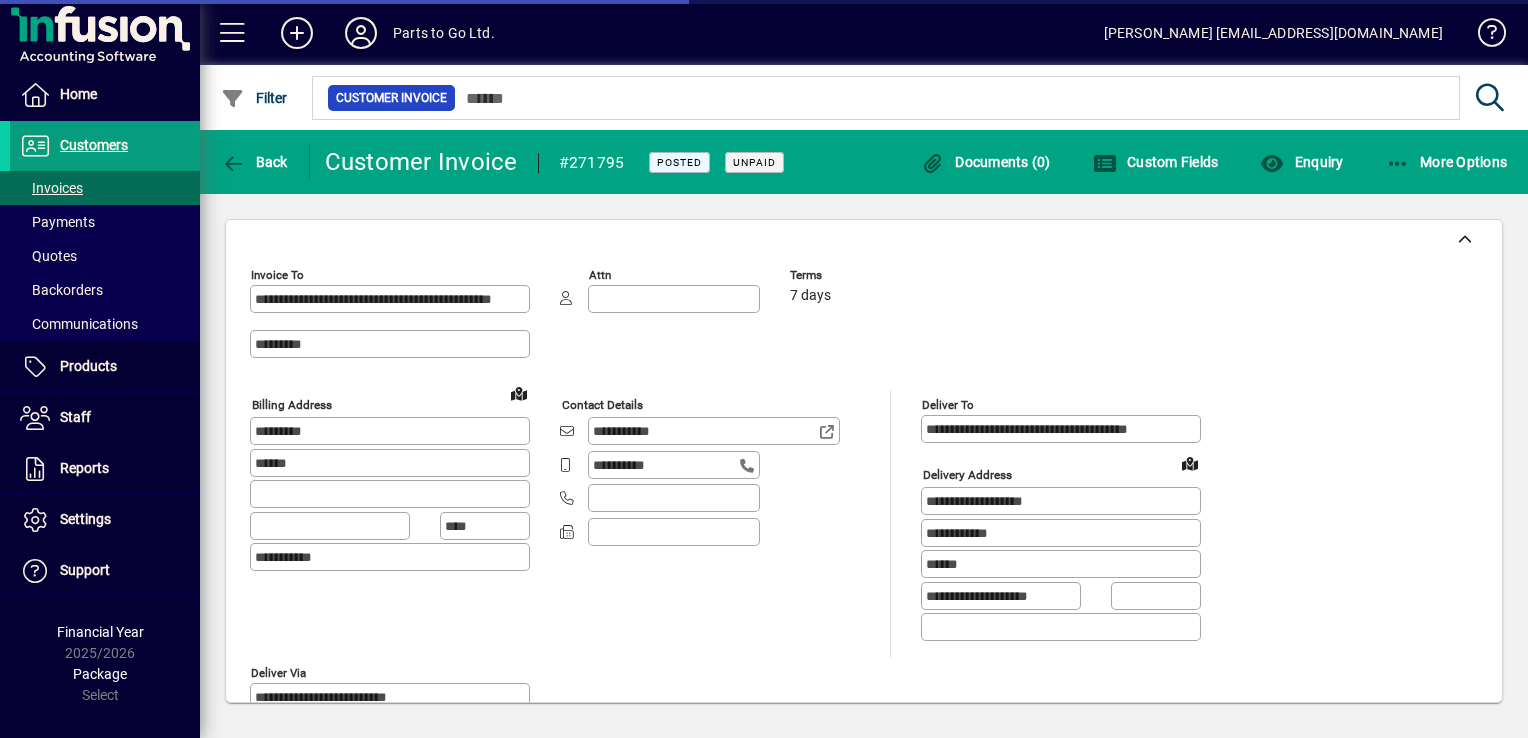type on "**********" 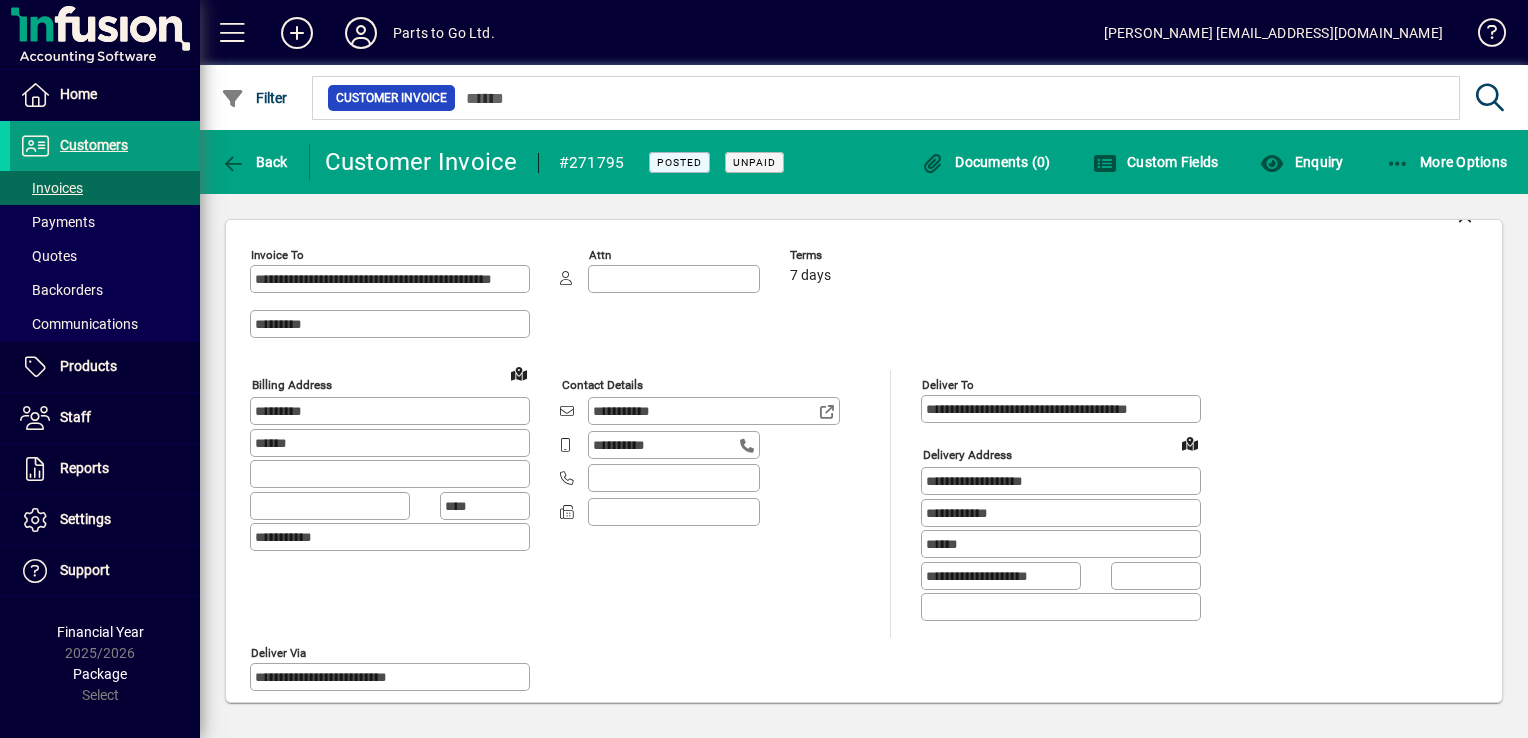 scroll, scrollTop: 0, scrollLeft: 0, axis: both 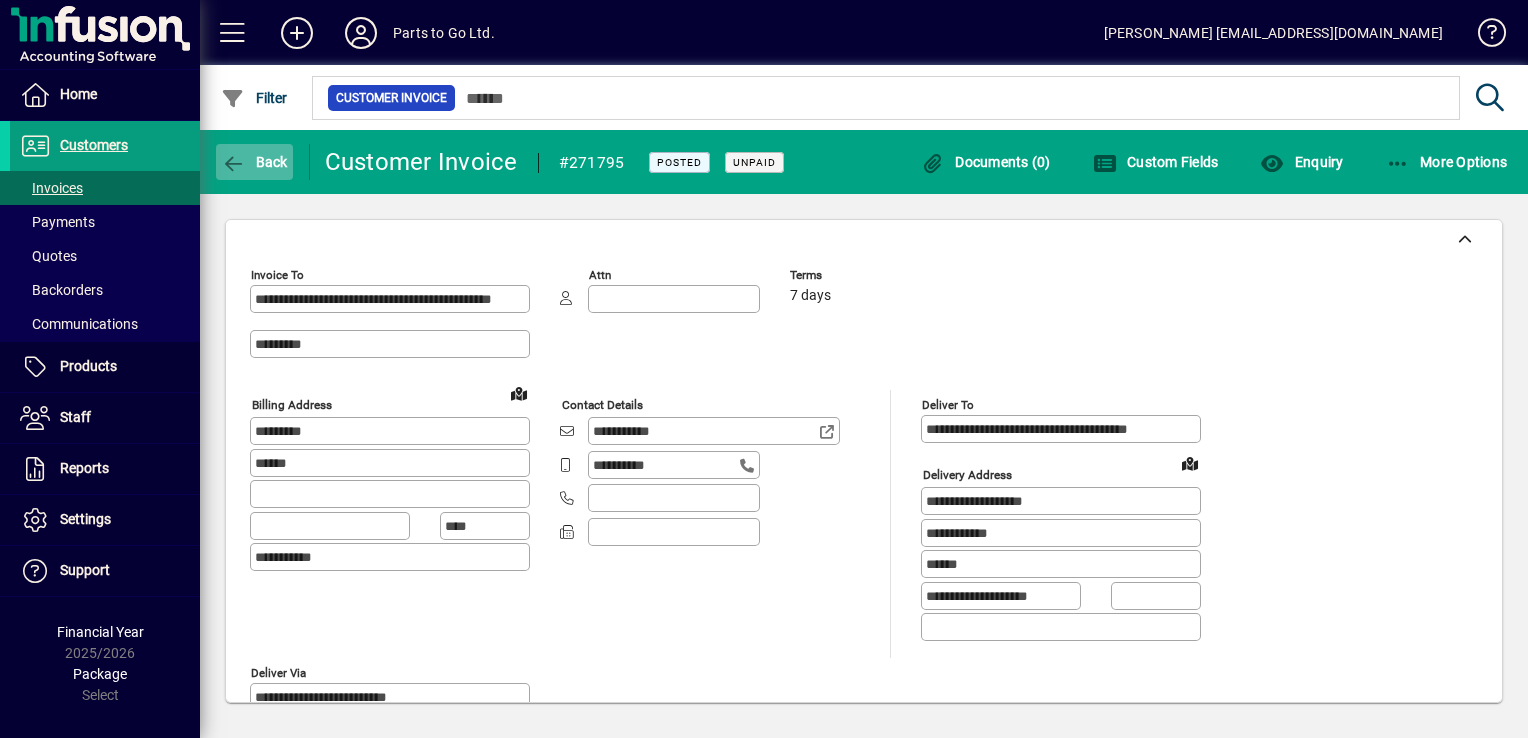 click on "Back" 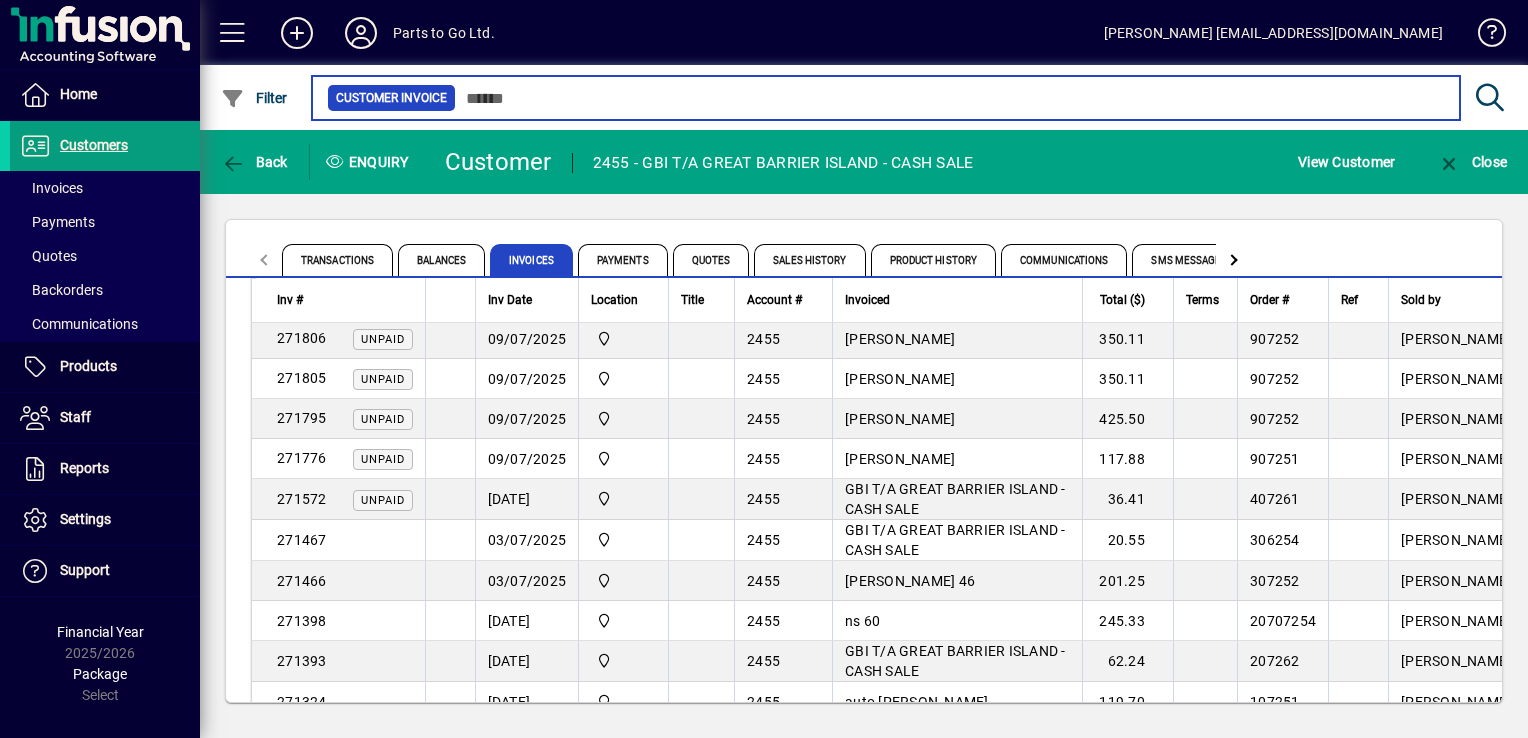 scroll, scrollTop: 400, scrollLeft: 0, axis: vertical 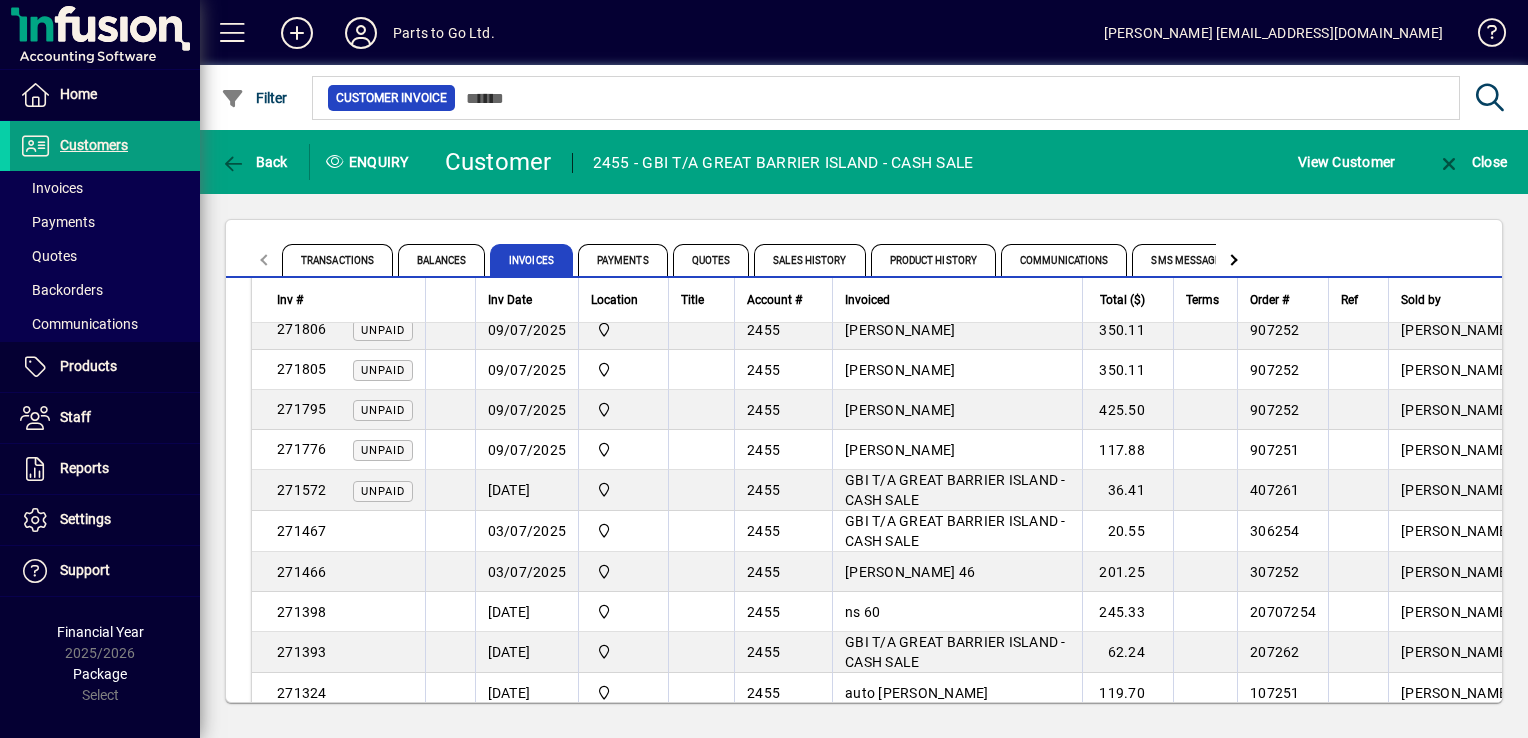 click on "Customer  2455 - GBI T/A GREAT BARRIER ISLAND - CASH SALE" 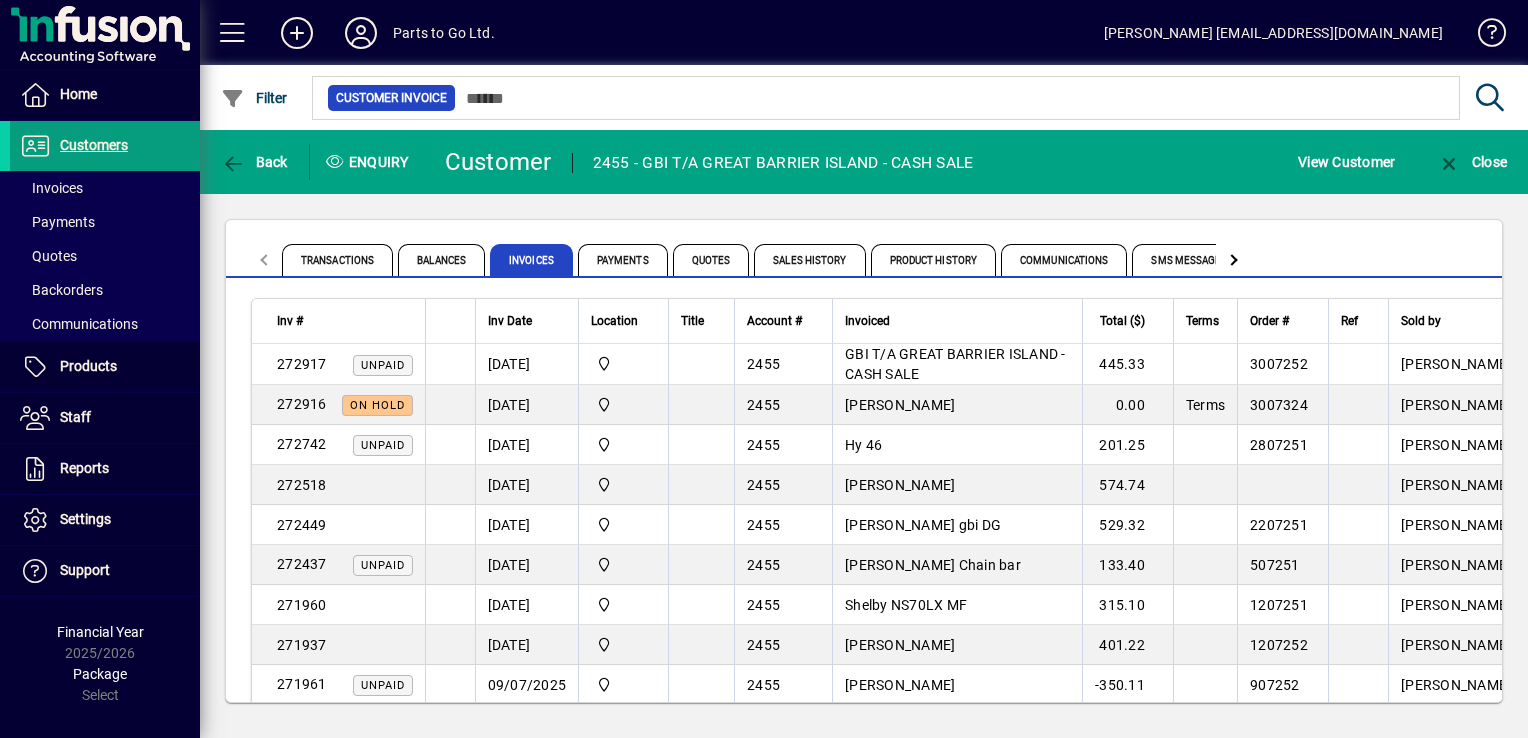 scroll, scrollTop: 0, scrollLeft: 0, axis: both 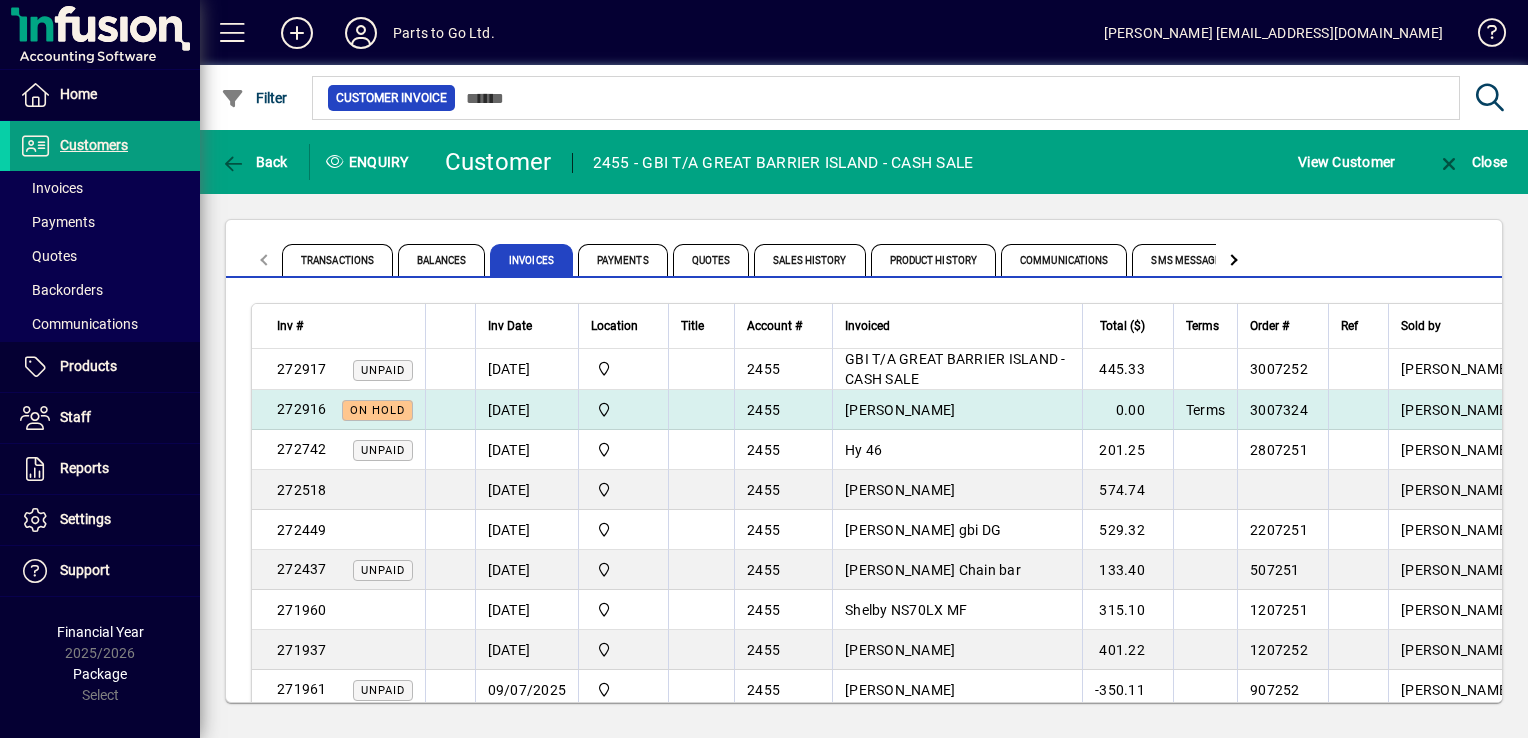 click at bounding box center [701, 410] 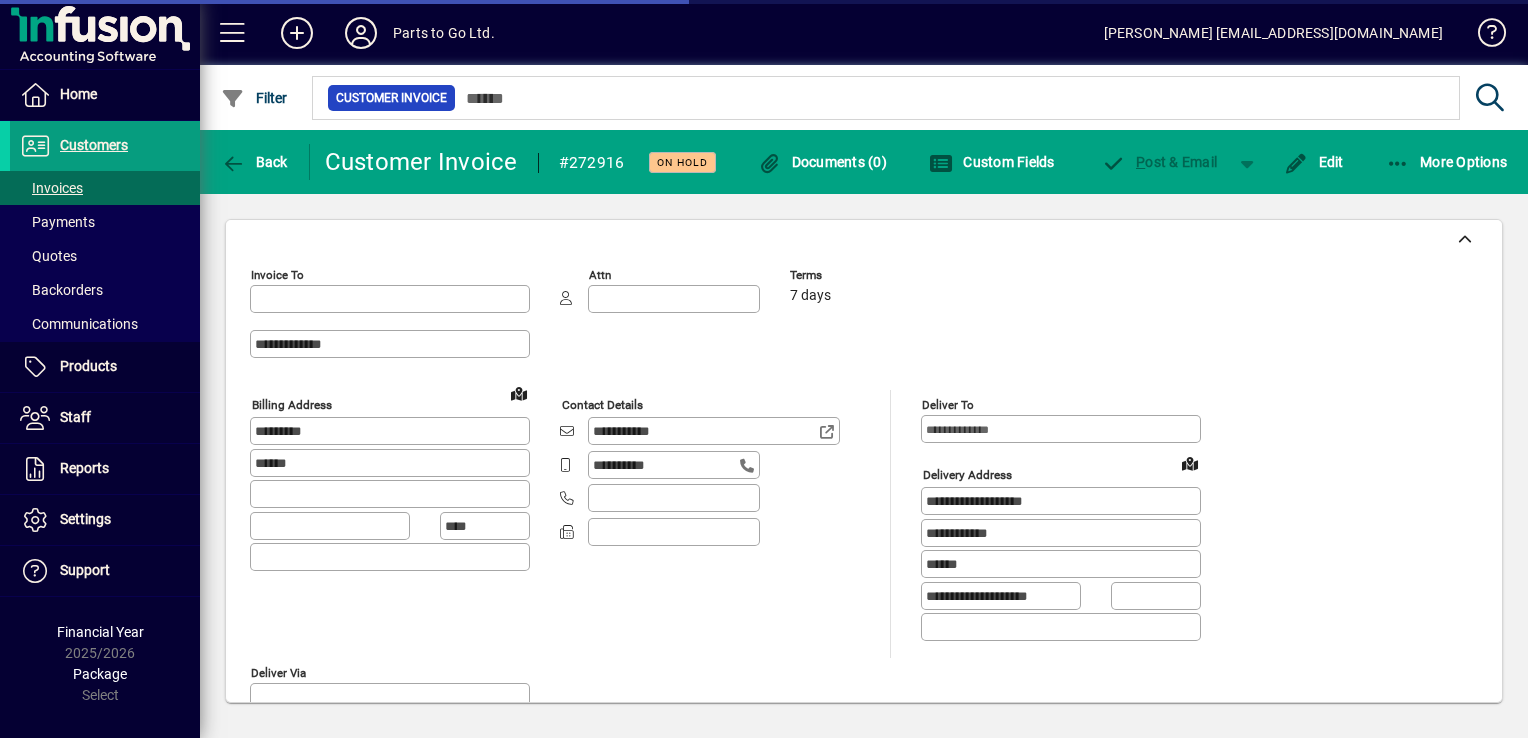 type on "**********" 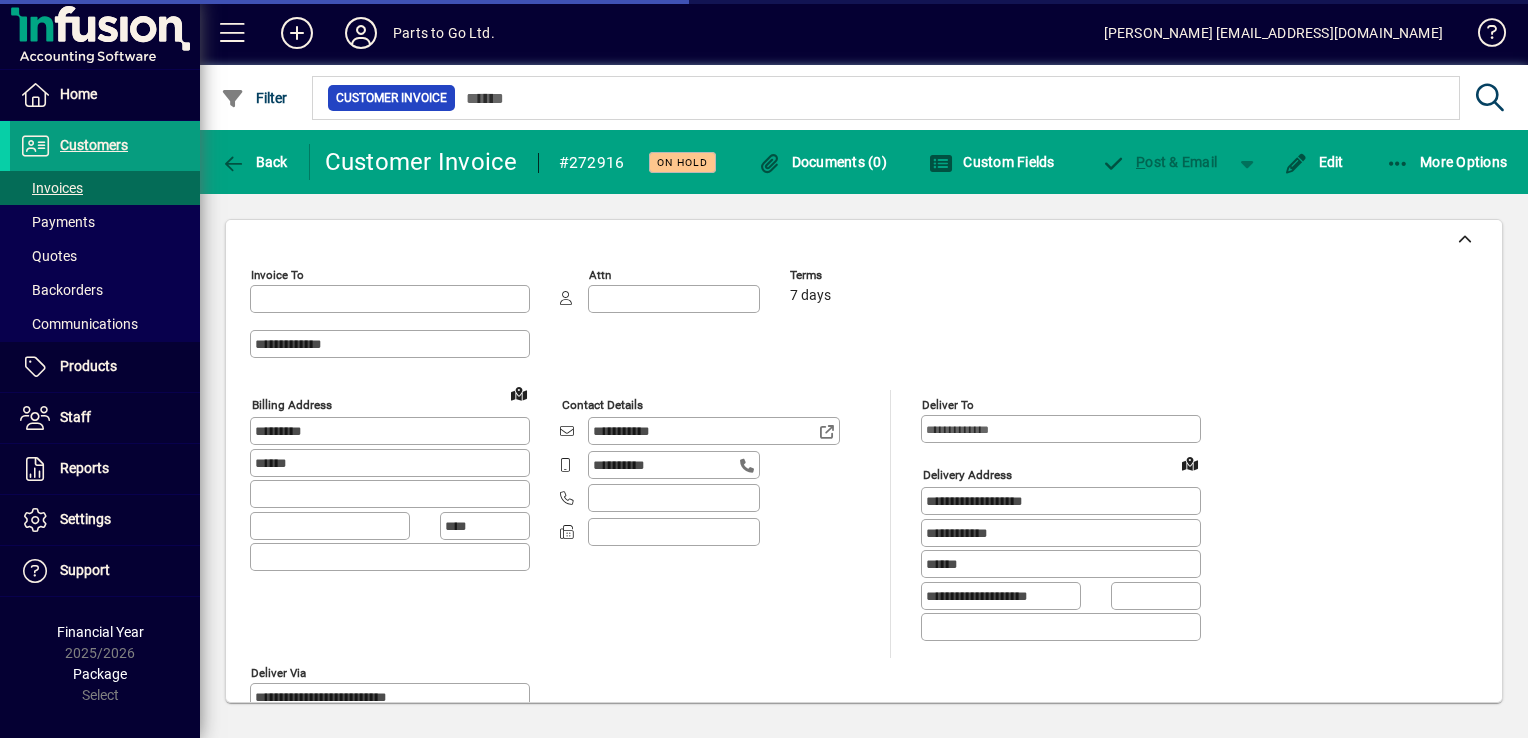 type on "**********" 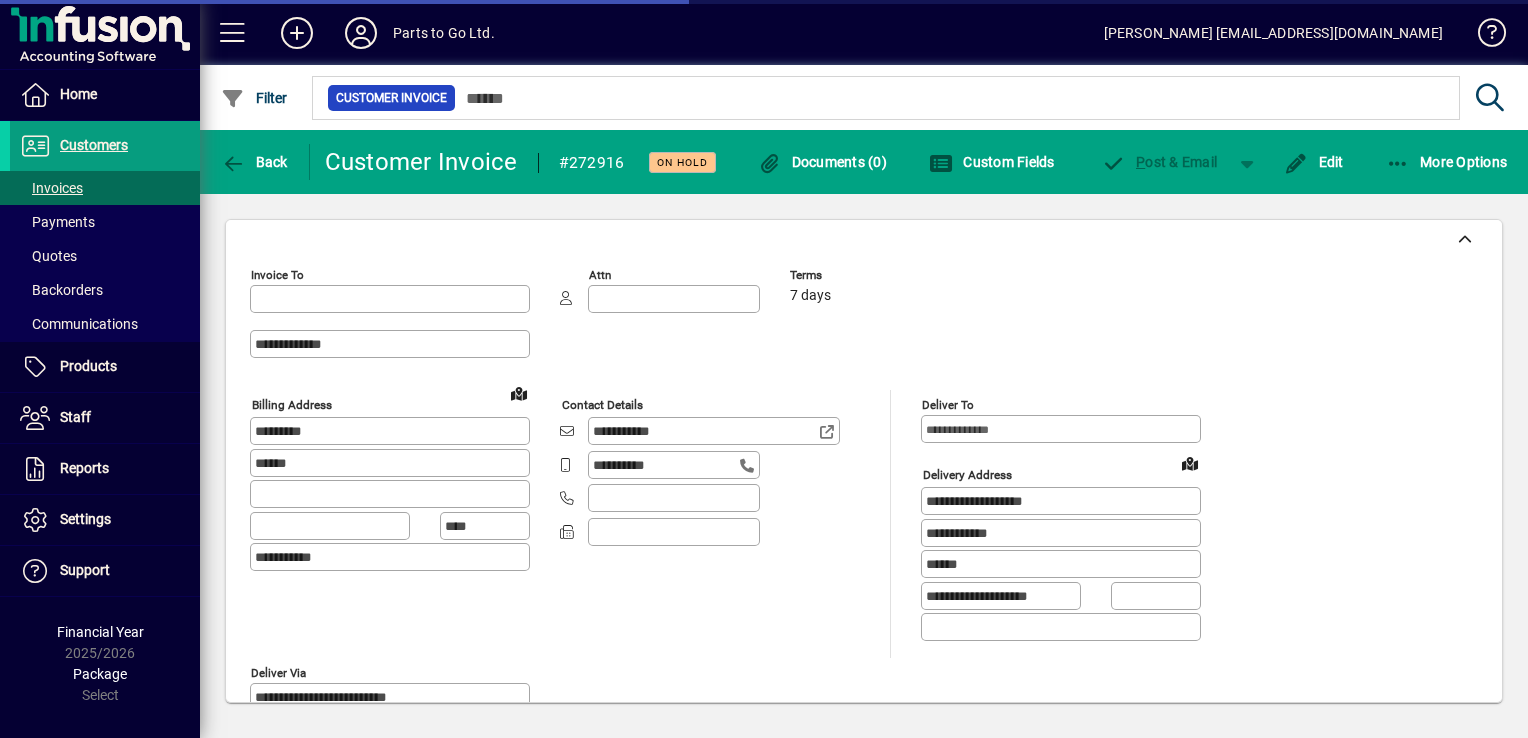 type on "**********" 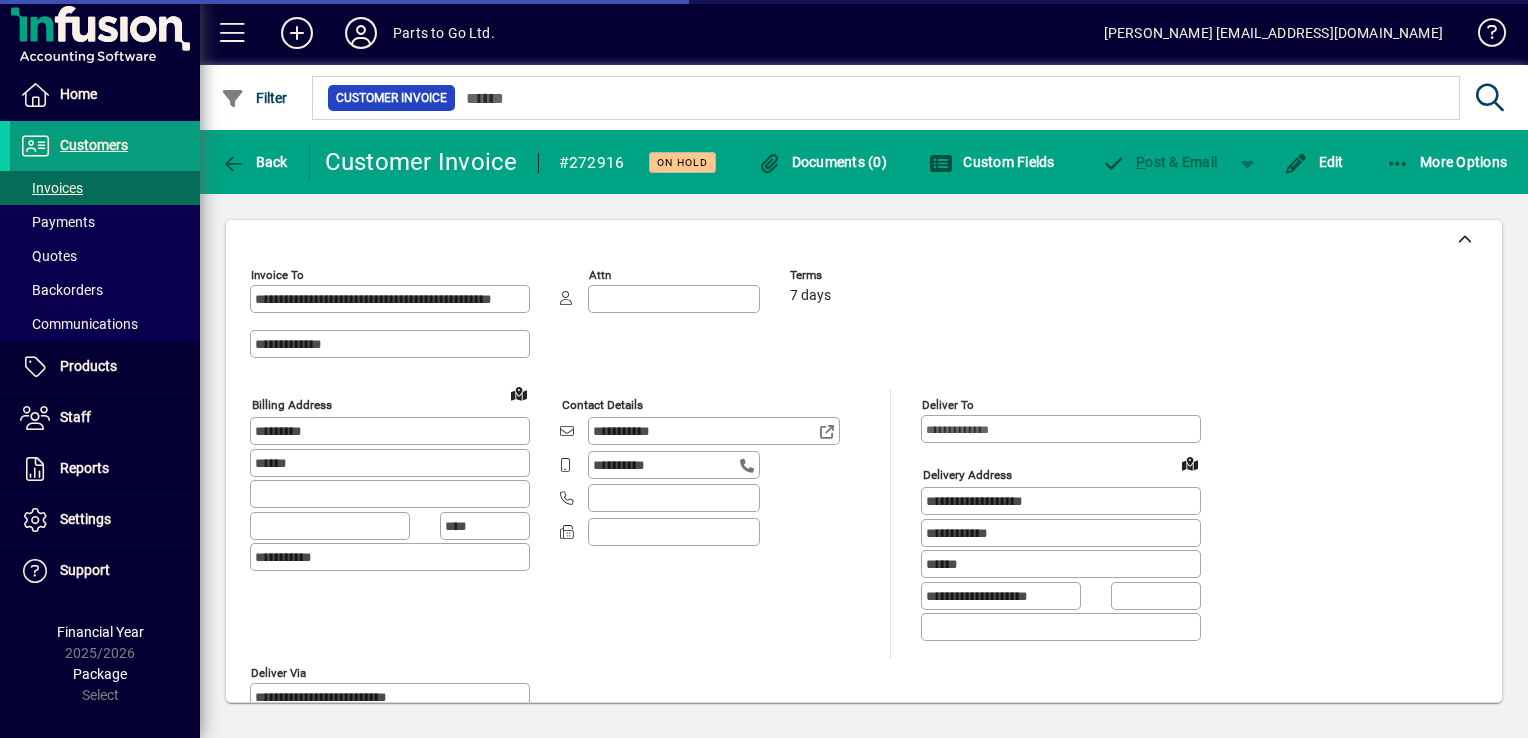 type on "**********" 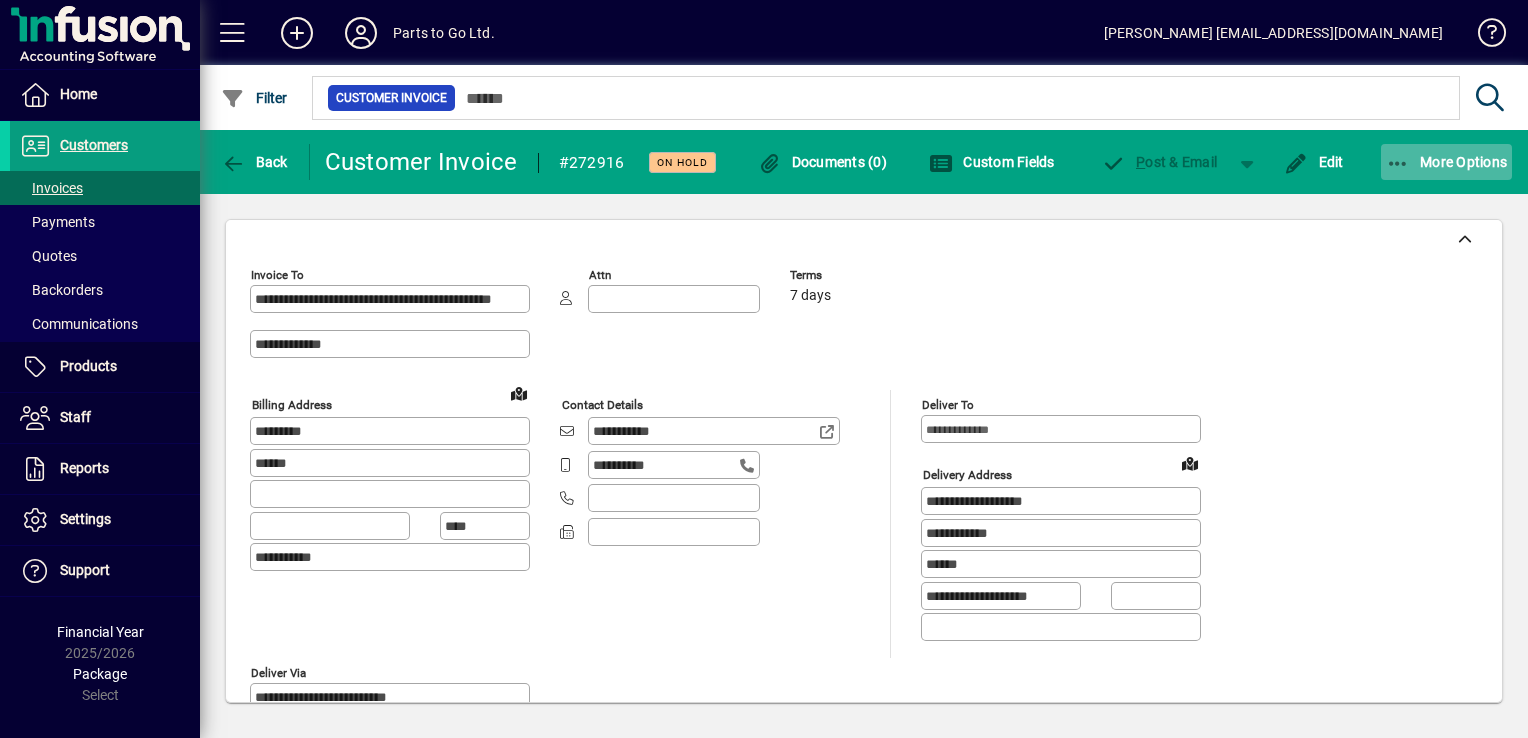 click on "More Options" 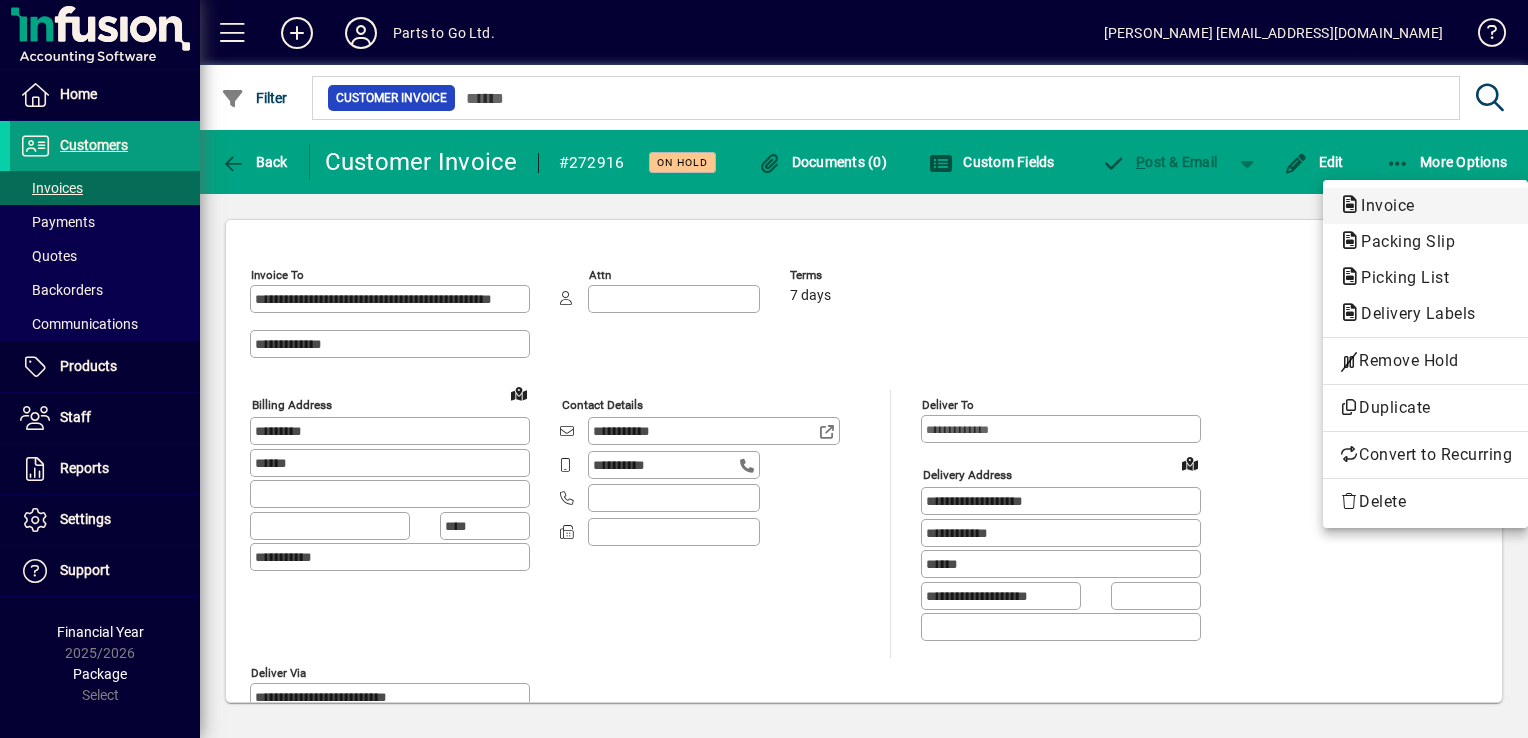 click on "Invoice" at bounding box center (1402, 241) 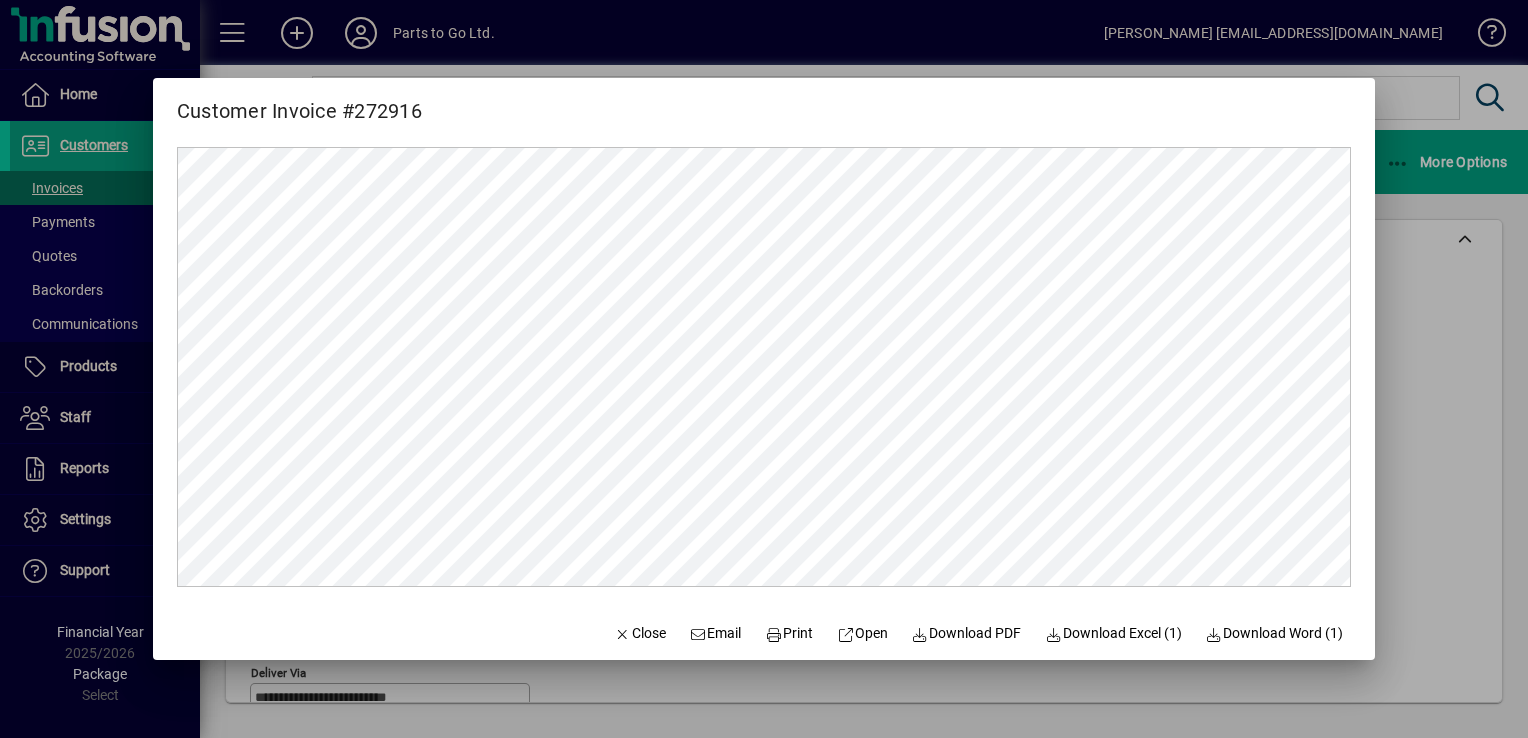 scroll, scrollTop: 0, scrollLeft: 0, axis: both 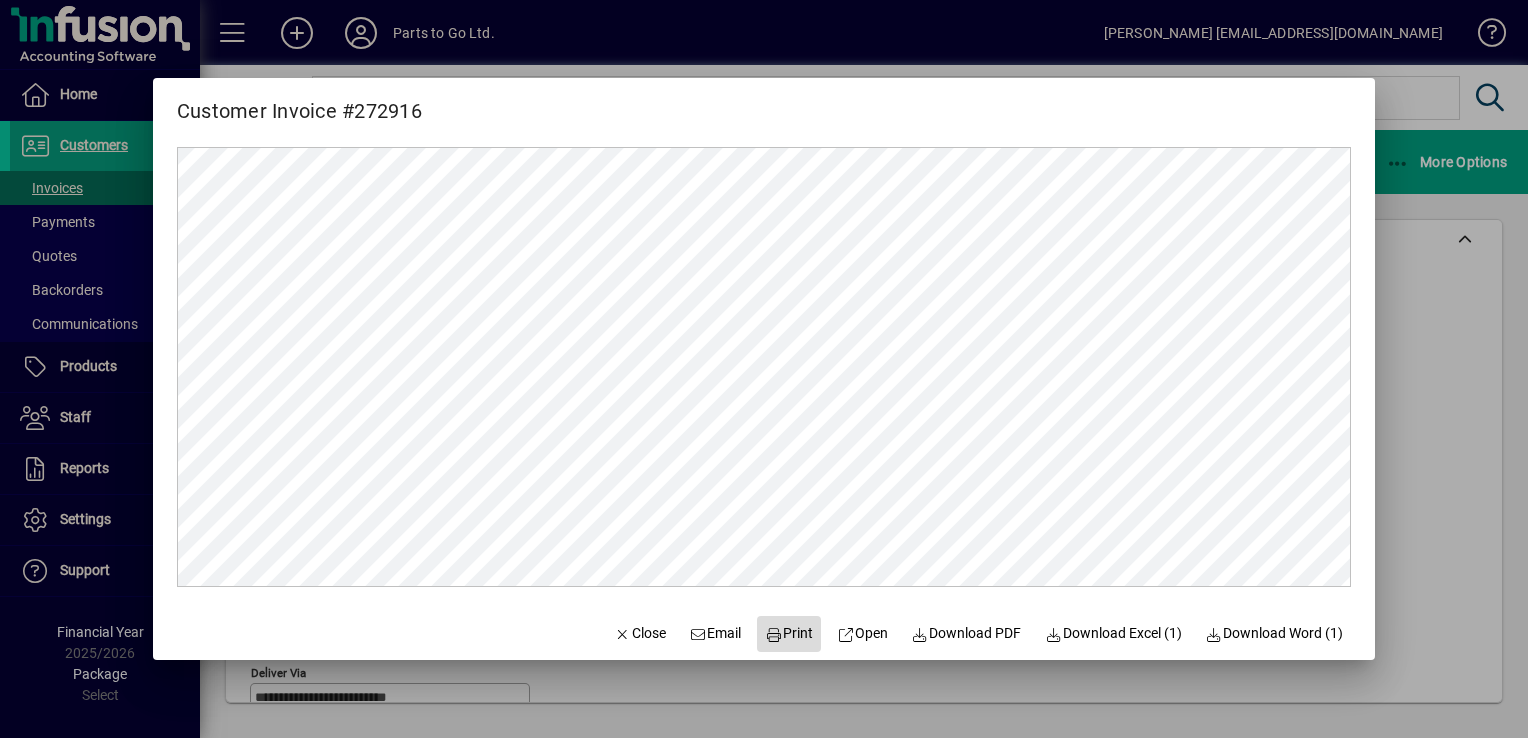 click on "Print" 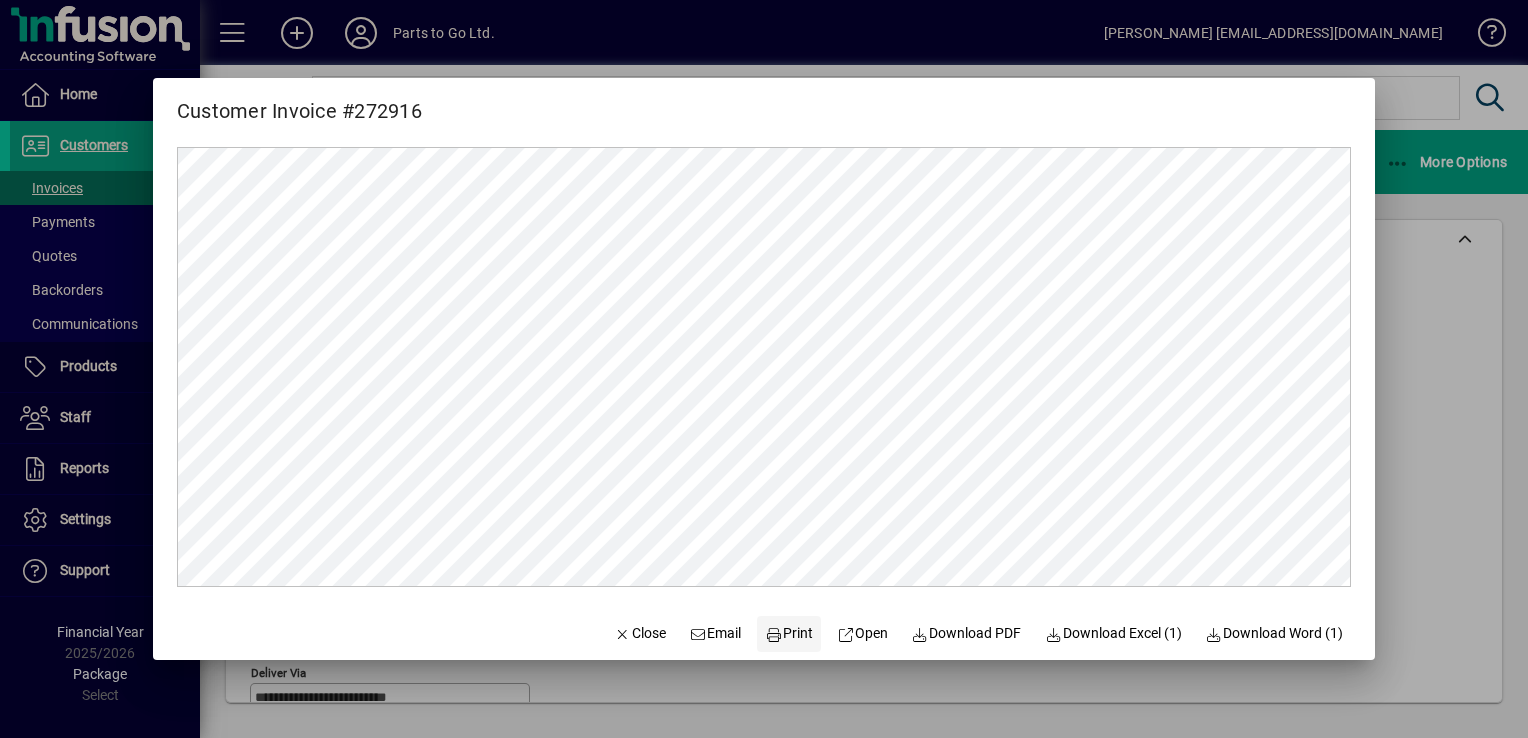 click on "Print" 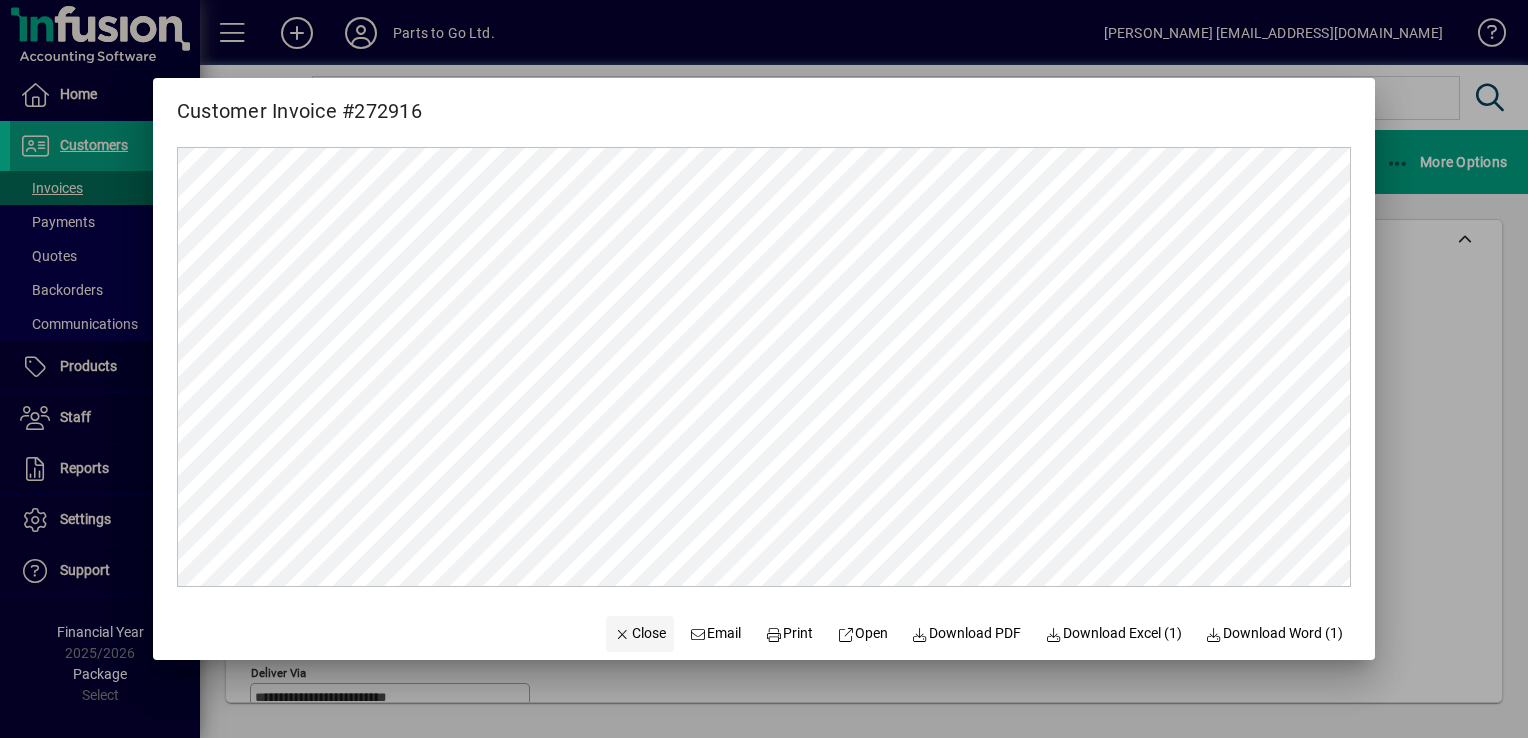 click on "Close" 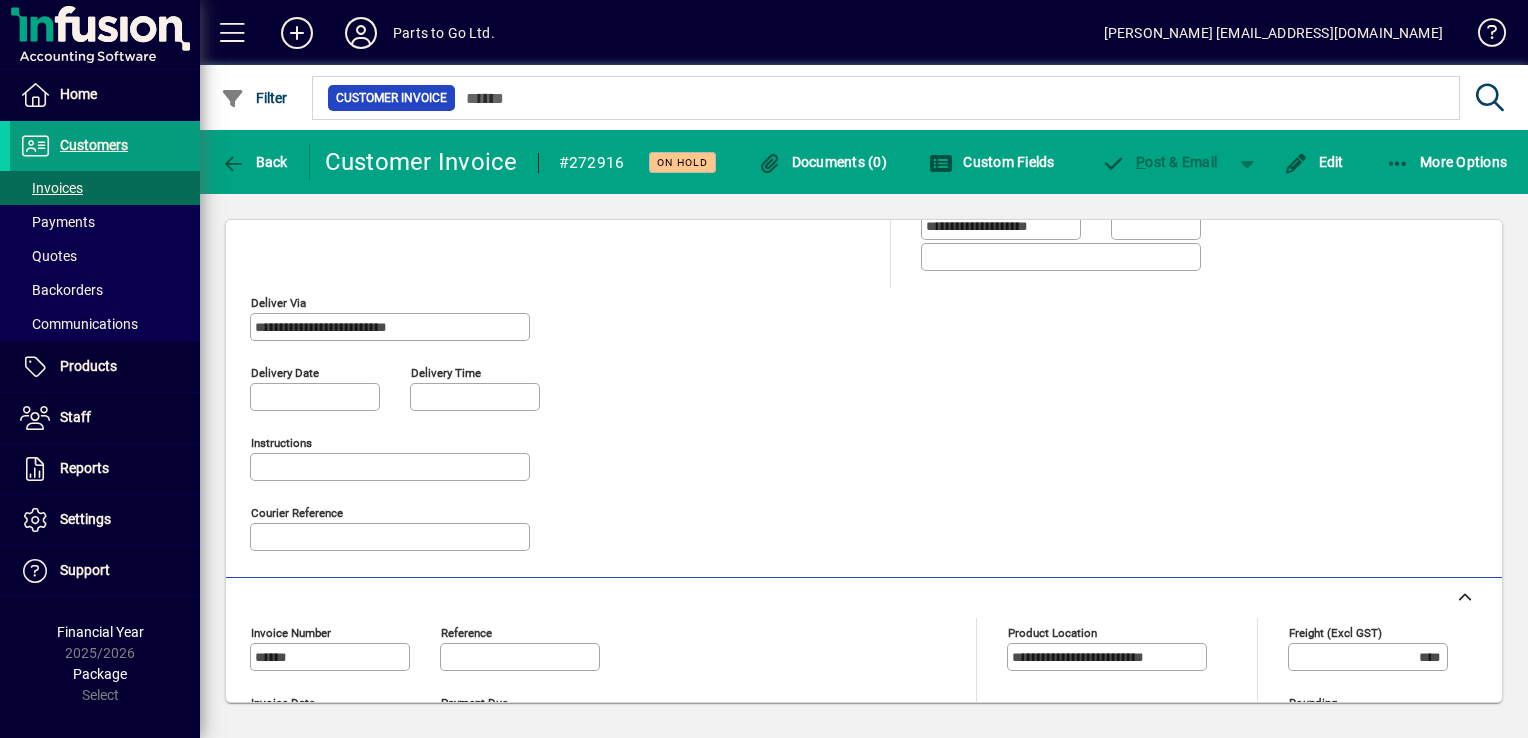 scroll, scrollTop: 0, scrollLeft: 0, axis: both 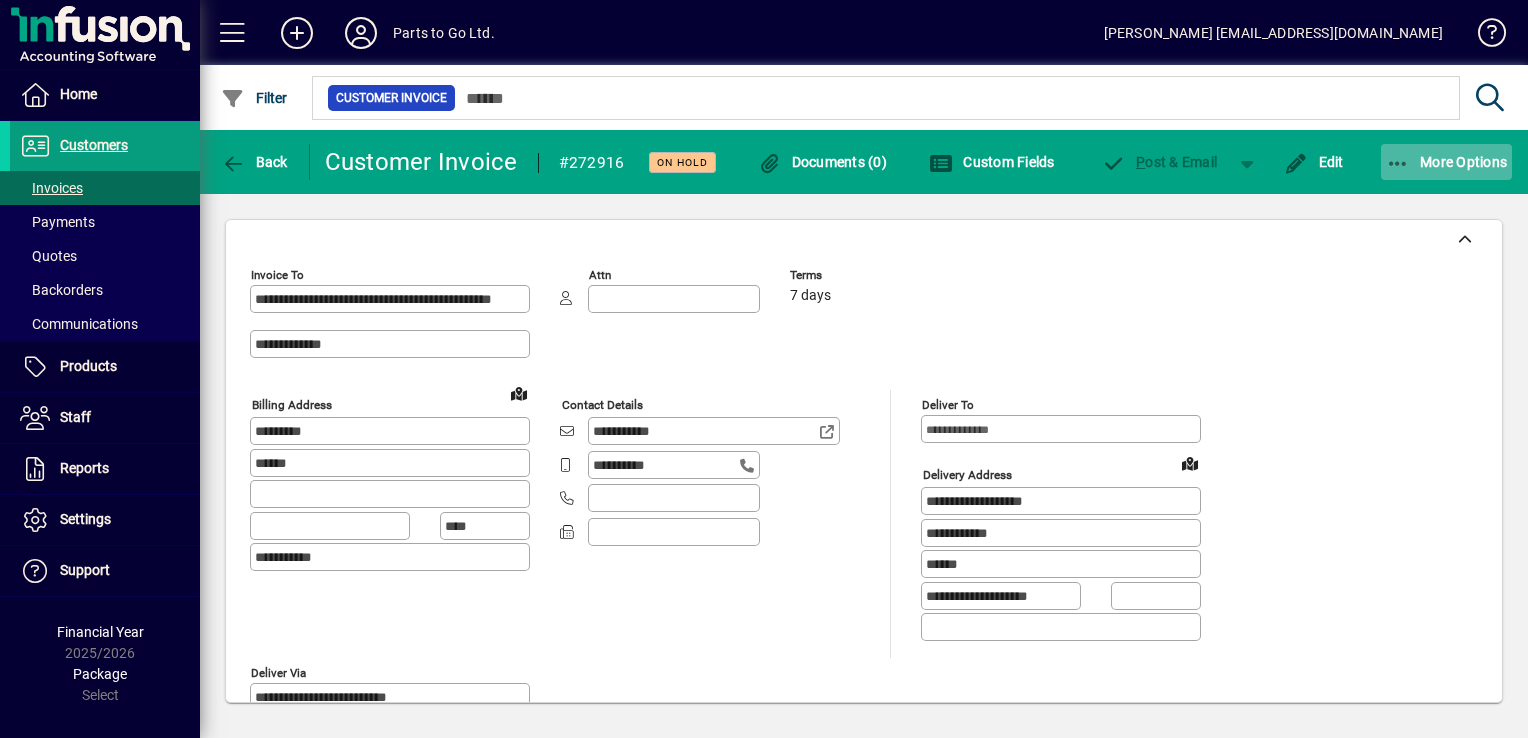 click 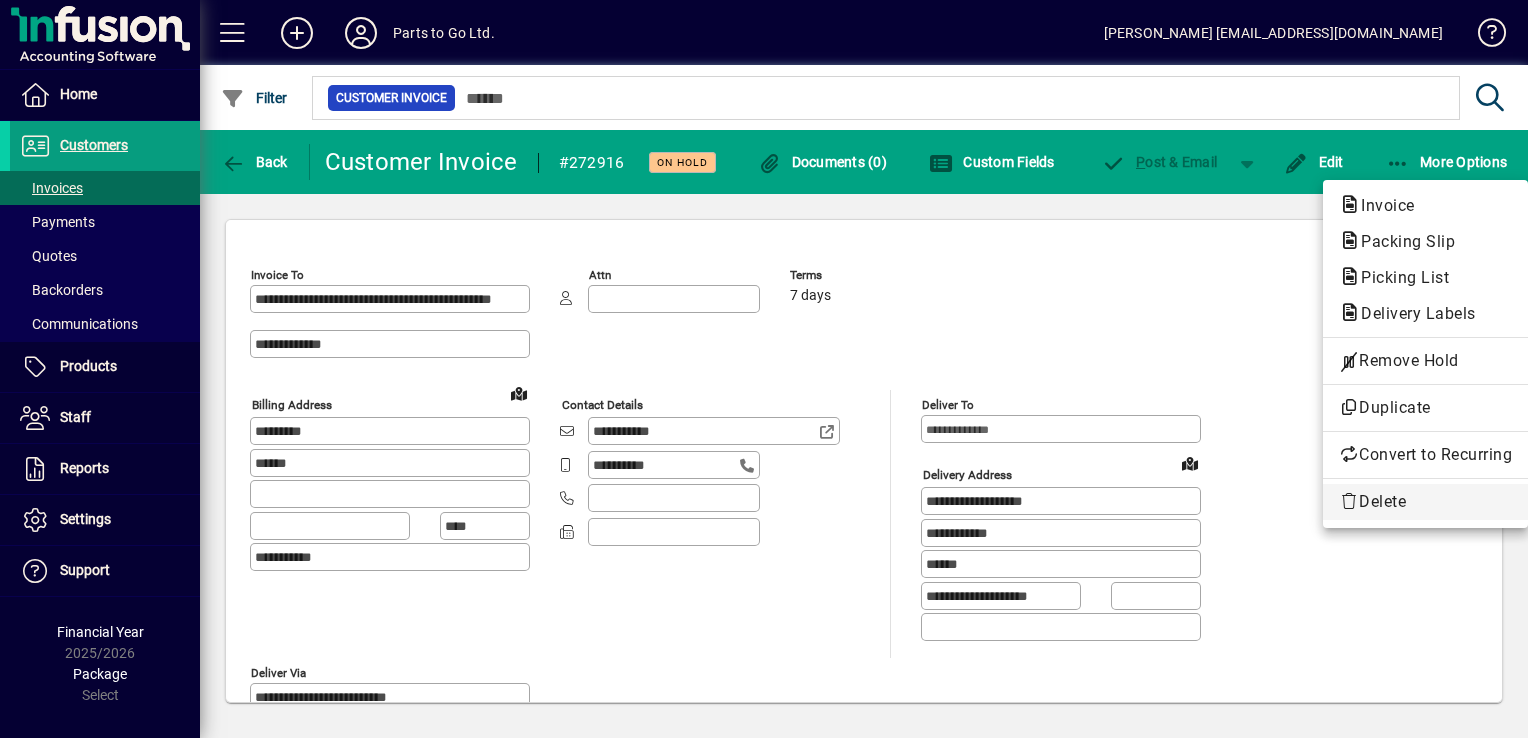 click on "Delete" 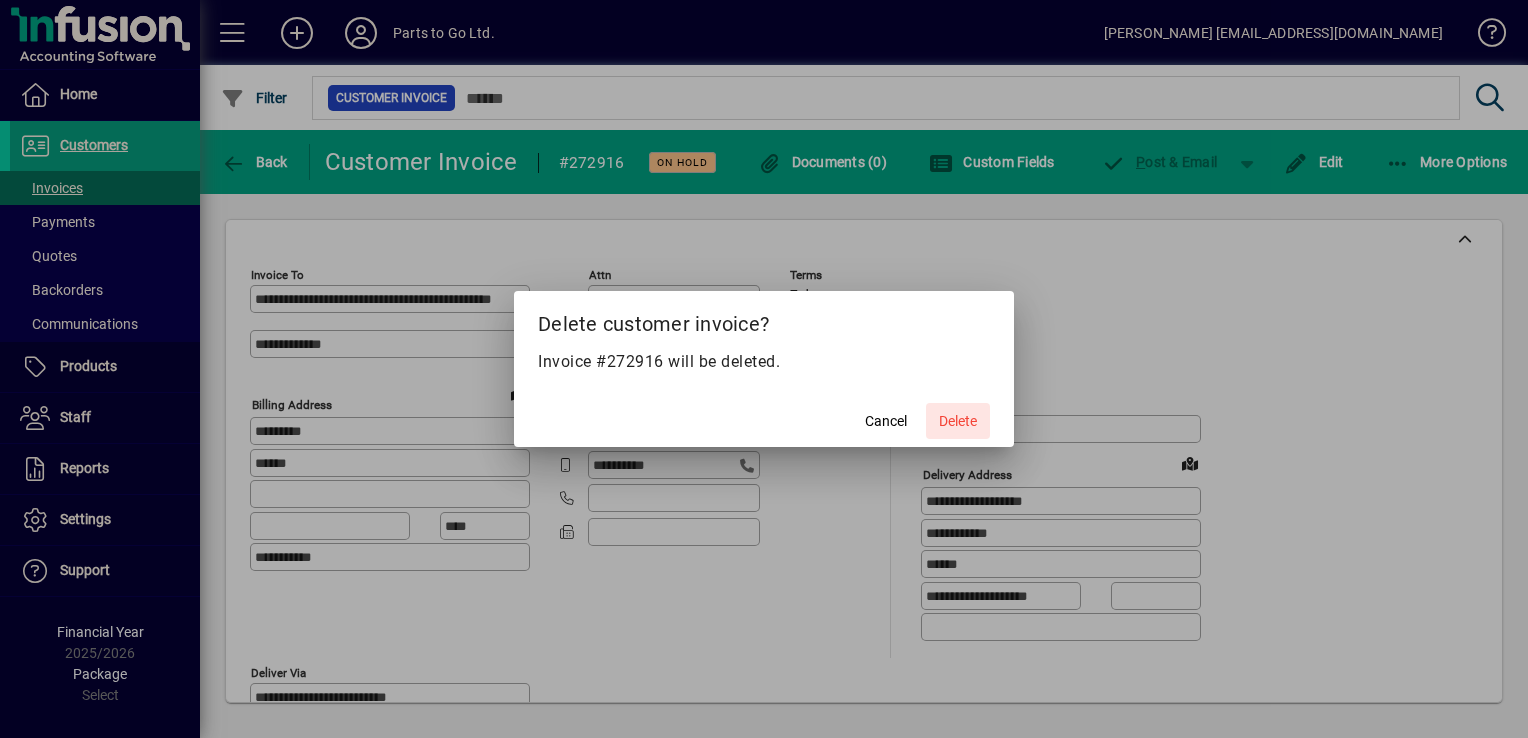 click on "Delete" 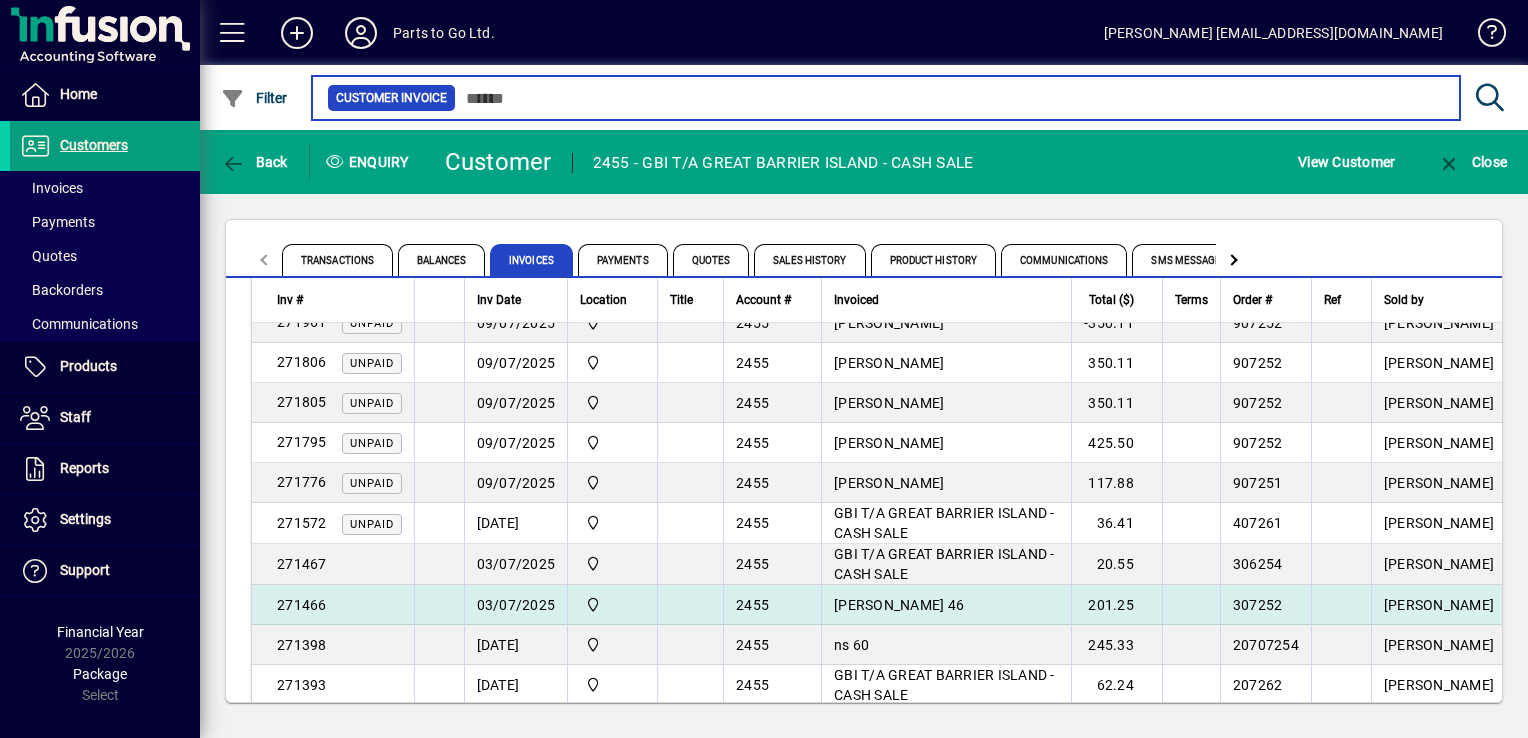 scroll, scrollTop: 300, scrollLeft: 0, axis: vertical 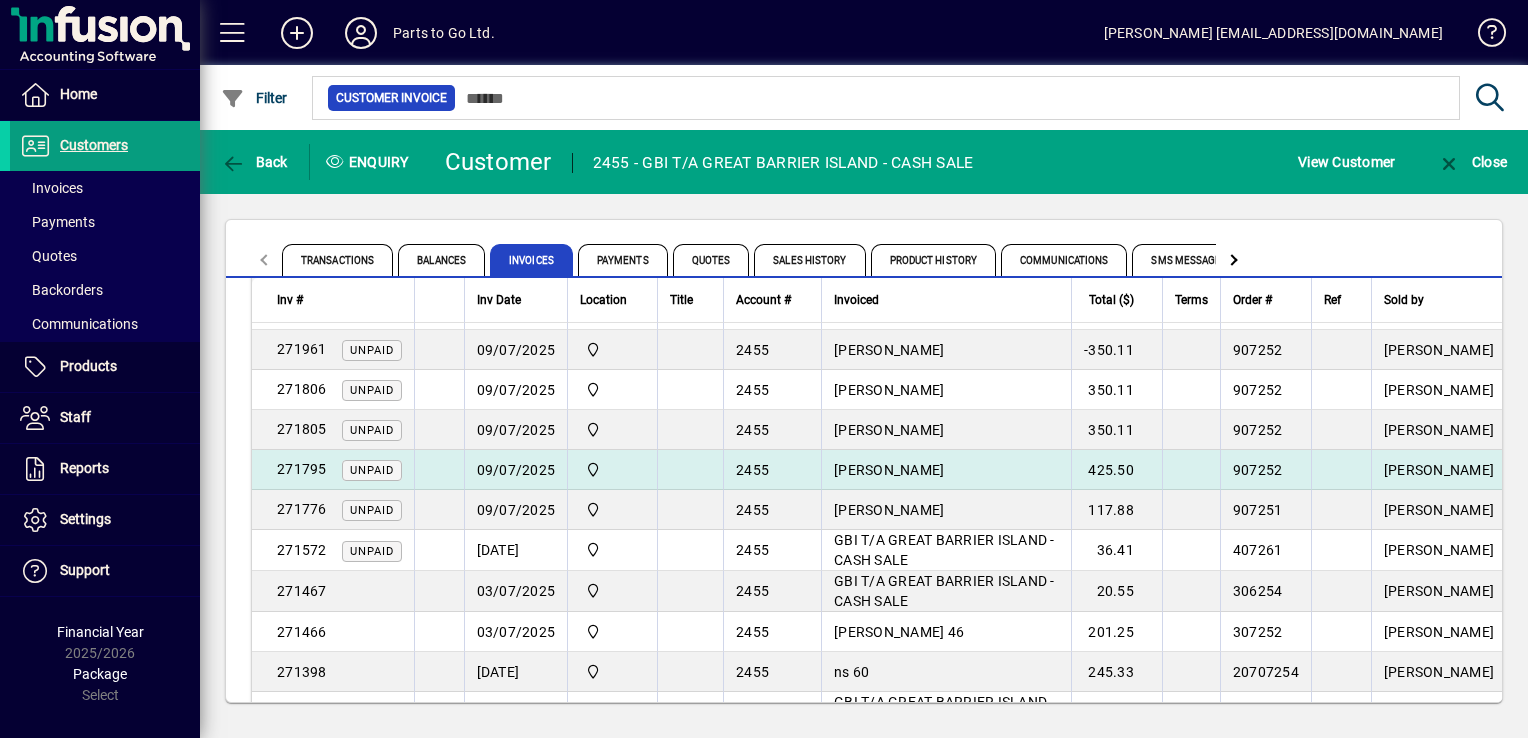 click on "[PERSON_NAME]" at bounding box center [889, 470] 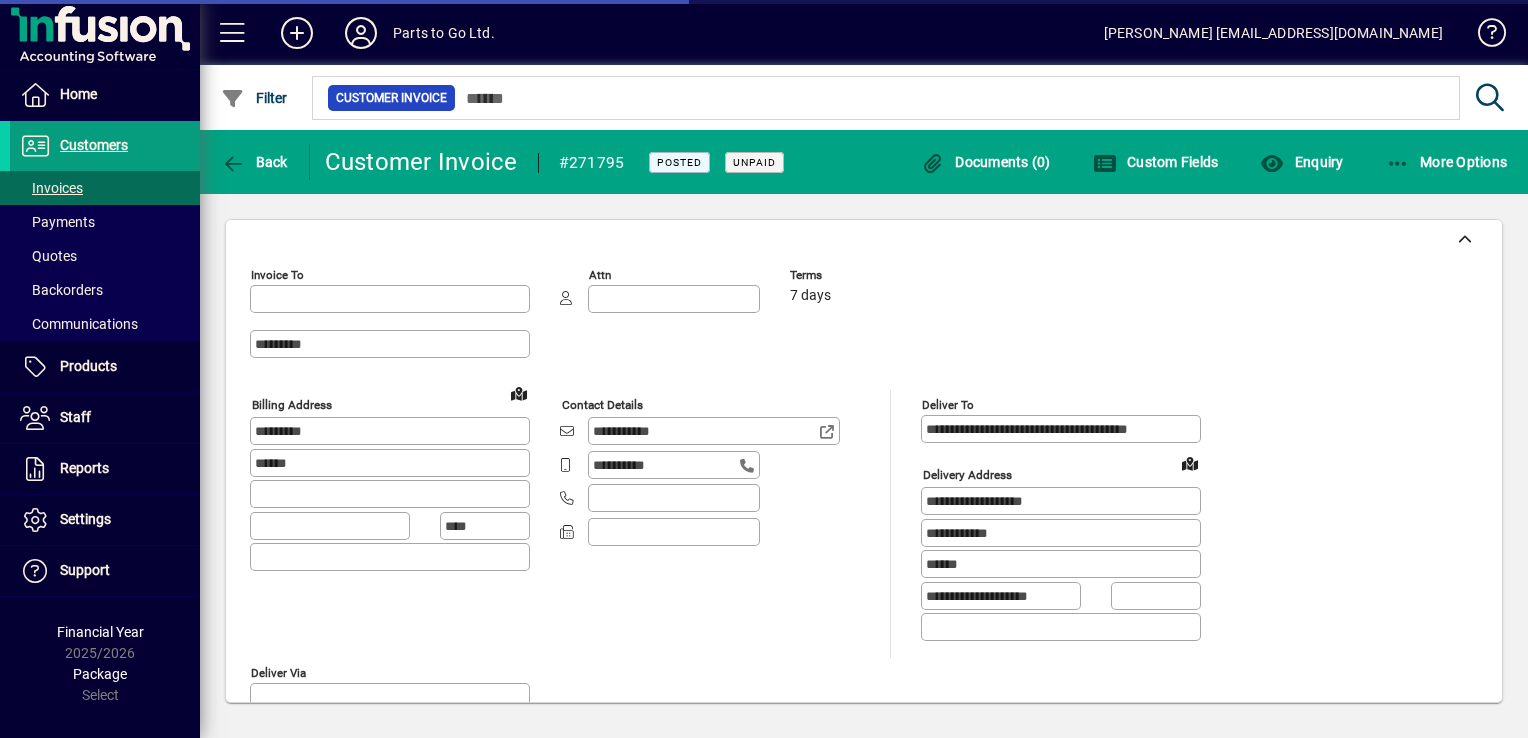 type on "**********" 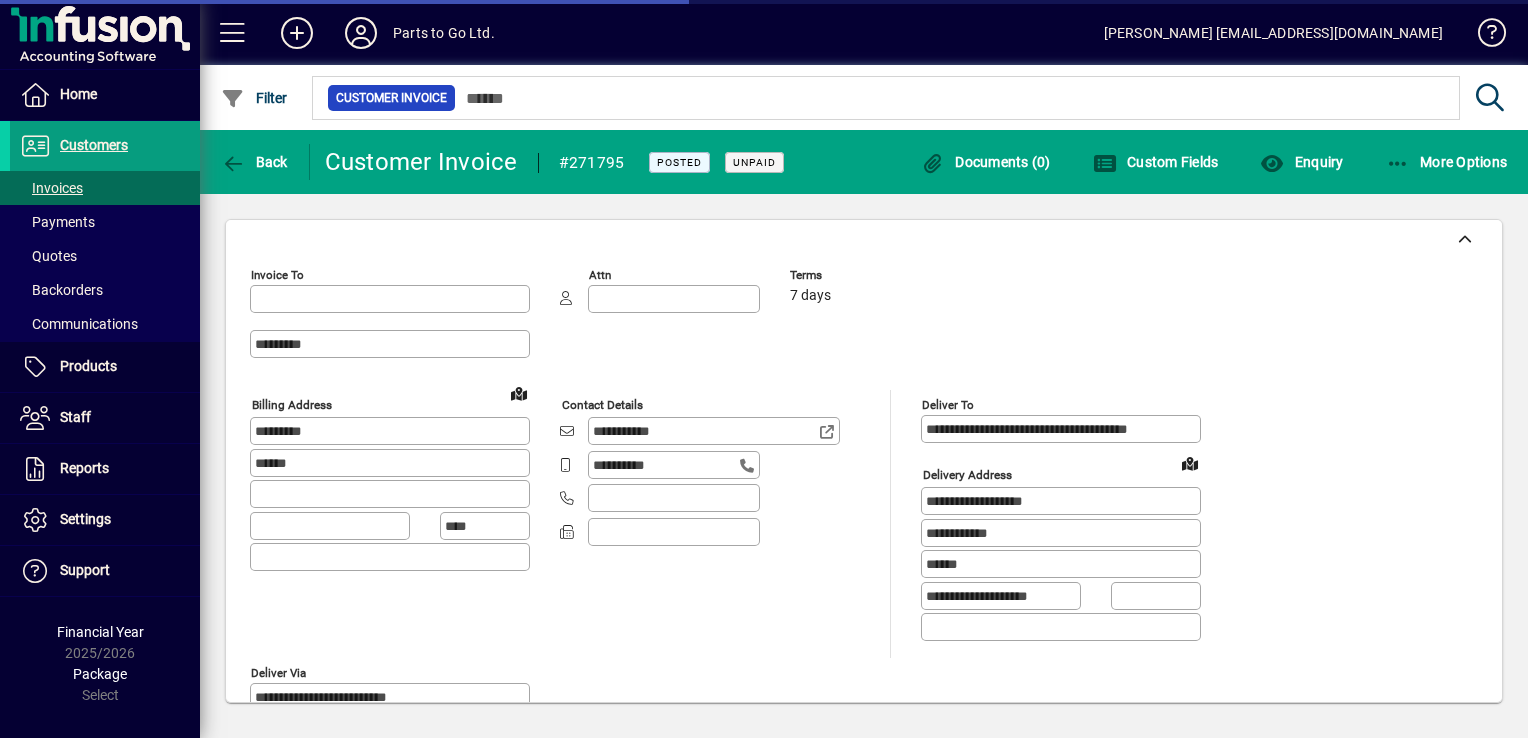 type on "**********" 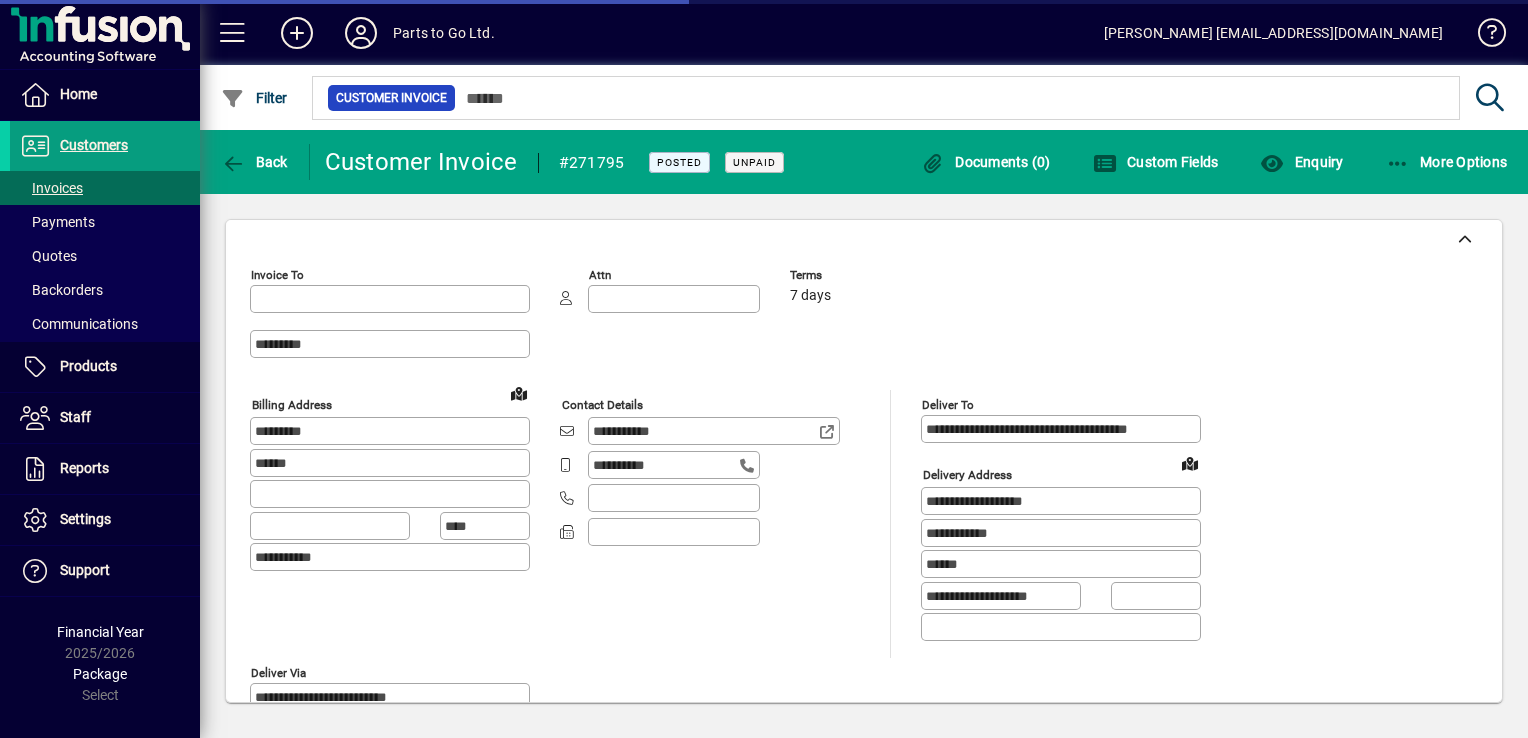 type on "**********" 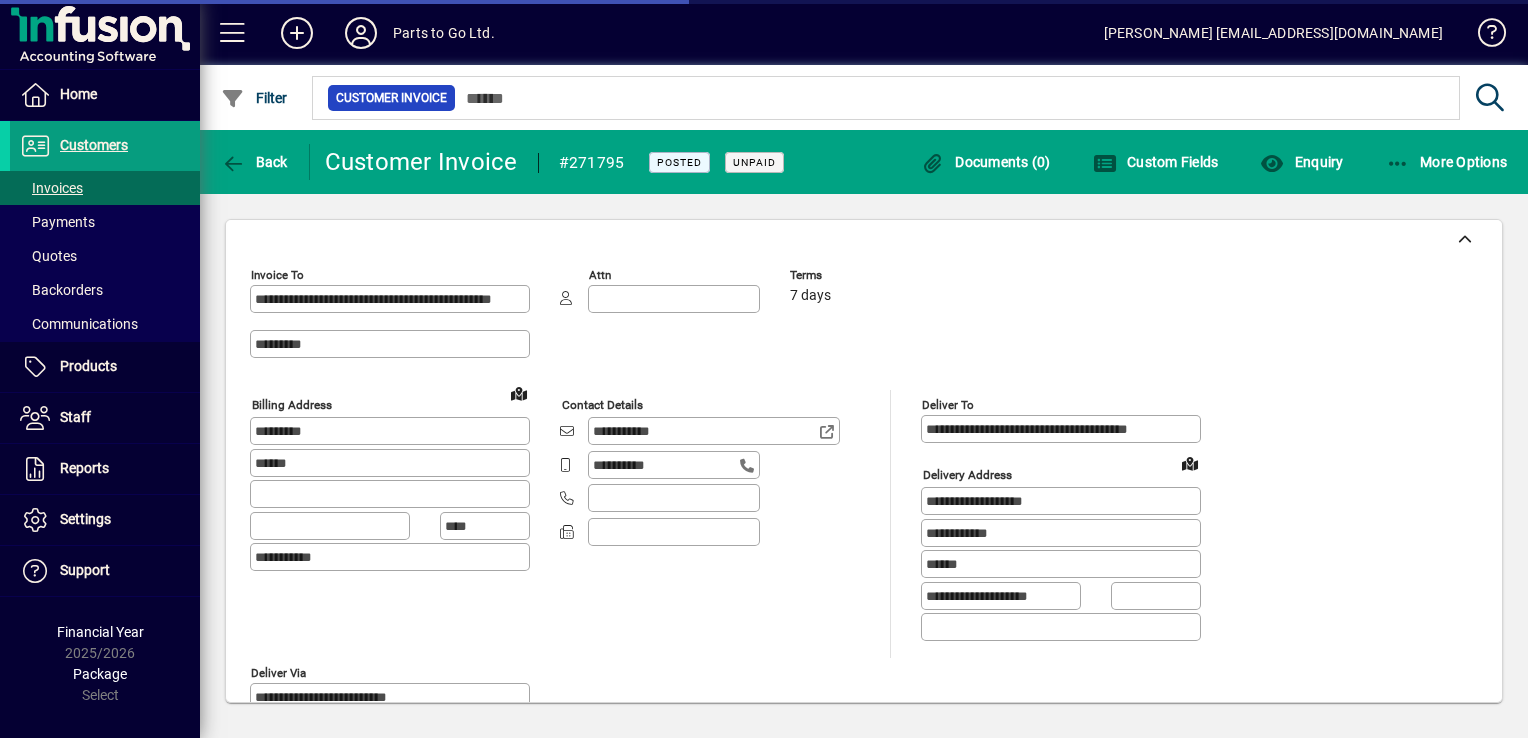 type on "**********" 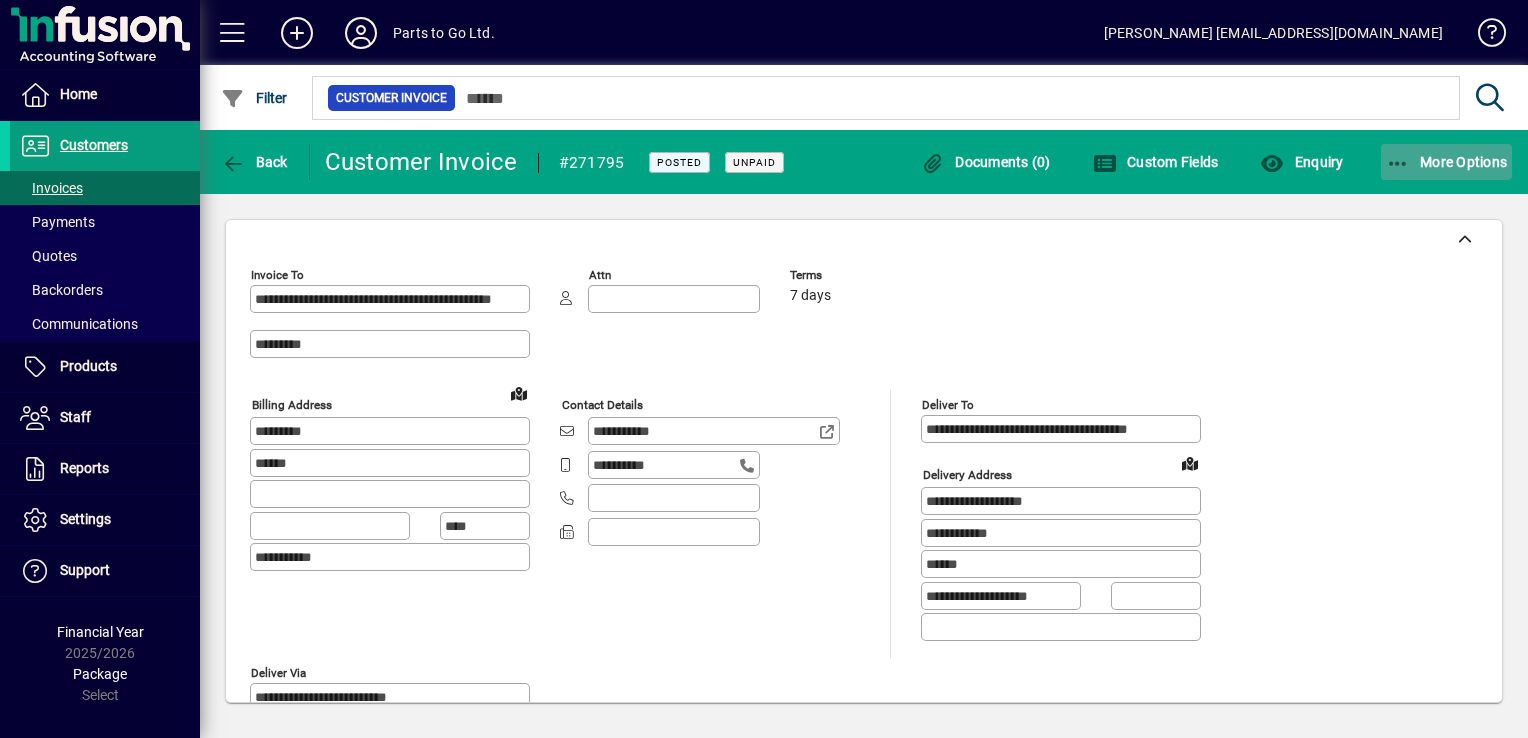click 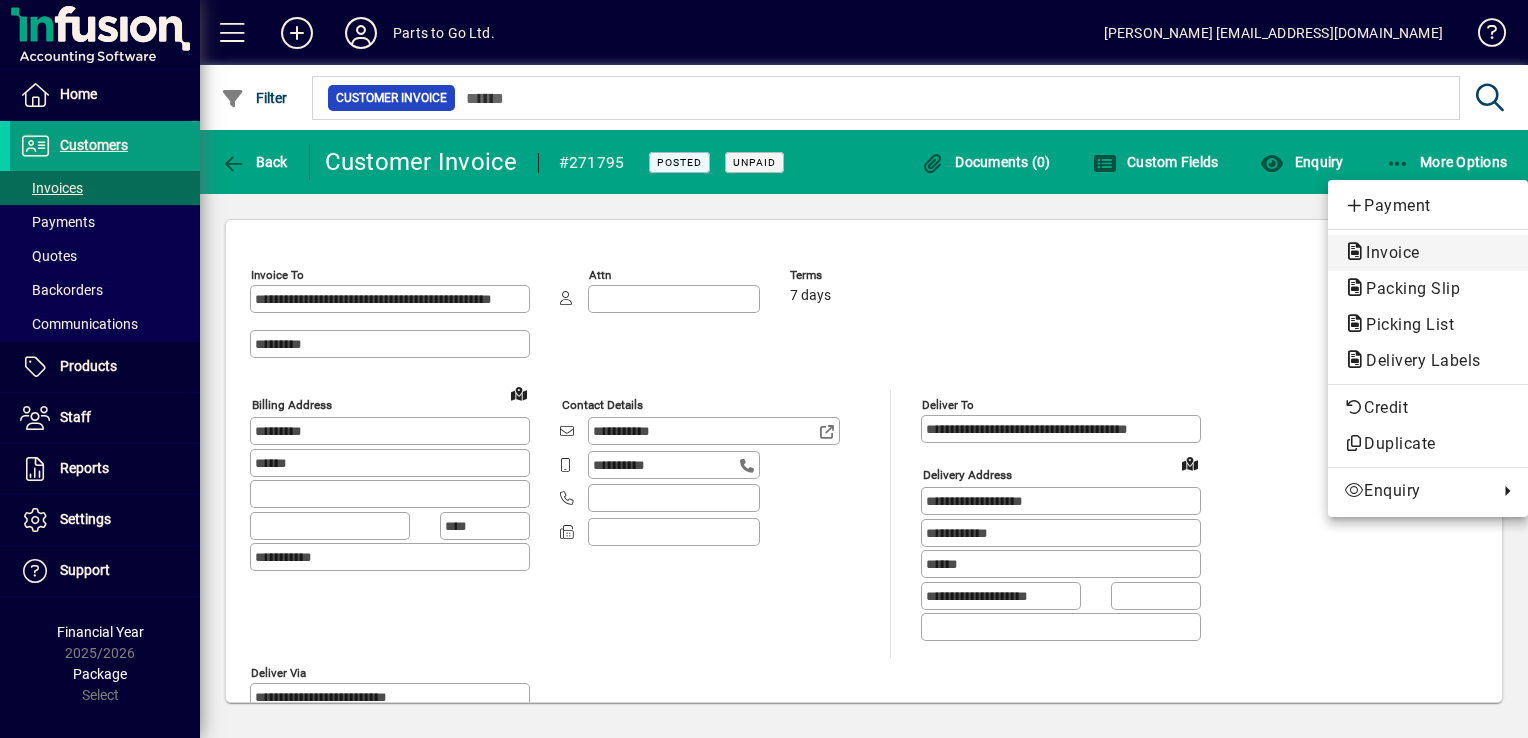 click on "Invoice" at bounding box center (1407, 288) 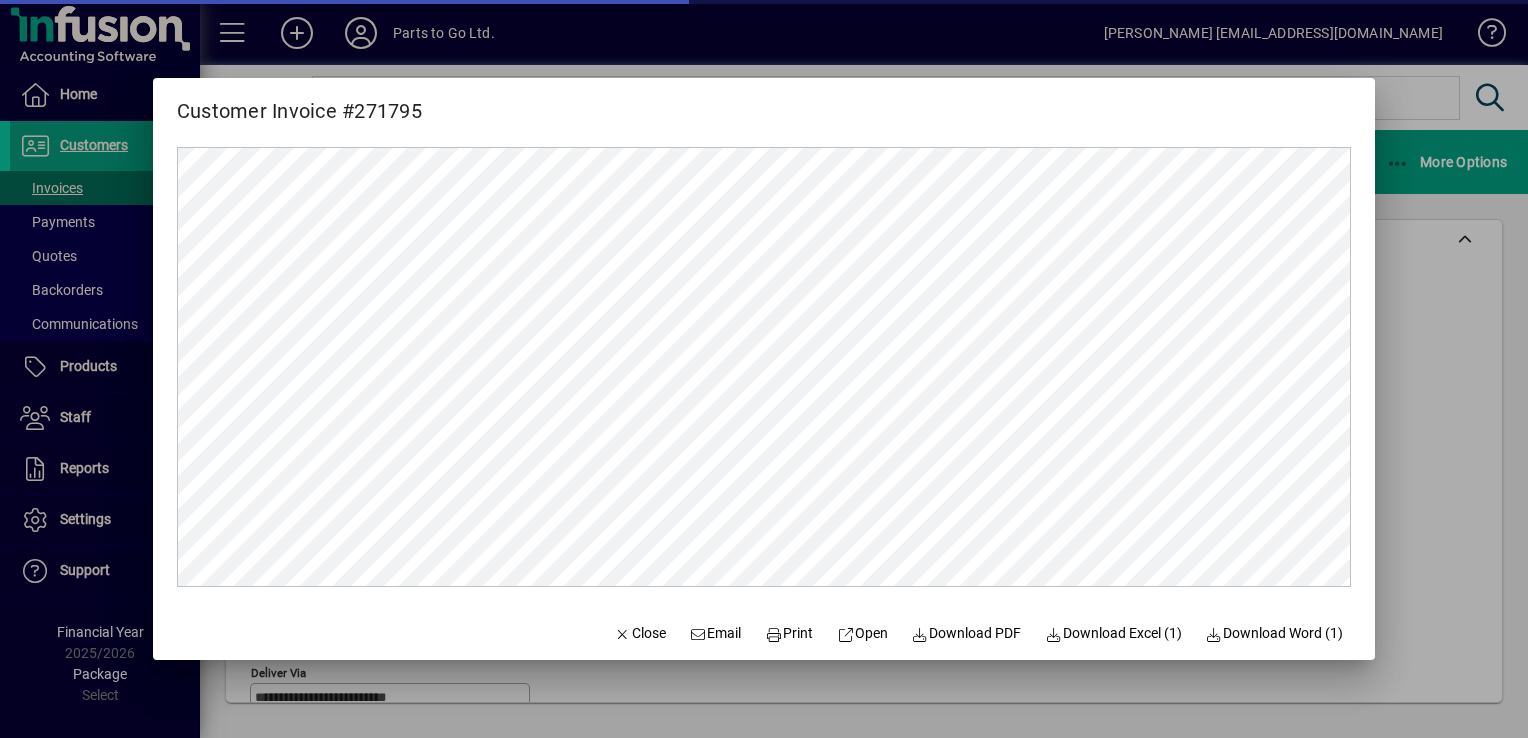 scroll, scrollTop: 0, scrollLeft: 0, axis: both 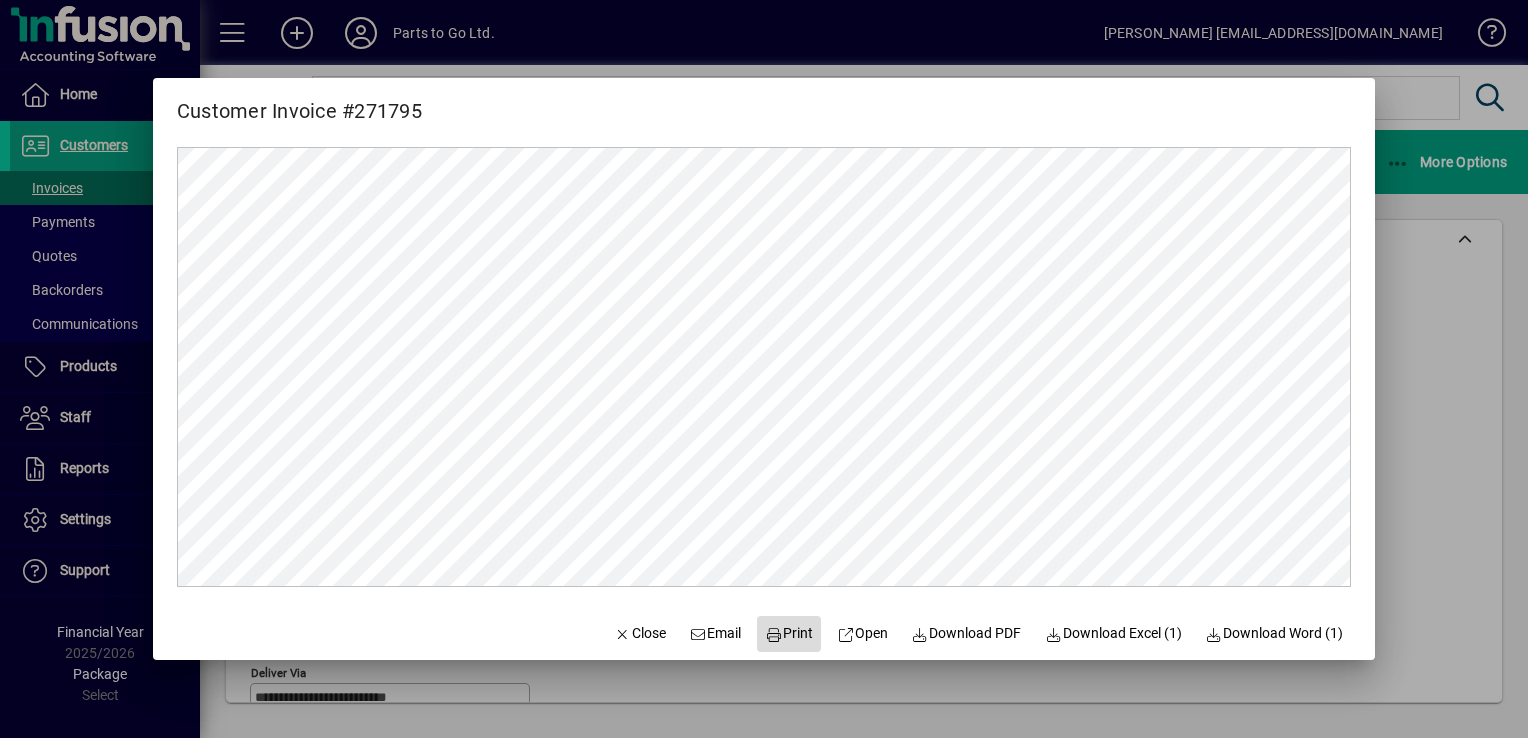 click 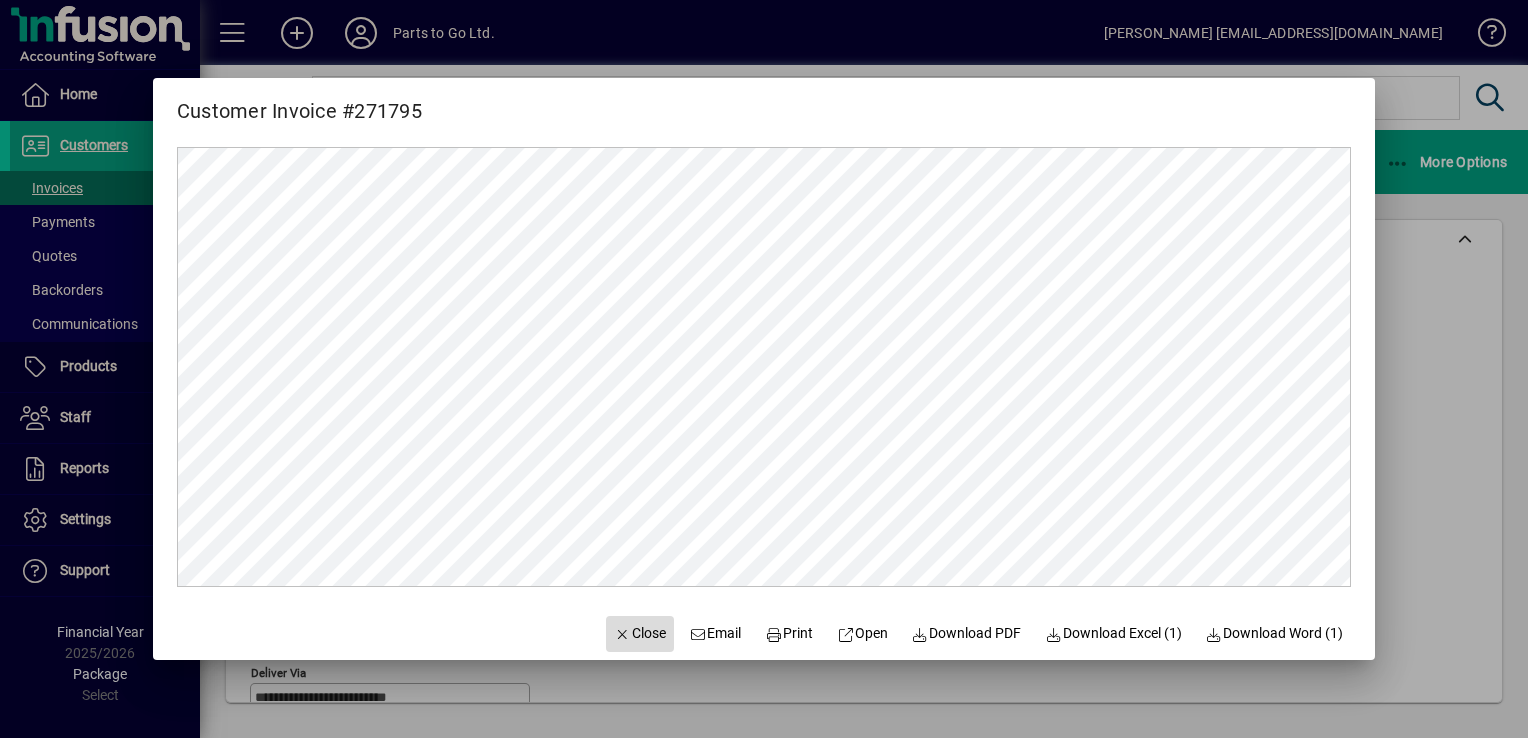 click on "Close" 